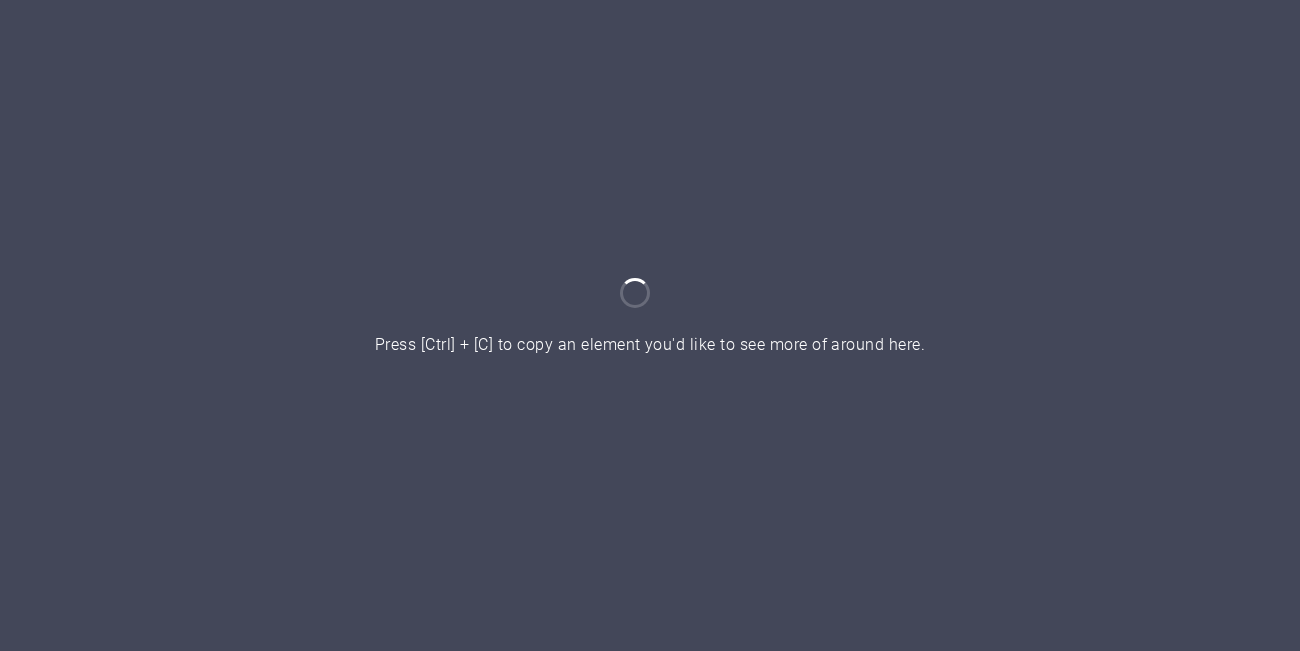 scroll, scrollTop: 0, scrollLeft: 0, axis: both 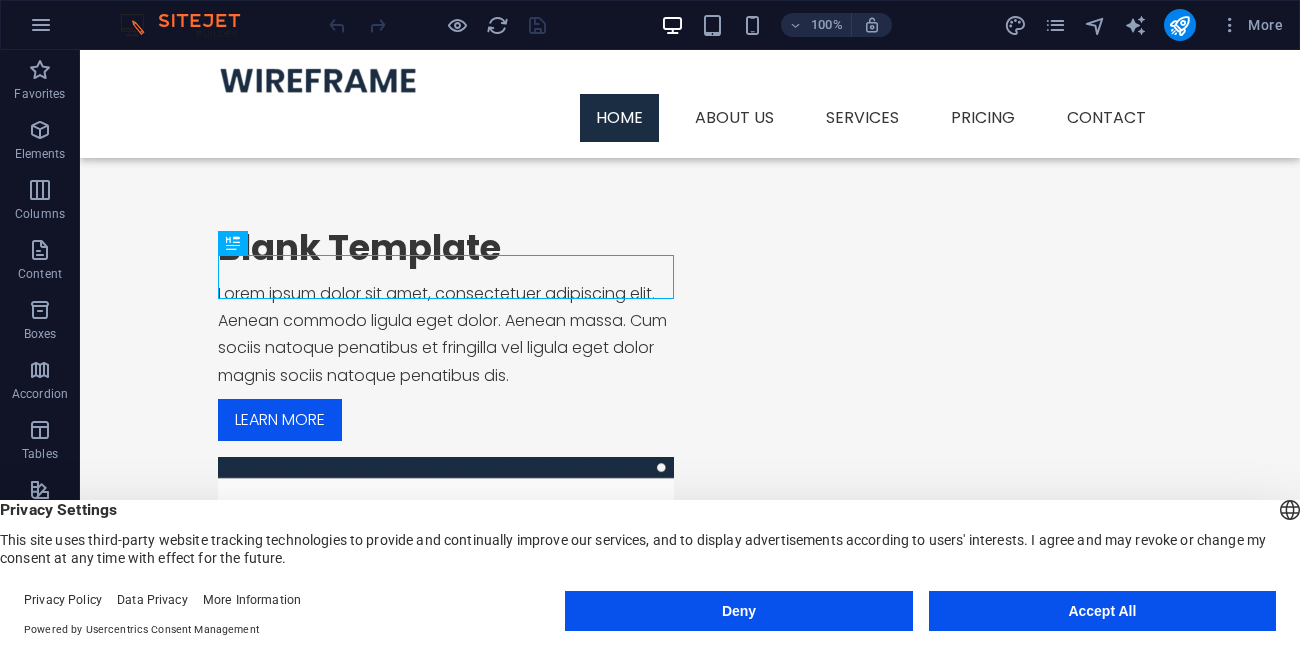 click on "Accept All" at bounding box center [1102, 611] 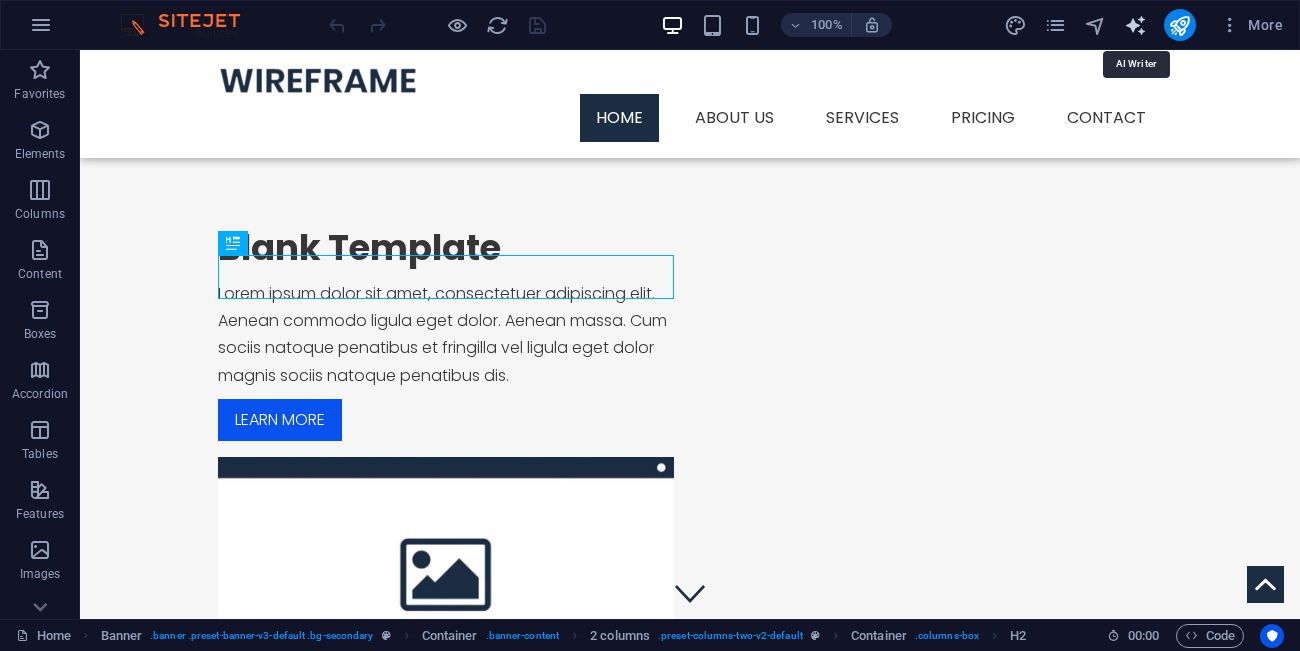 click at bounding box center (1135, 25) 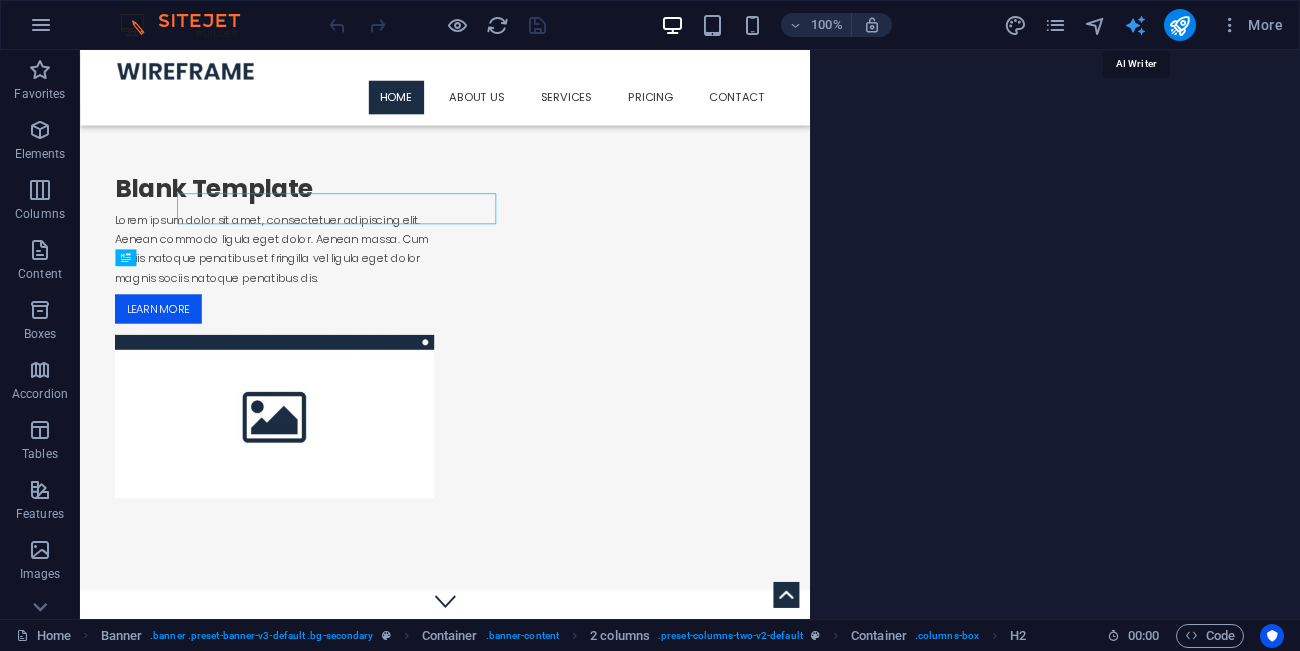 select on "English" 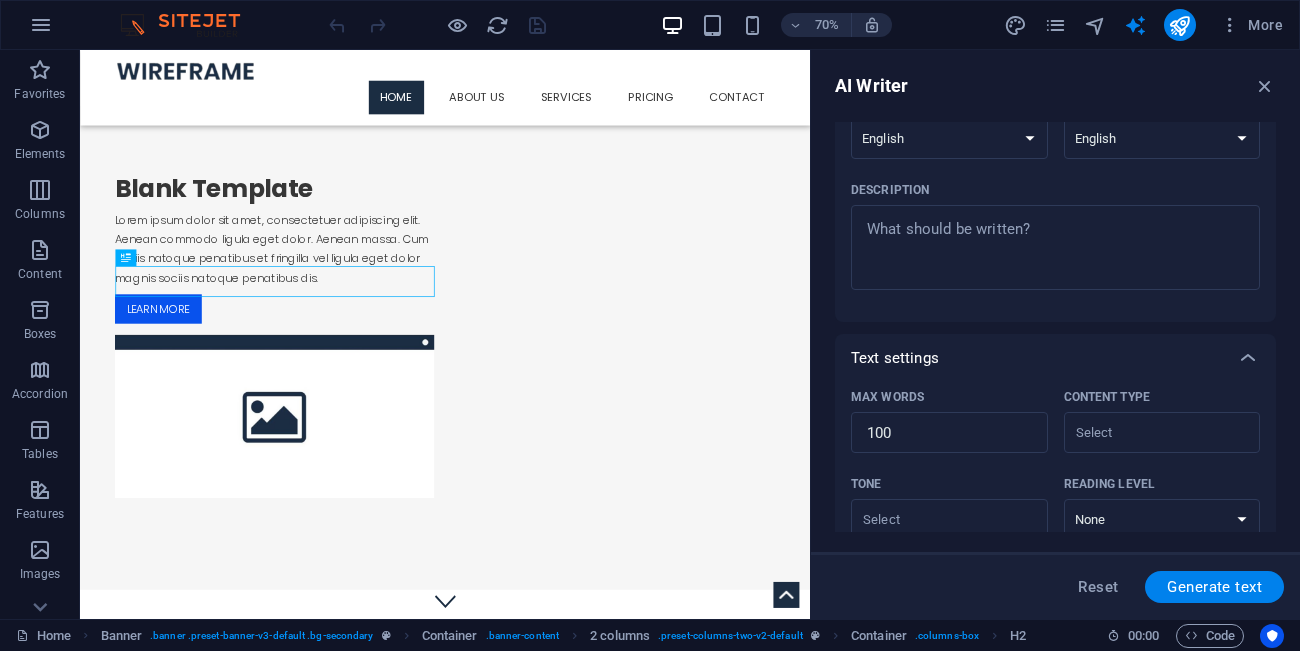 scroll, scrollTop: 0, scrollLeft: 0, axis: both 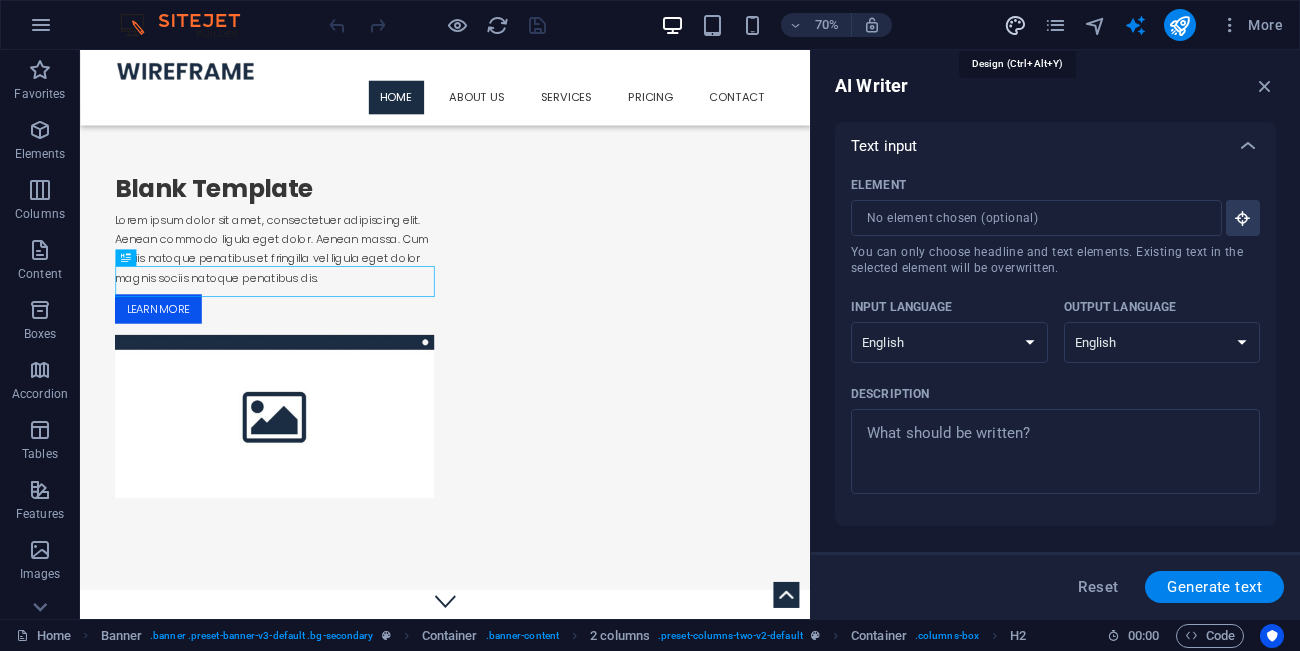 click at bounding box center (1015, 25) 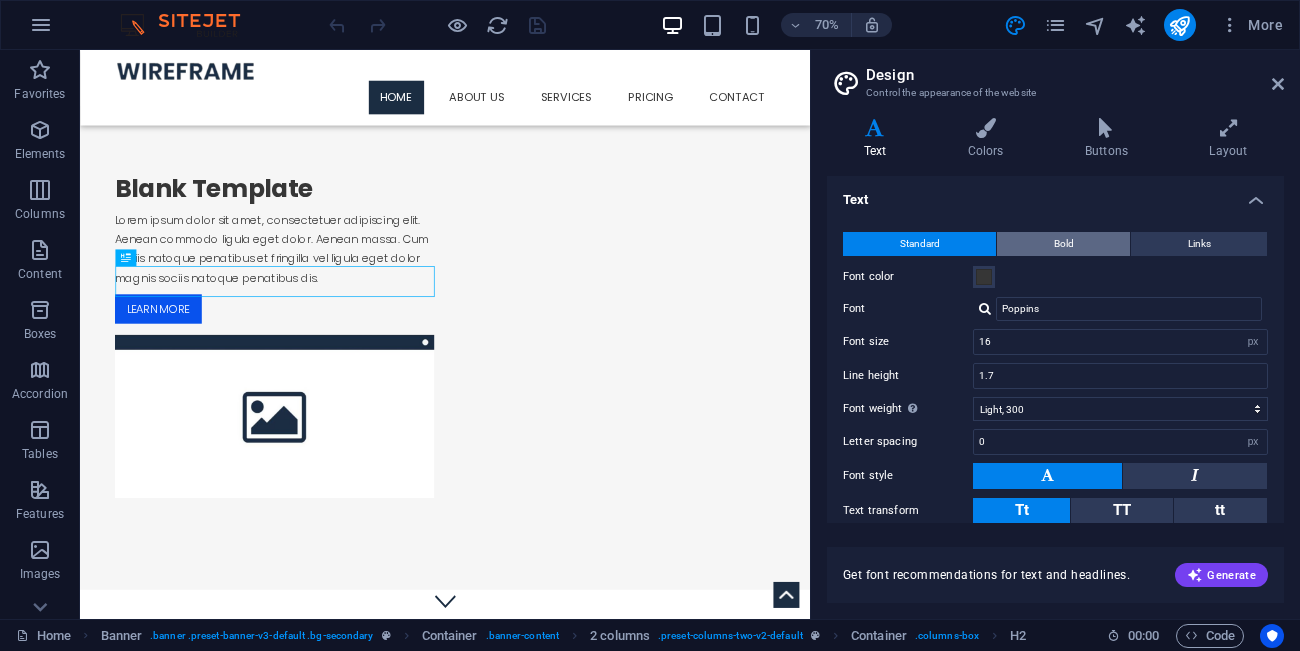 click on "Bold" at bounding box center (1063, 244) 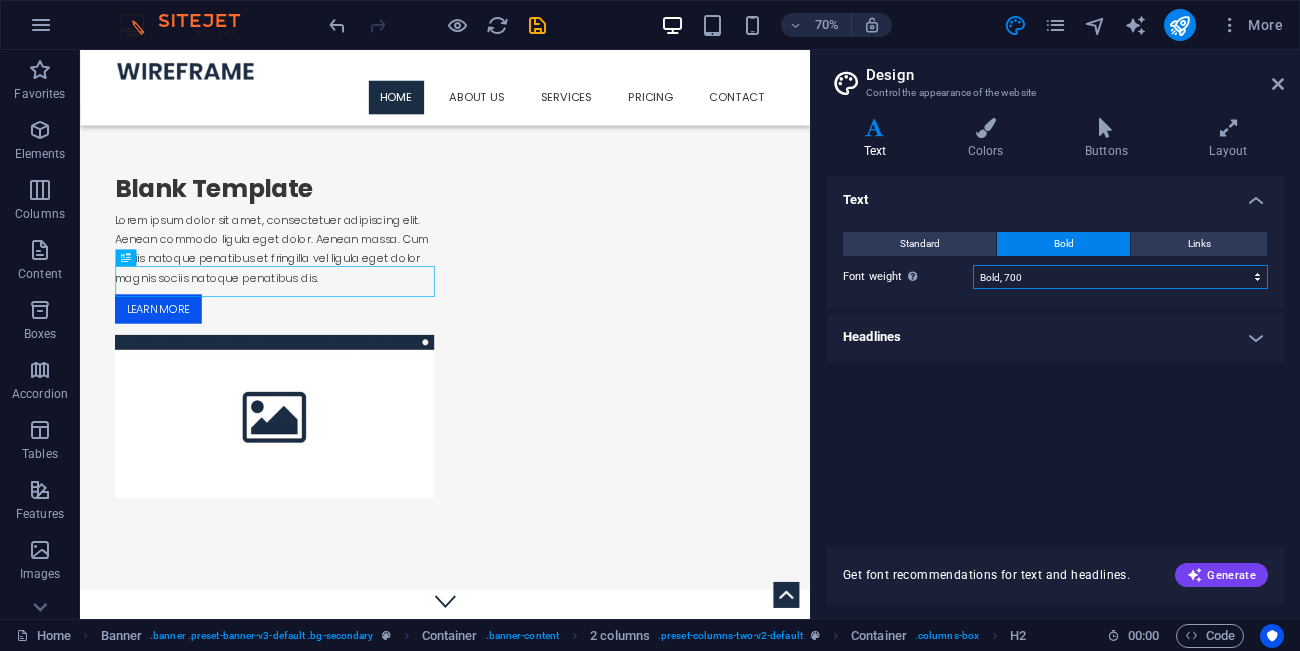 click on "Text Standard Bold Links Font color Font Poppins Font size 16 rem px Line height 1.7 Font weight To display the font weight correctly, it may need to be enabled.  Manage Fonts Thin, 100 Extra-light, 200 Light, 300 Regular, 400 Medium, 500 Semi-bold, 600 Bold, 700 Extra-bold, 800 Black, 900 Letter spacing 0 rem px Font style Text transform Tt TT tt Text align Font weight To display the font weight correctly, it may need to be enabled.  Manage Fonts Thin, 100 Extra-light, 200 Light, 300 Regular, 400 Medium, 500 Semi-bold, 600 Bold, 700 Extra-bold, 800 Black, 900 Default Hover / Active Font color Font color Decoration None Decoration None Transition duration 0.3 s Transition function Ease Ease In Ease Out Ease In/Ease Out Linear Headlines All H1 / Textlogo H2 H3 H4 H5 H6 Font color Font Poppins Line height 1.25 Font weight To display the font weight correctly, it may need to be enabled.  Manage Fonts Thin, 100 Extra-light, 200 Light, 300 Regular, 400 Medium, 500 Semi-bold, 600 Bold, 700 Extra-bold, 800 0 rem px" at bounding box center (1055, 268) 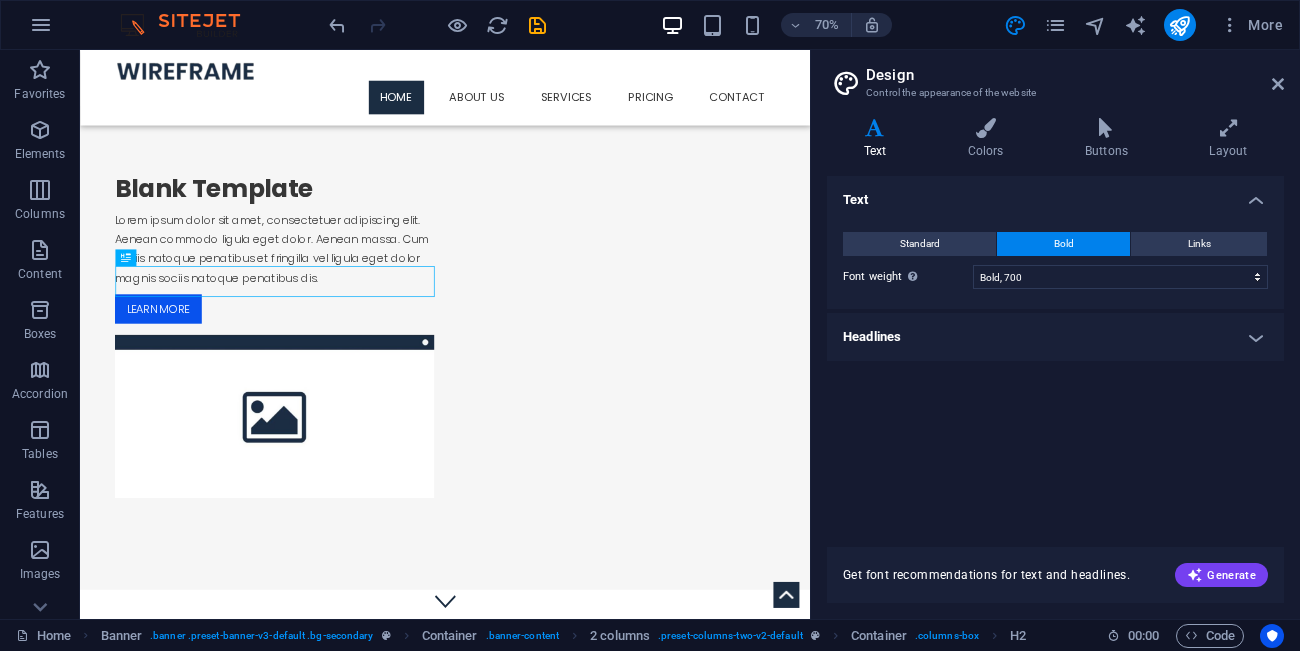 click on "Headlines" at bounding box center (1055, 337) 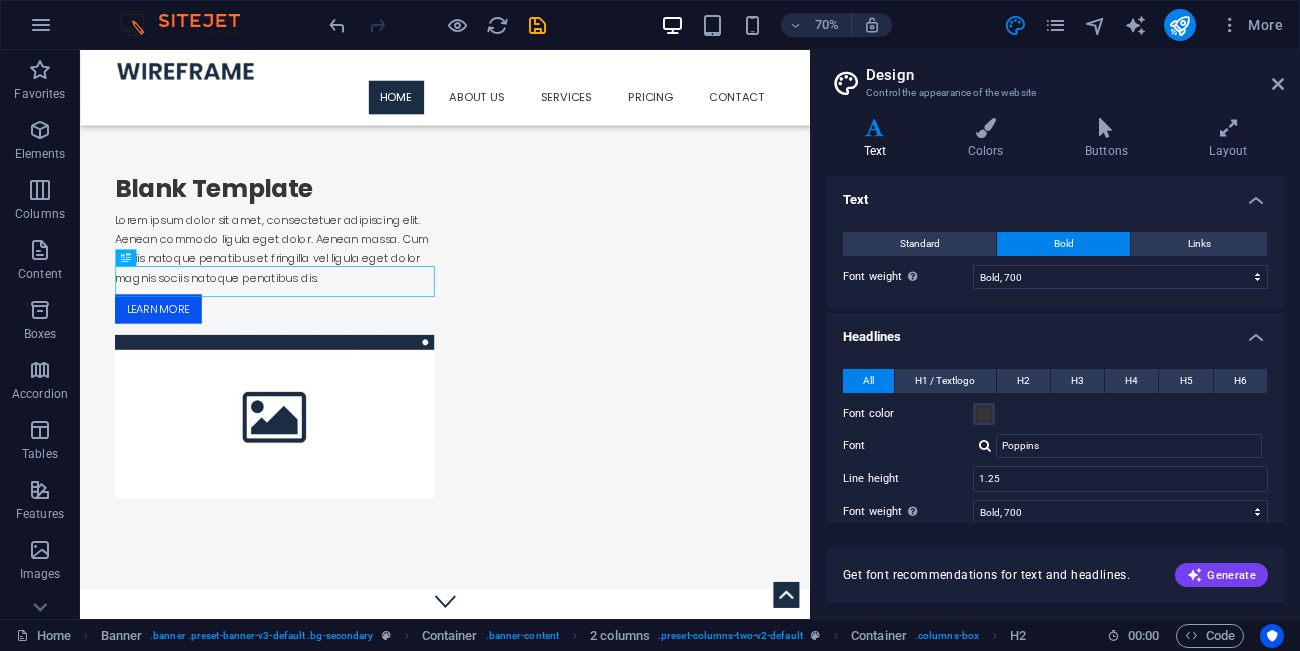 click on "Headlines" at bounding box center [1055, 331] 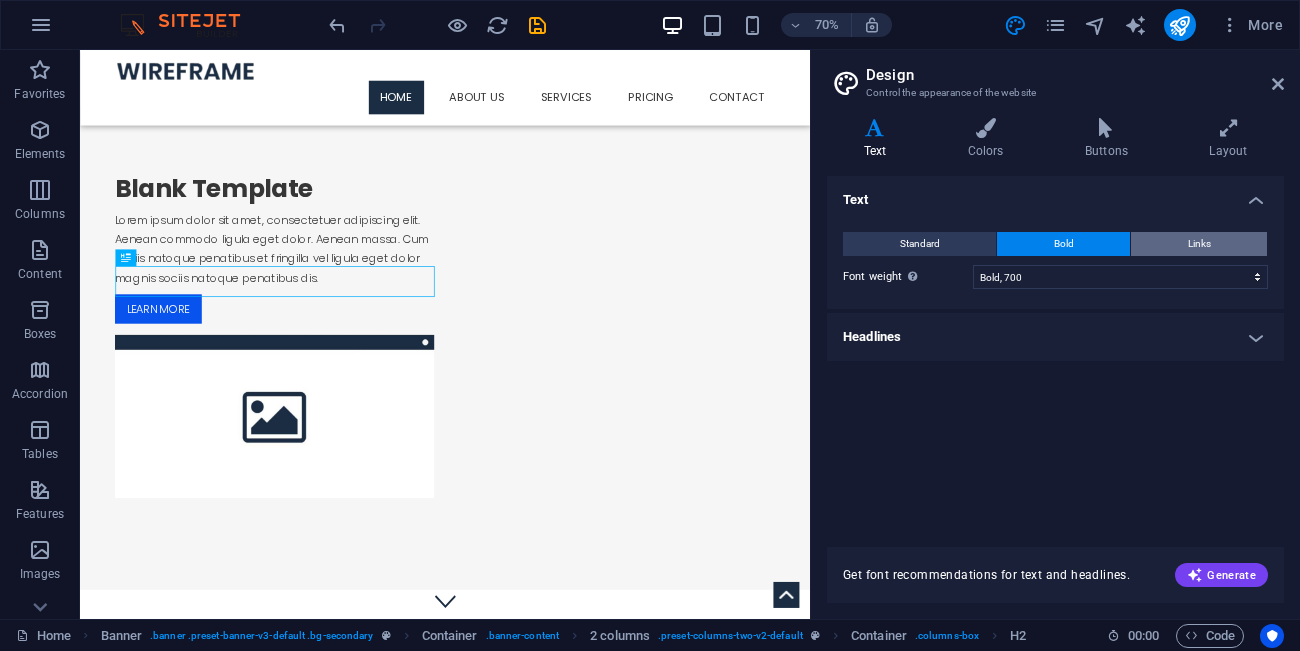 click on "Links" at bounding box center (1199, 244) 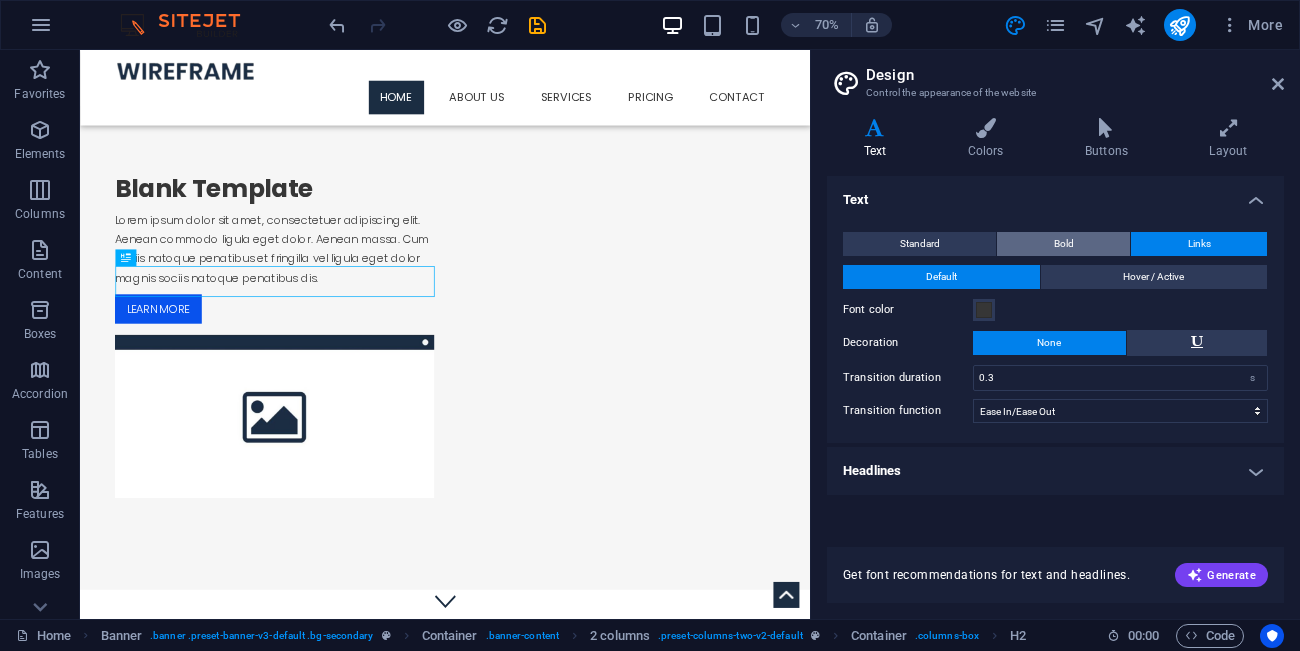 click on "Bold" at bounding box center (1063, 244) 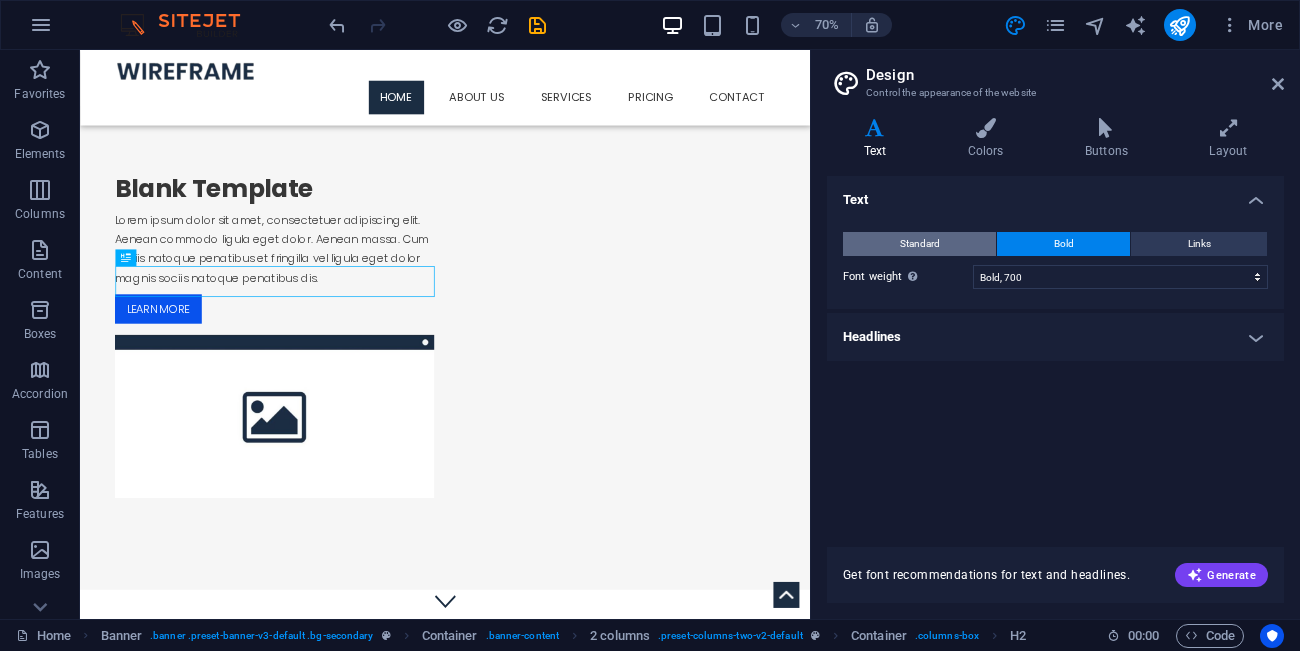 click on "Standard" at bounding box center (919, 244) 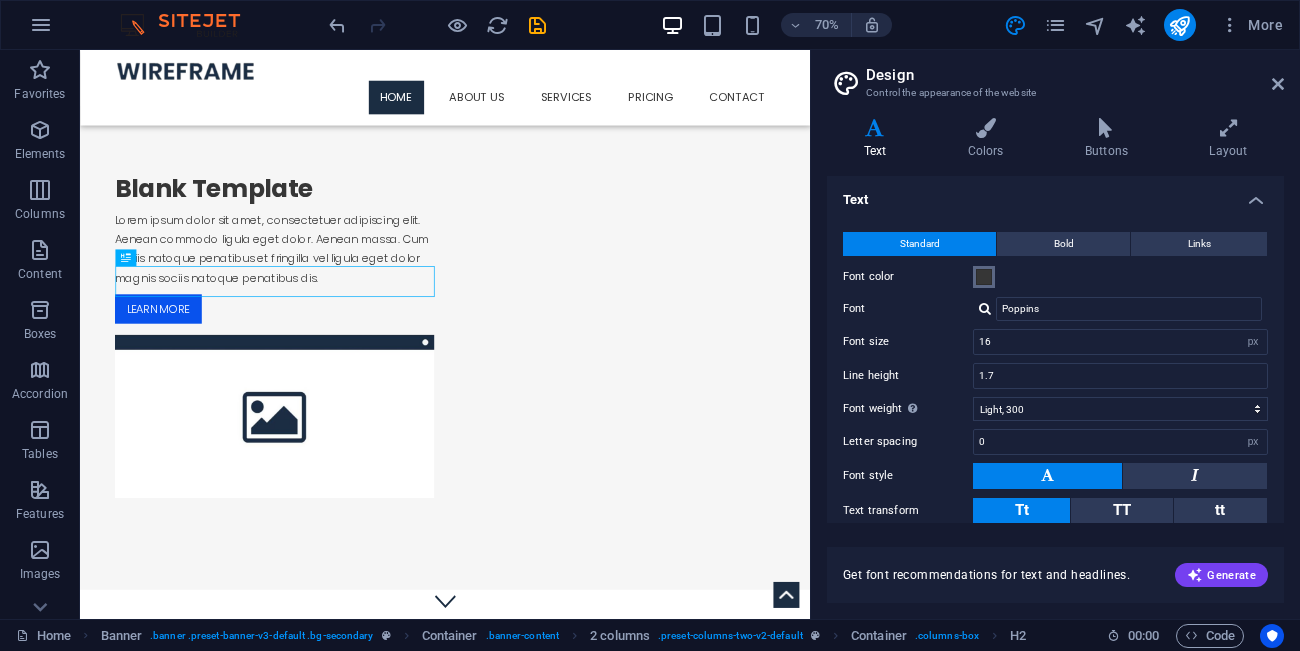 click at bounding box center (984, 277) 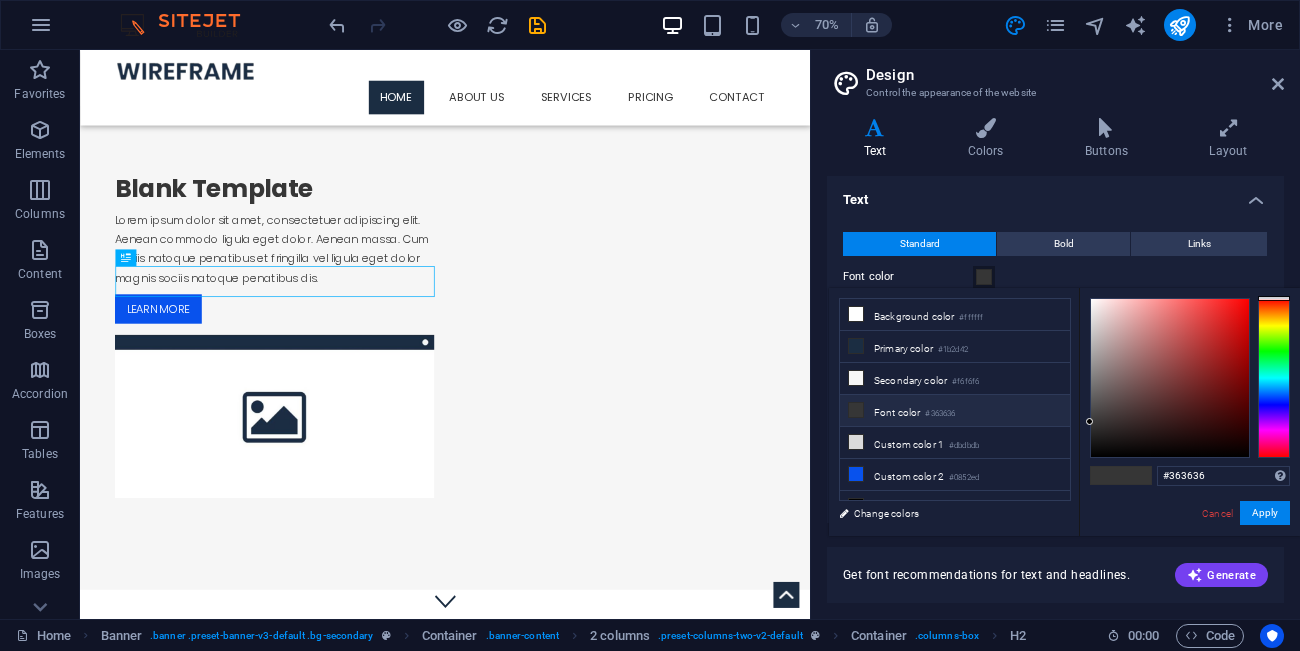click on "Font color" at bounding box center [1055, 277] 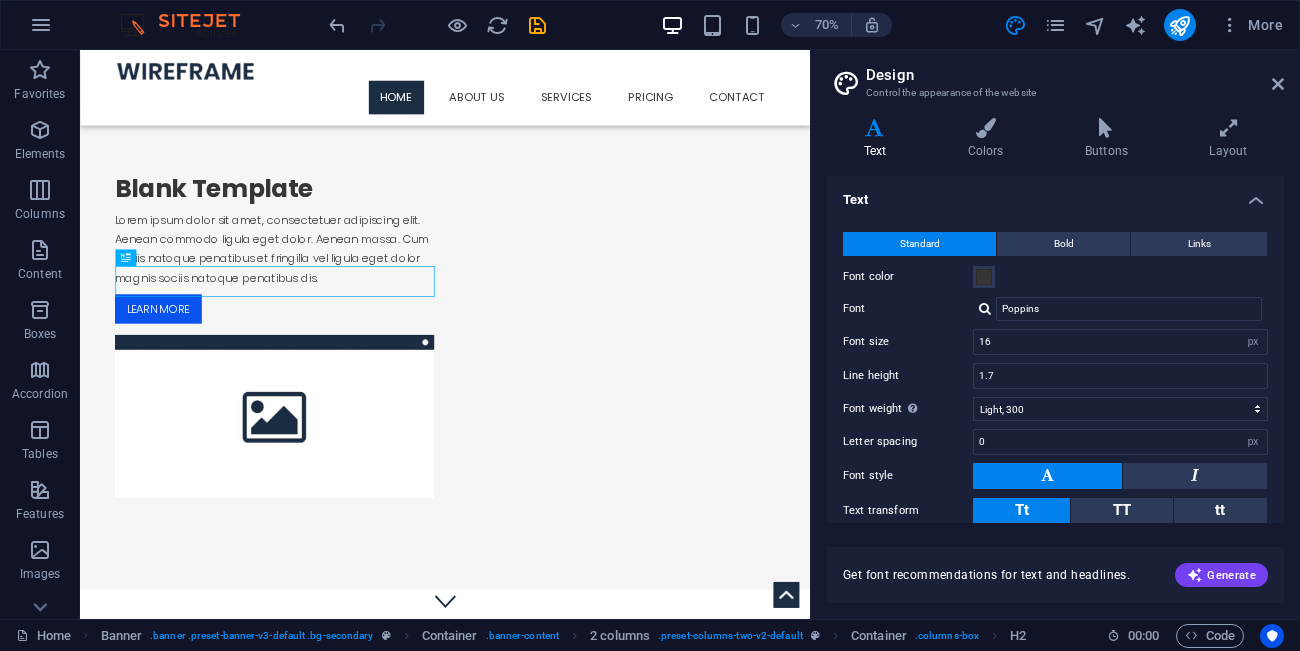 scroll, scrollTop: 107, scrollLeft: 0, axis: vertical 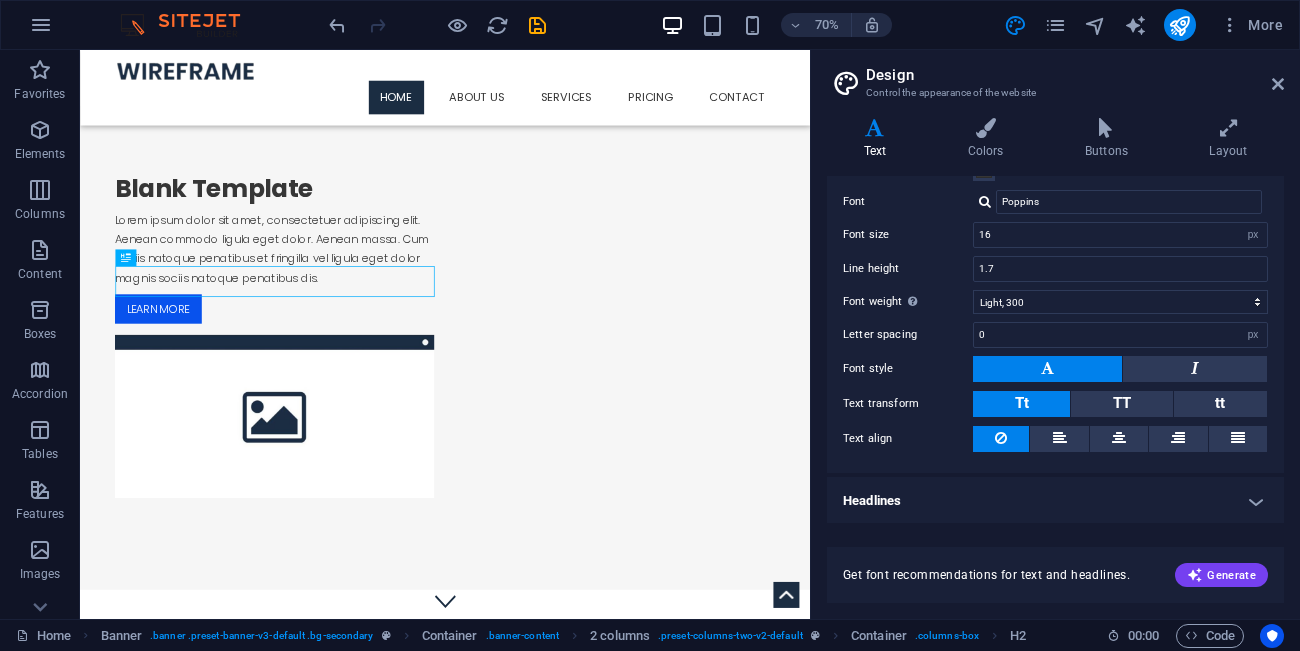 click on "Headlines" at bounding box center [1055, 501] 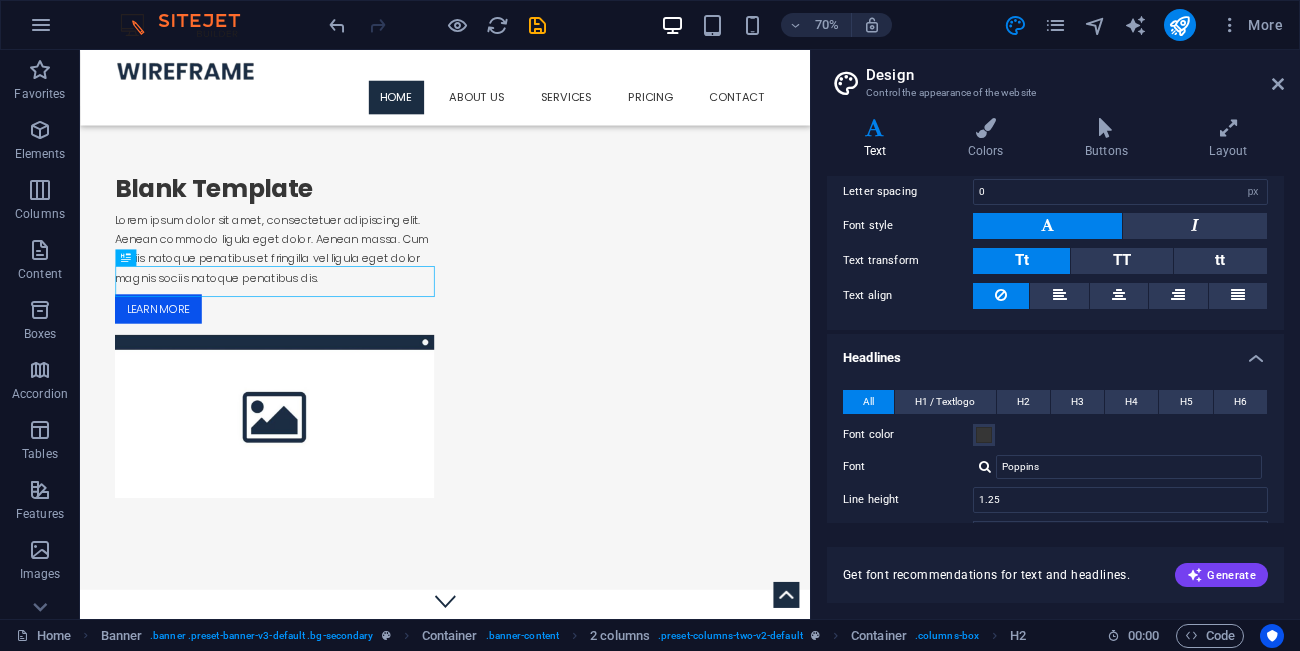 scroll, scrollTop: 311, scrollLeft: 0, axis: vertical 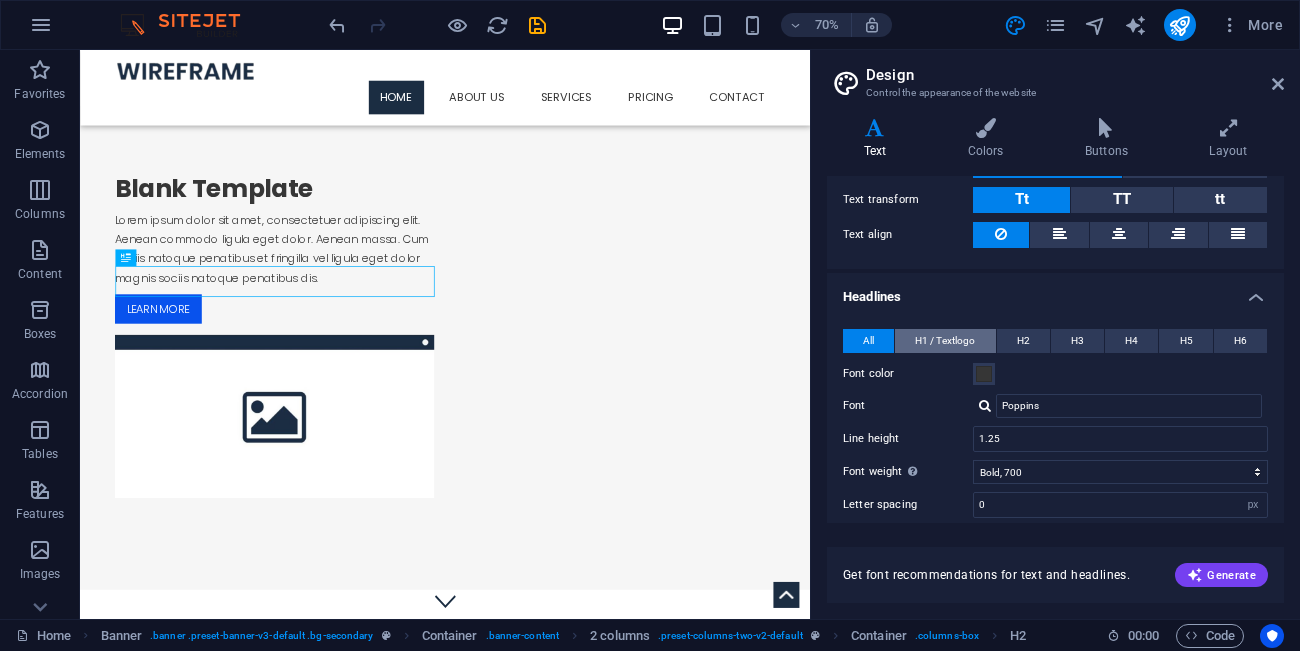 click on "H1 / Textlogo" at bounding box center (945, 341) 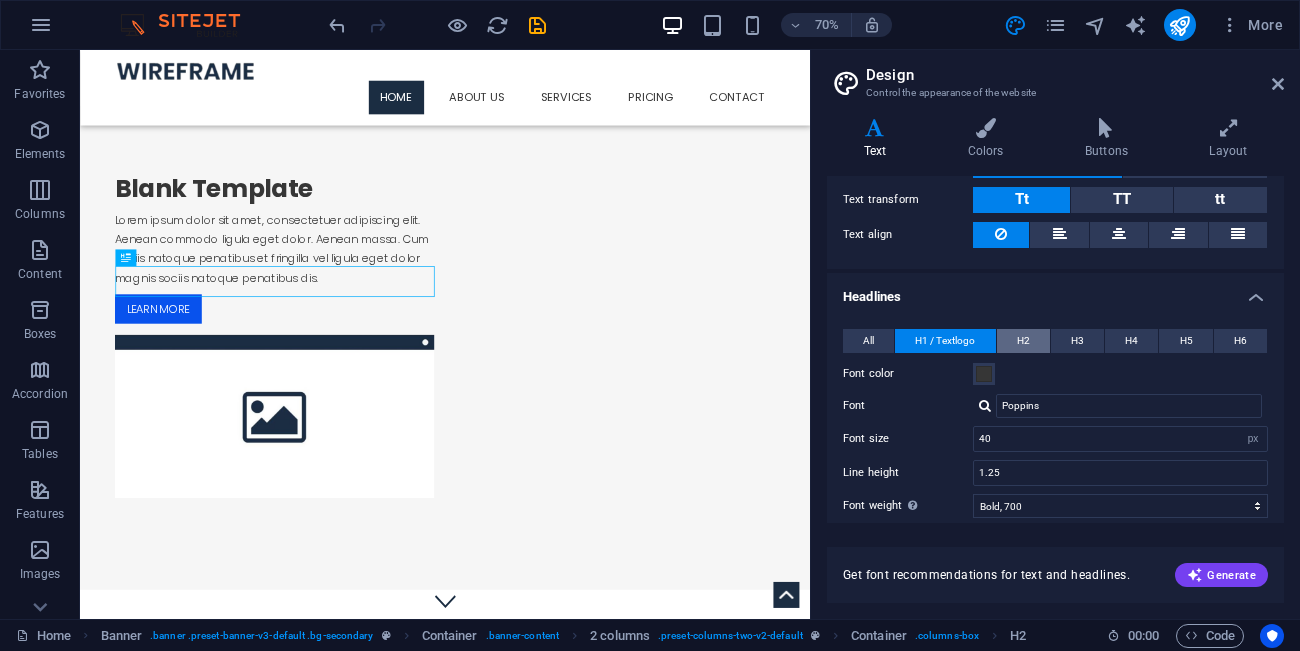 click on "H2" at bounding box center [1023, 341] 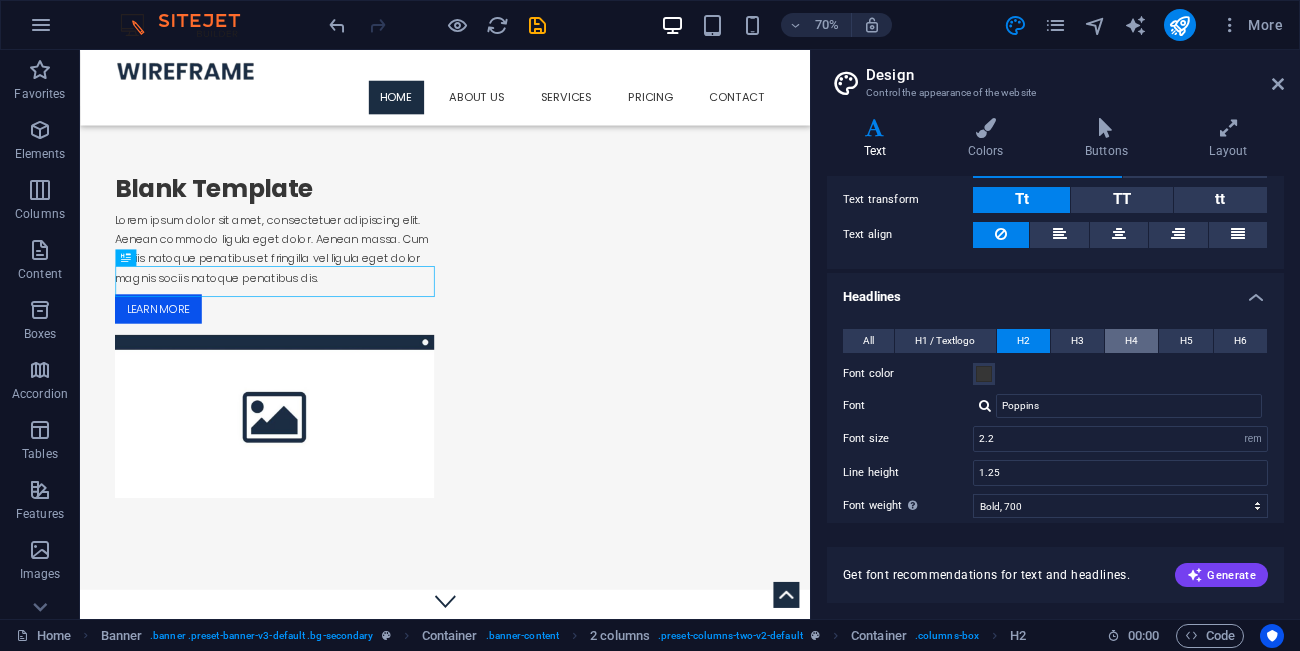 drag, startPoint x: 1074, startPoint y: 341, endPoint x: 1122, endPoint y: 343, distance: 48.04165 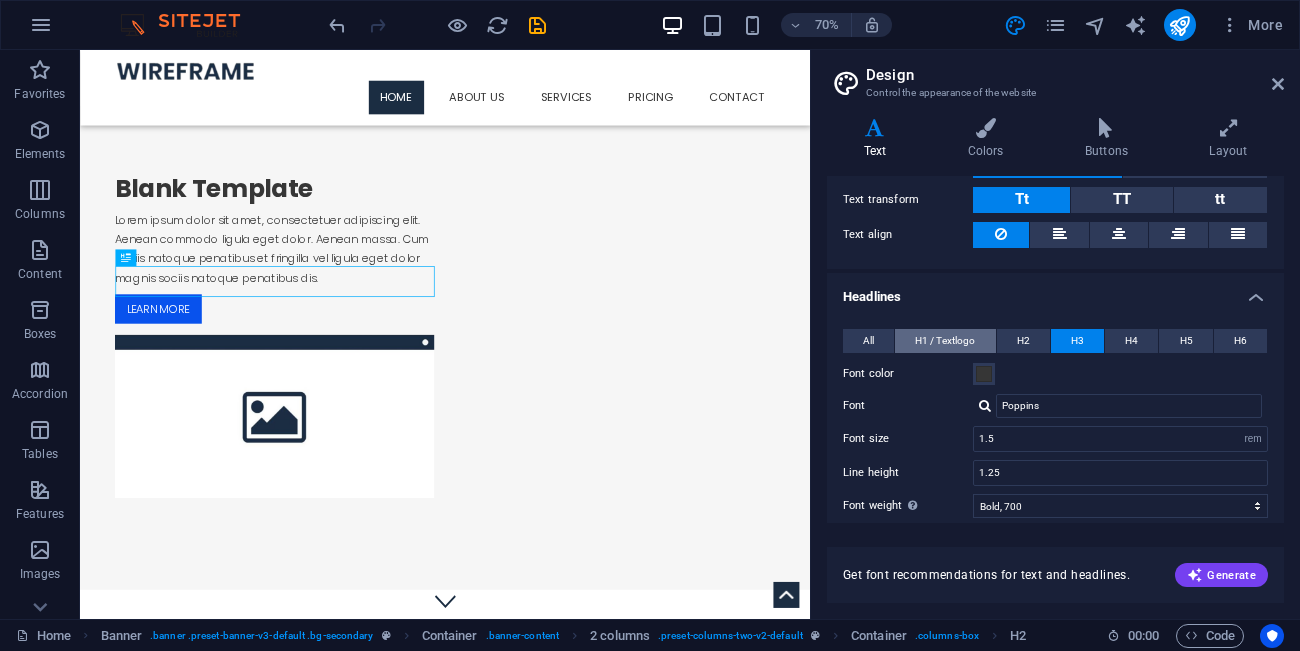 click on "H1 / Textlogo" at bounding box center [945, 341] 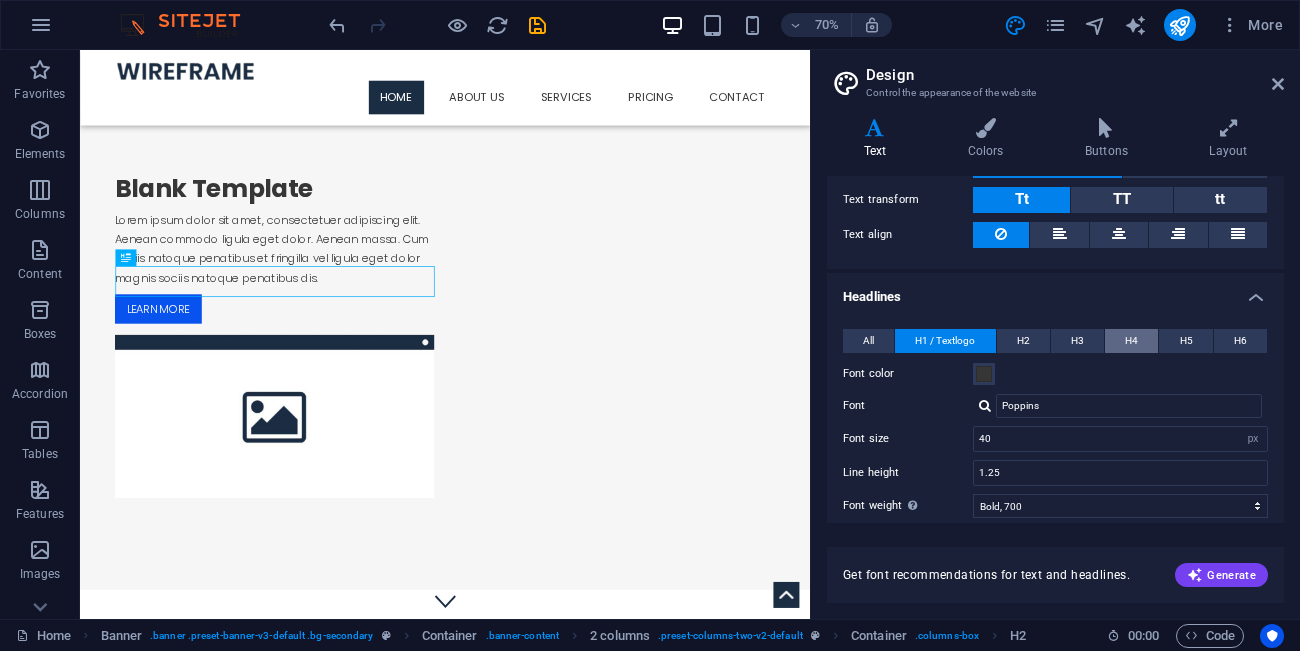click on "H2" at bounding box center (1023, 341) 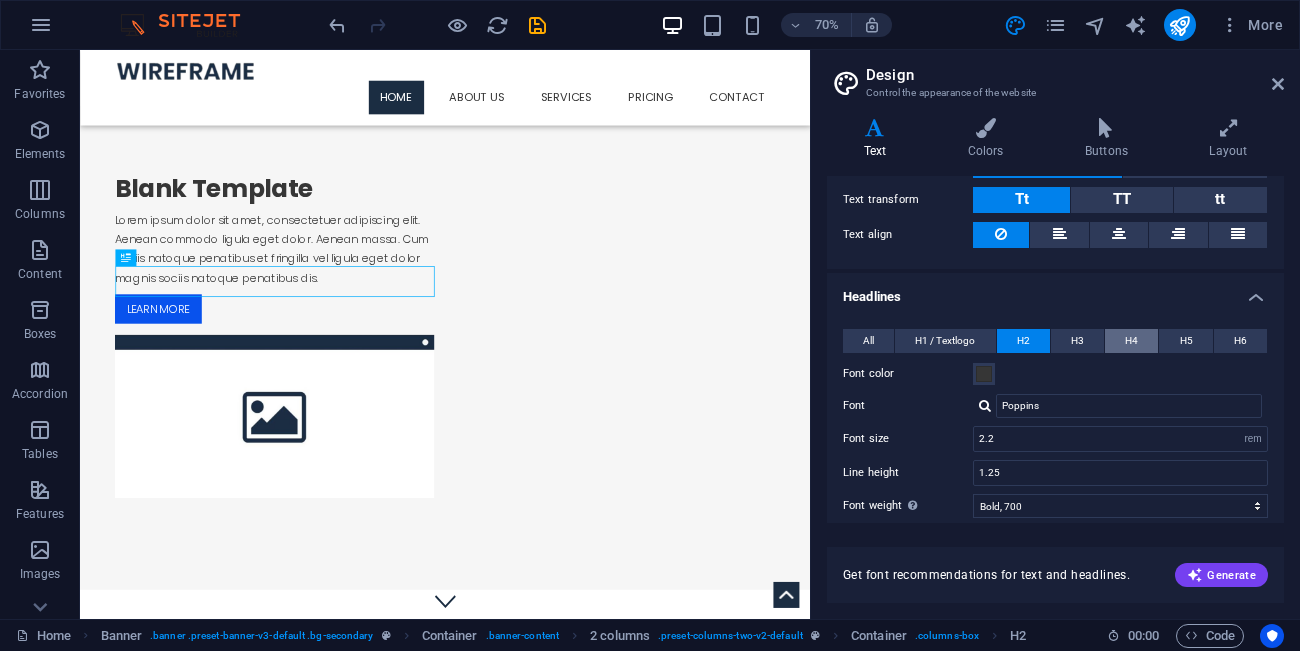 click on "H4" at bounding box center (1131, 341) 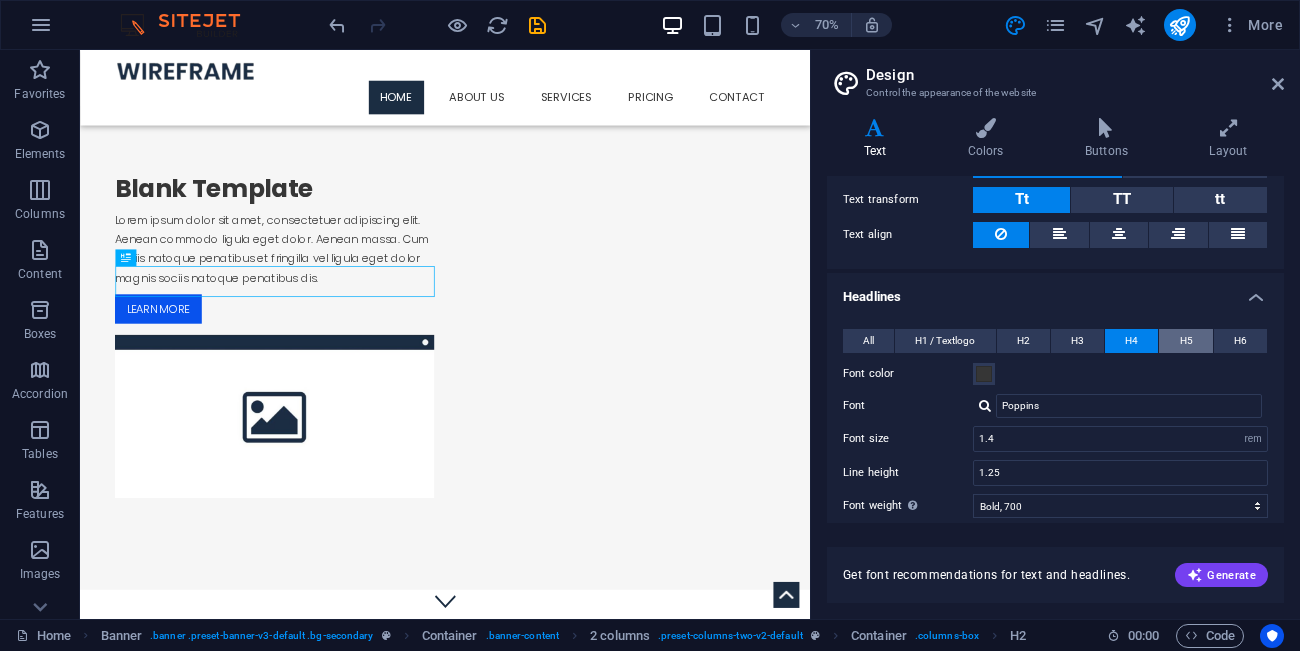 click on "H5" at bounding box center [1185, 341] 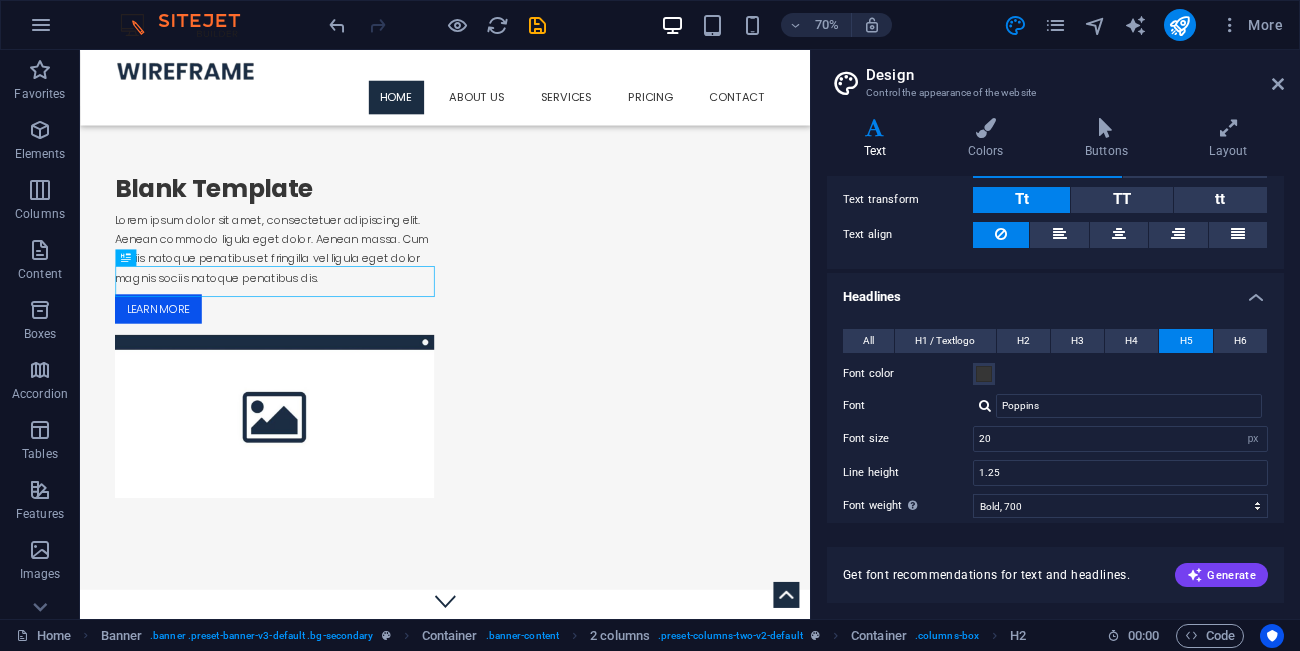 click on "H5" at bounding box center [1185, 341] 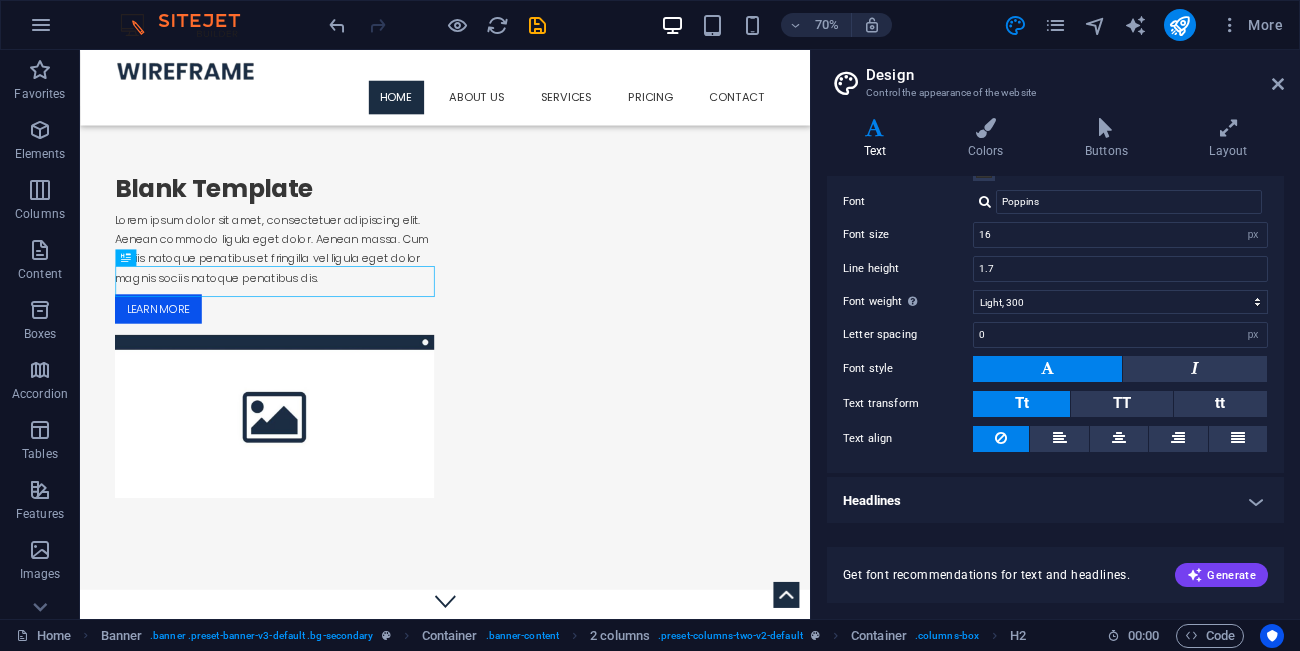 scroll, scrollTop: 0, scrollLeft: 0, axis: both 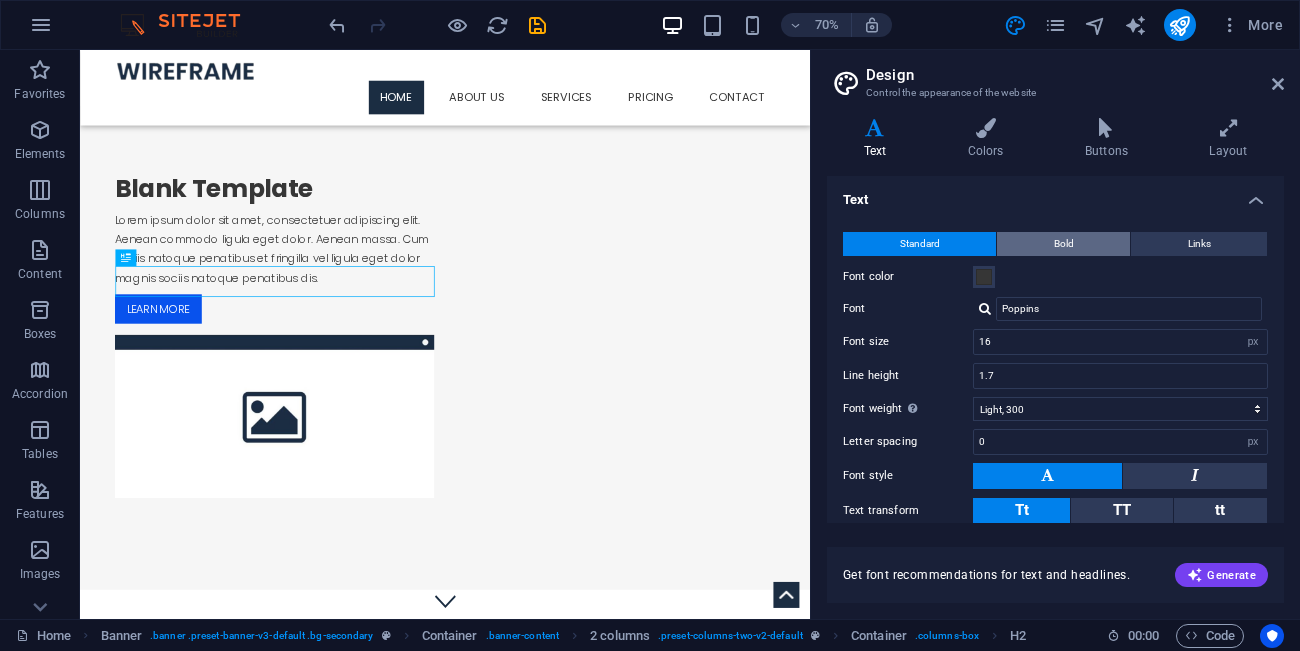 click on "Bold" at bounding box center (1063, 244) 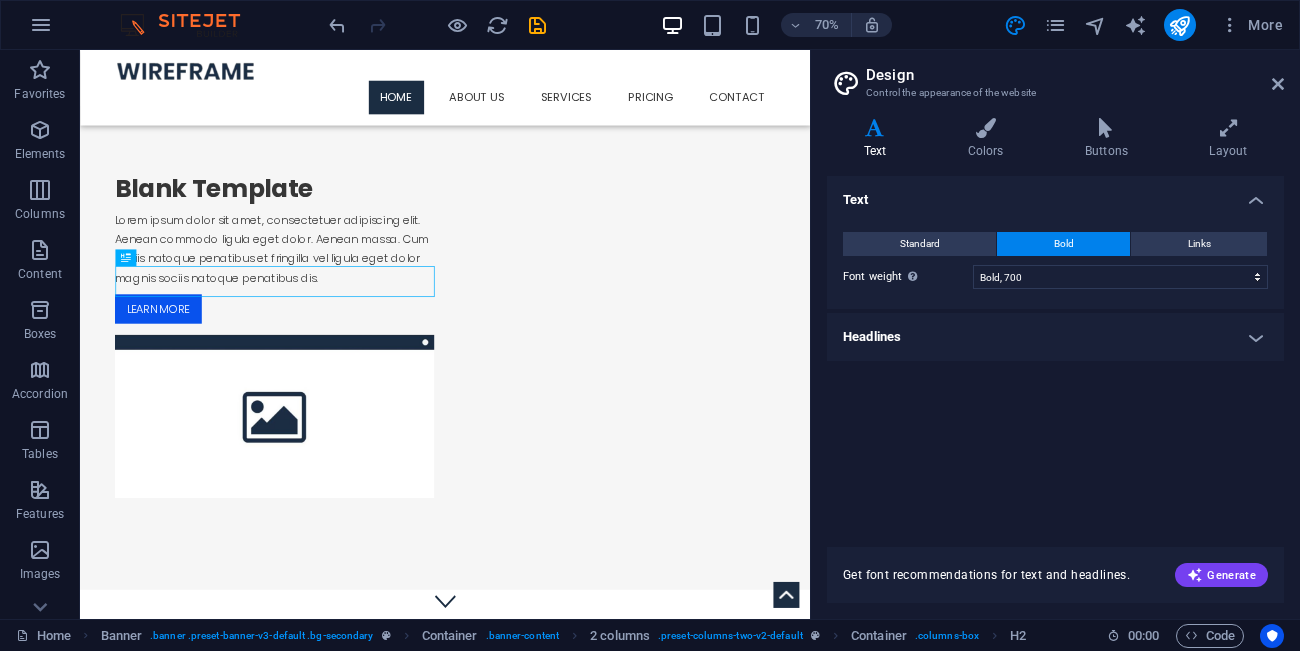 click on "Headlines" at bounding box center (1055, 337) 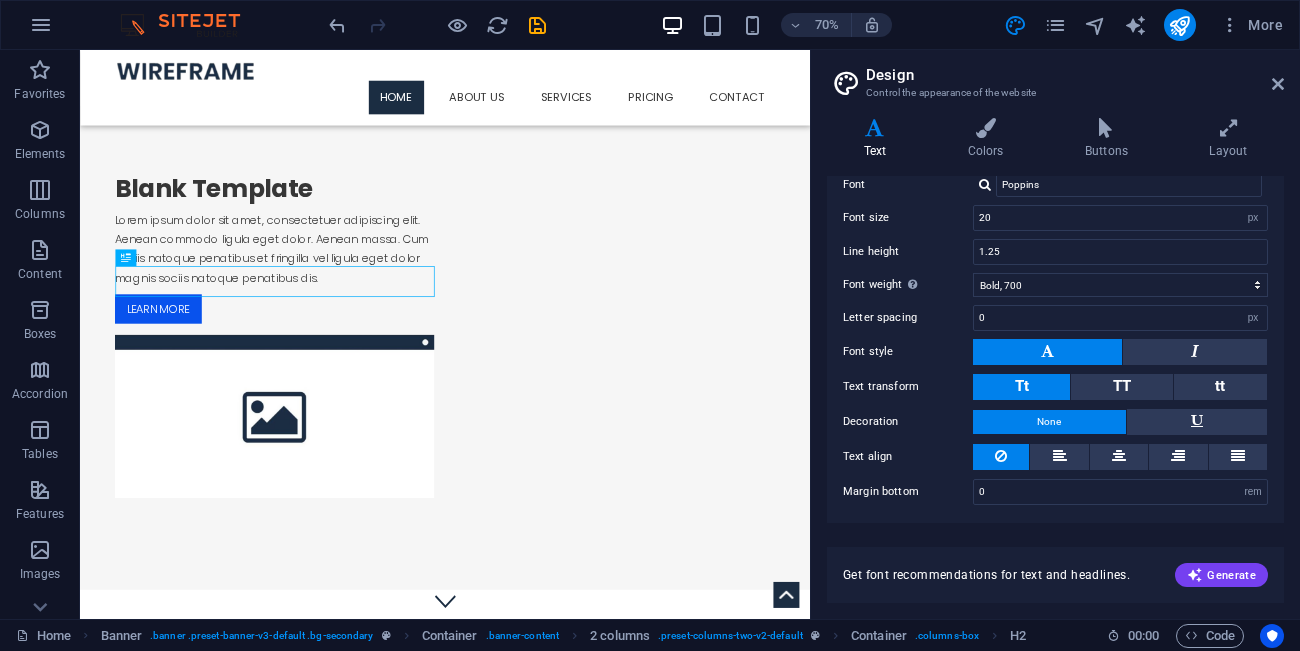 scroll, scrollTop: 0, scrollLeft: 0, axis: both 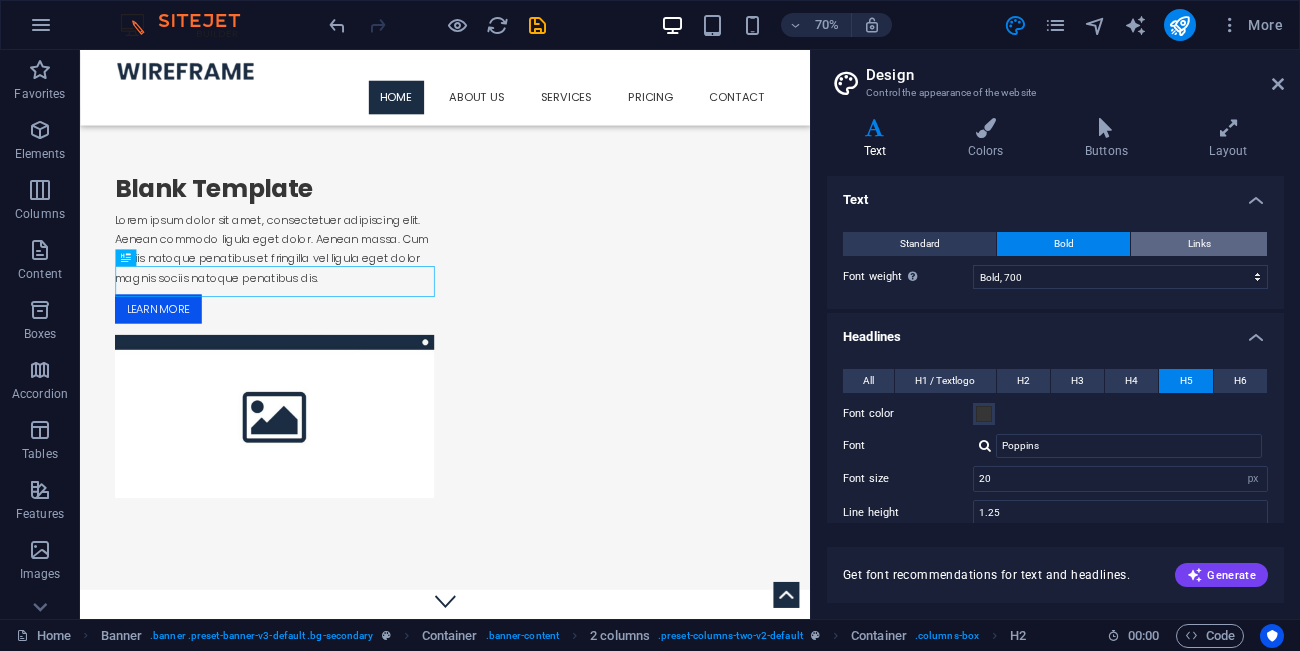 click on "Links" at bounding box center (1199, 244) 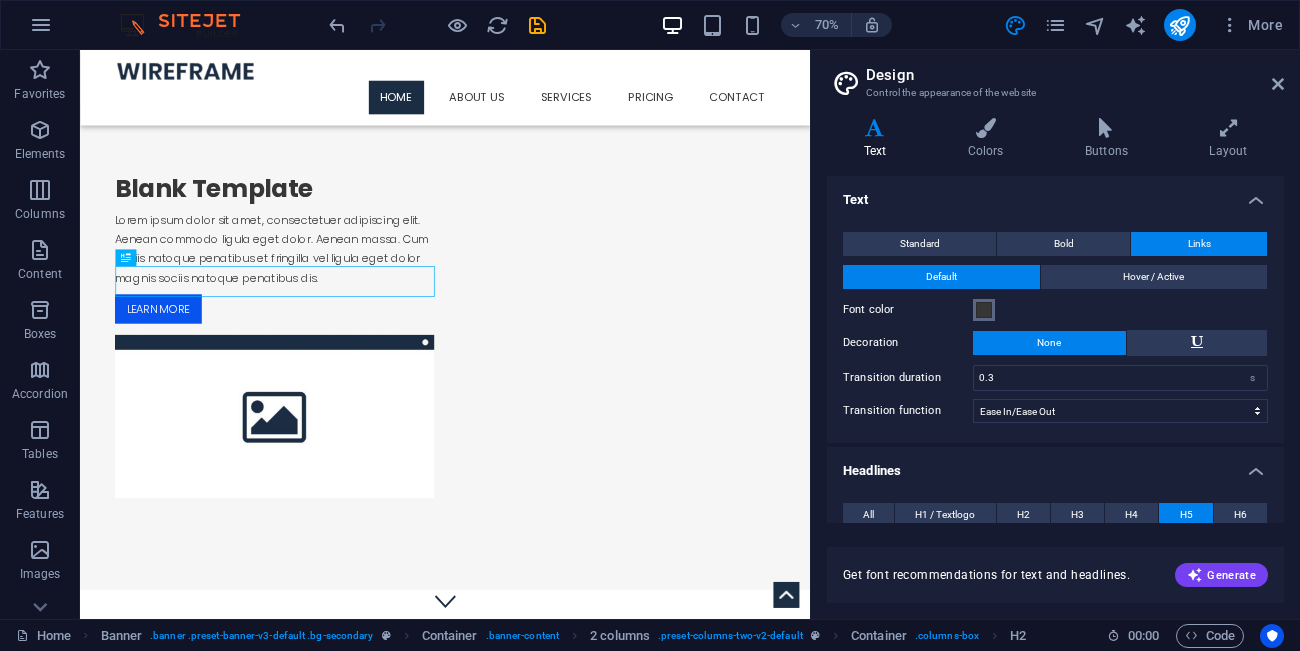 click at bounding box center (984, 310) 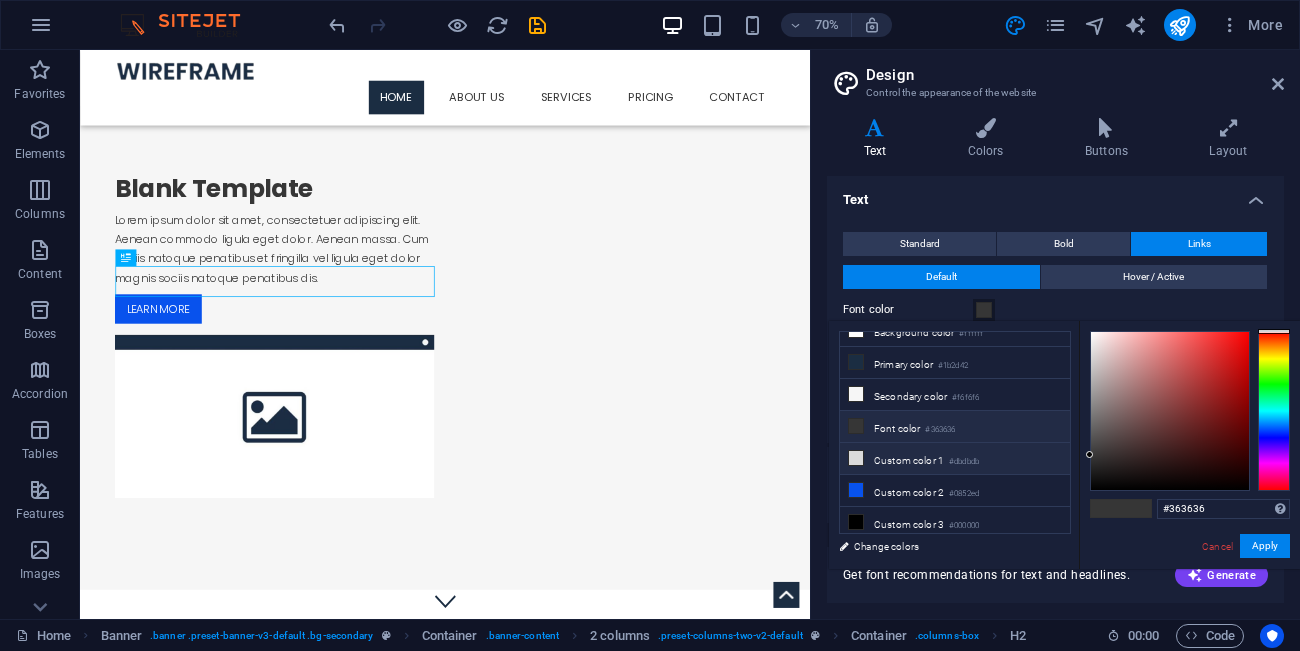 scroll, scrollTop: 0, scrollLeft: 0, axis: both 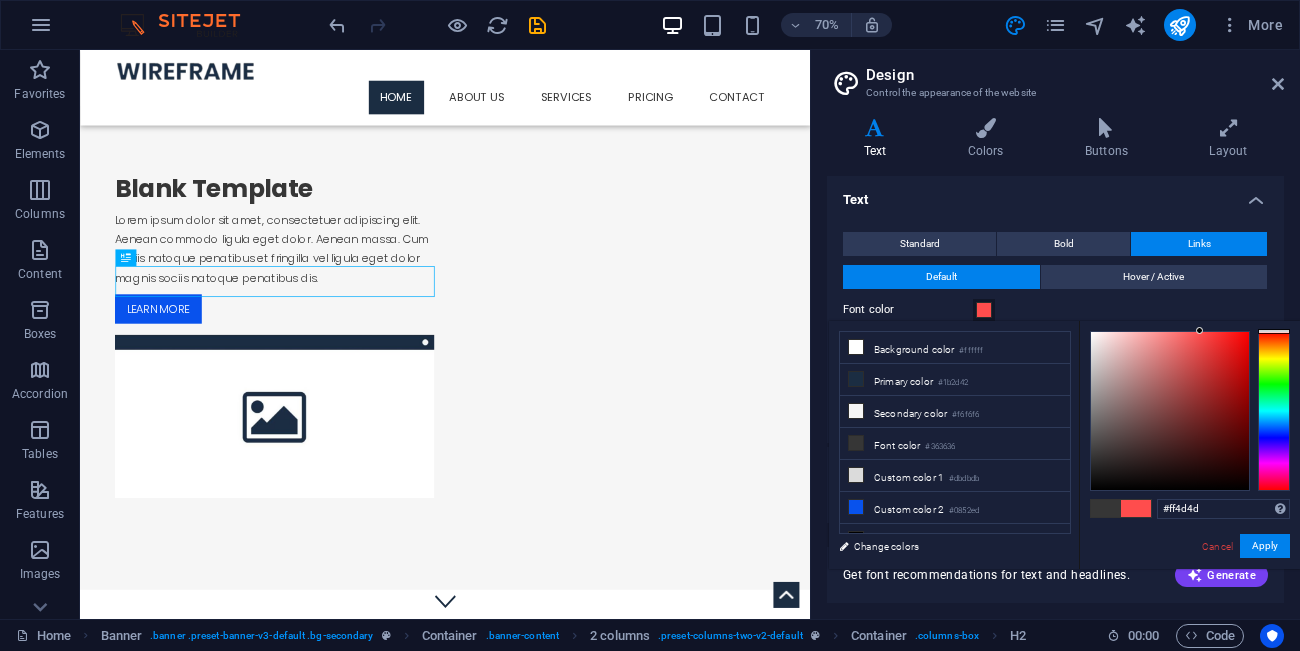 drag, startPoint x: 1171, startPoint y: 421, endPoint x: 1200, endPoint y: 325, distance: 100.28459 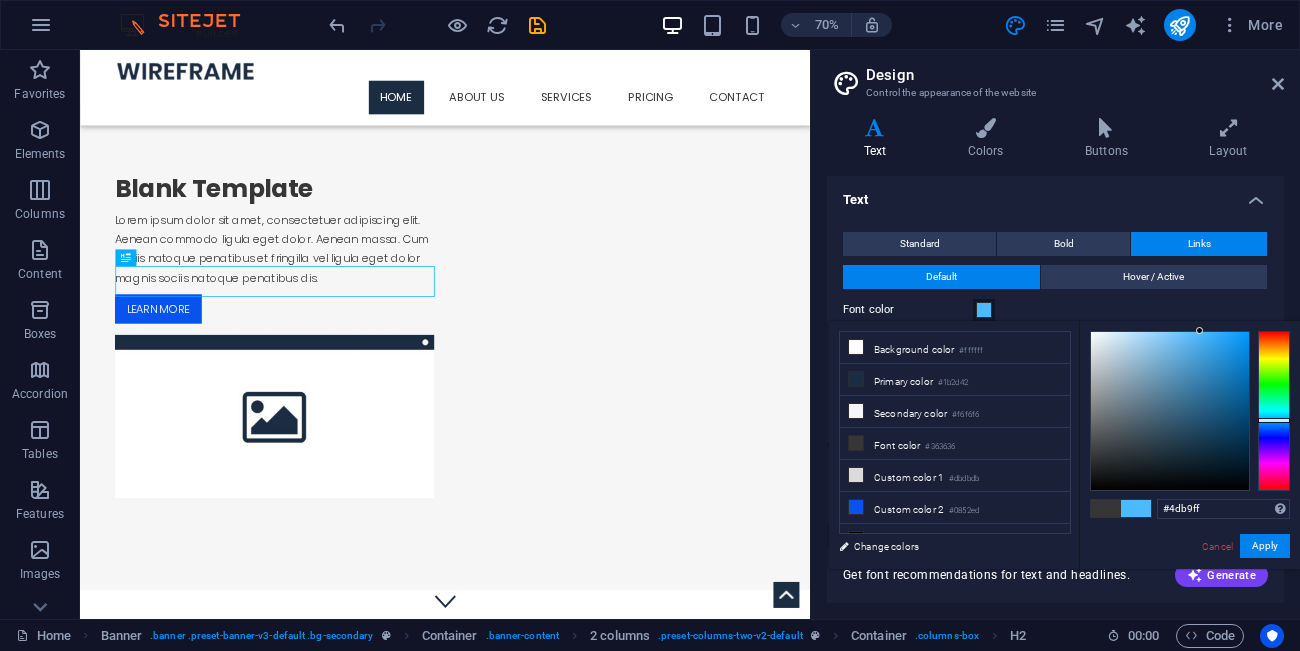 click at bounding box center (1274, 411) 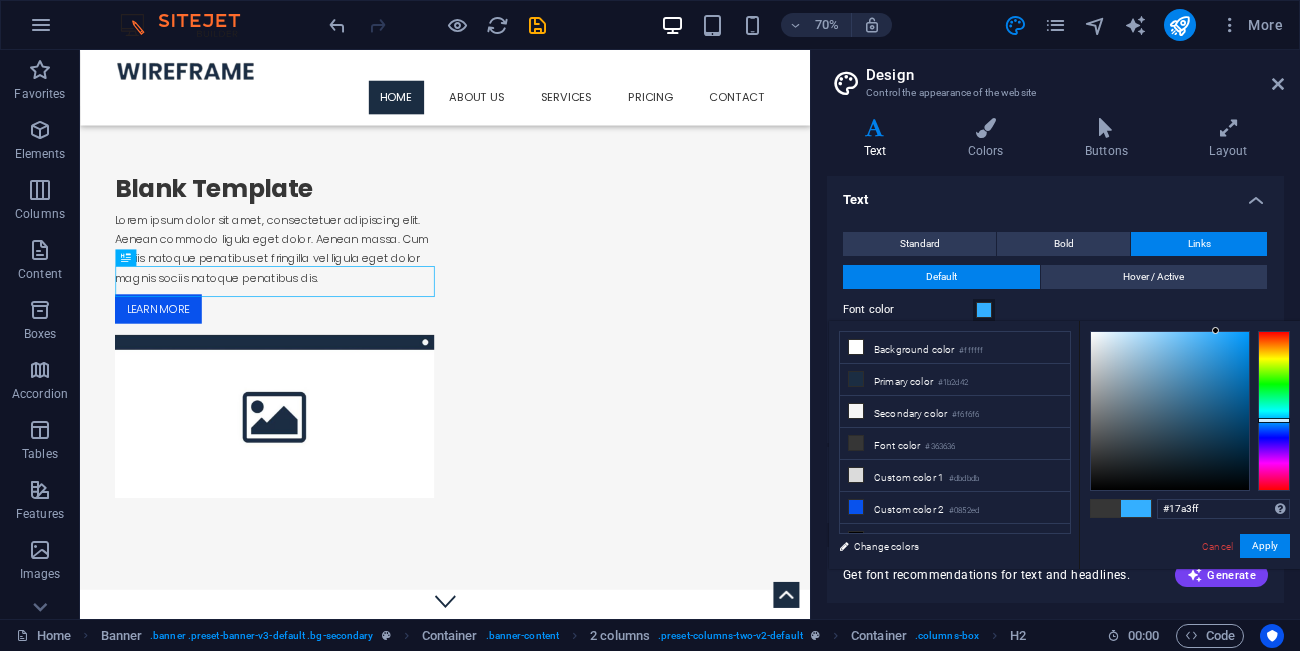 drag, startPoint x: 1186, startPoint y: 348, endPoint x: 1238, endPoint y: 338, distance: 52.95281 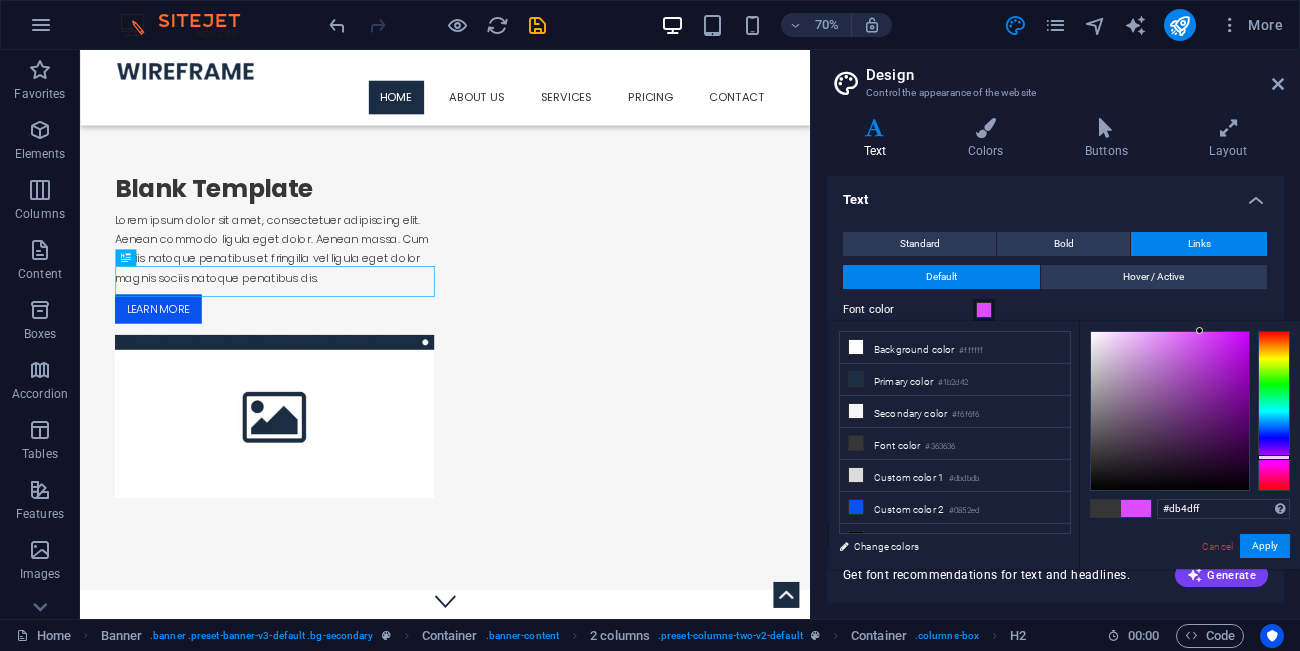 click at bounding box center [1274, 411] 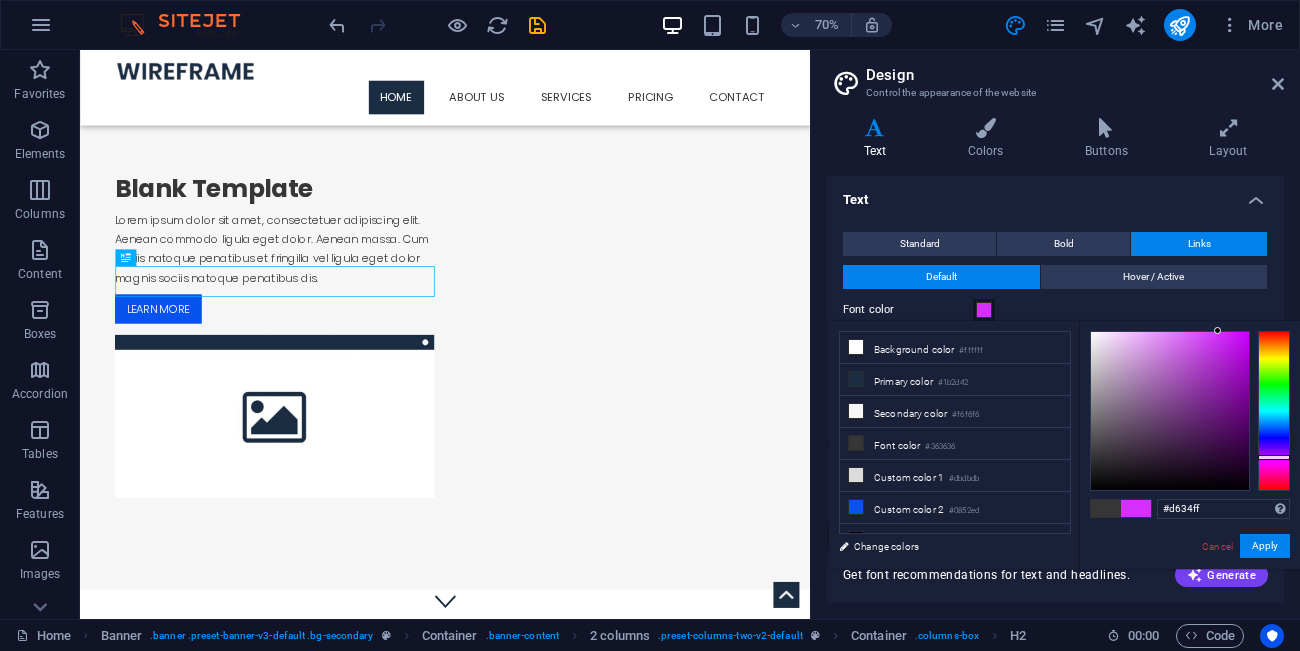 type on "#d735ff" 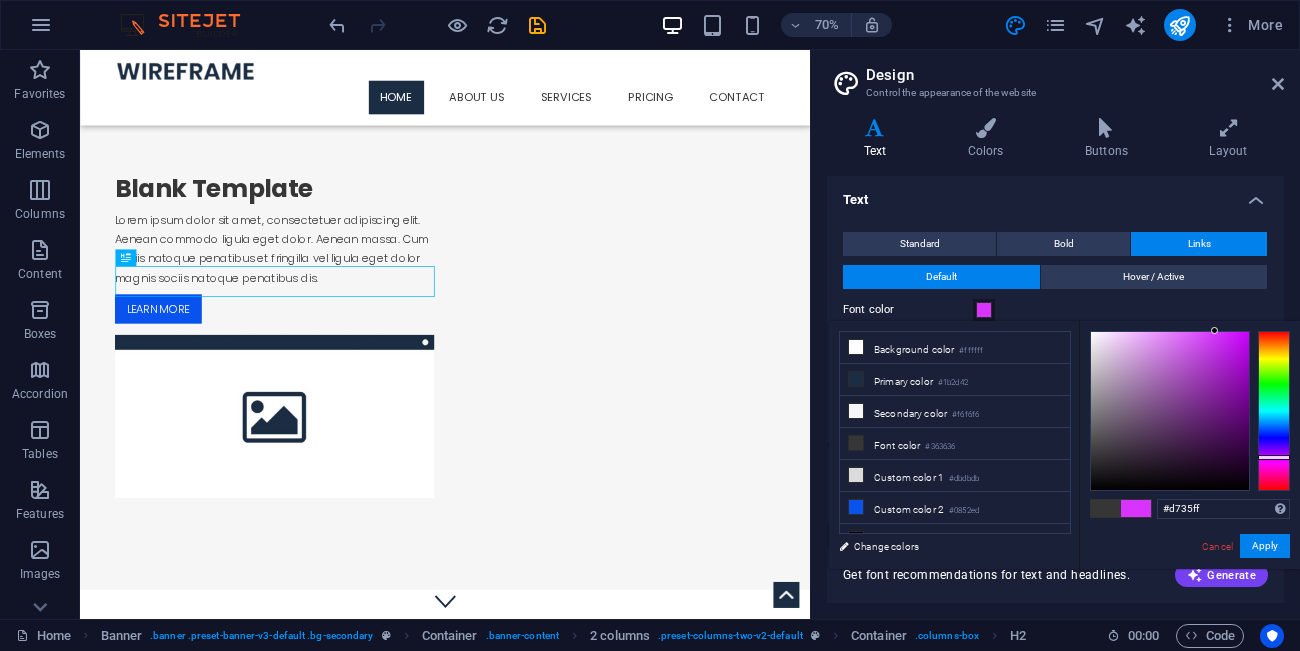 drag, startPoint x: 1220, startPoint y: 360, endPoint x: 1215, endPoint y: 325, distance: 35.35534 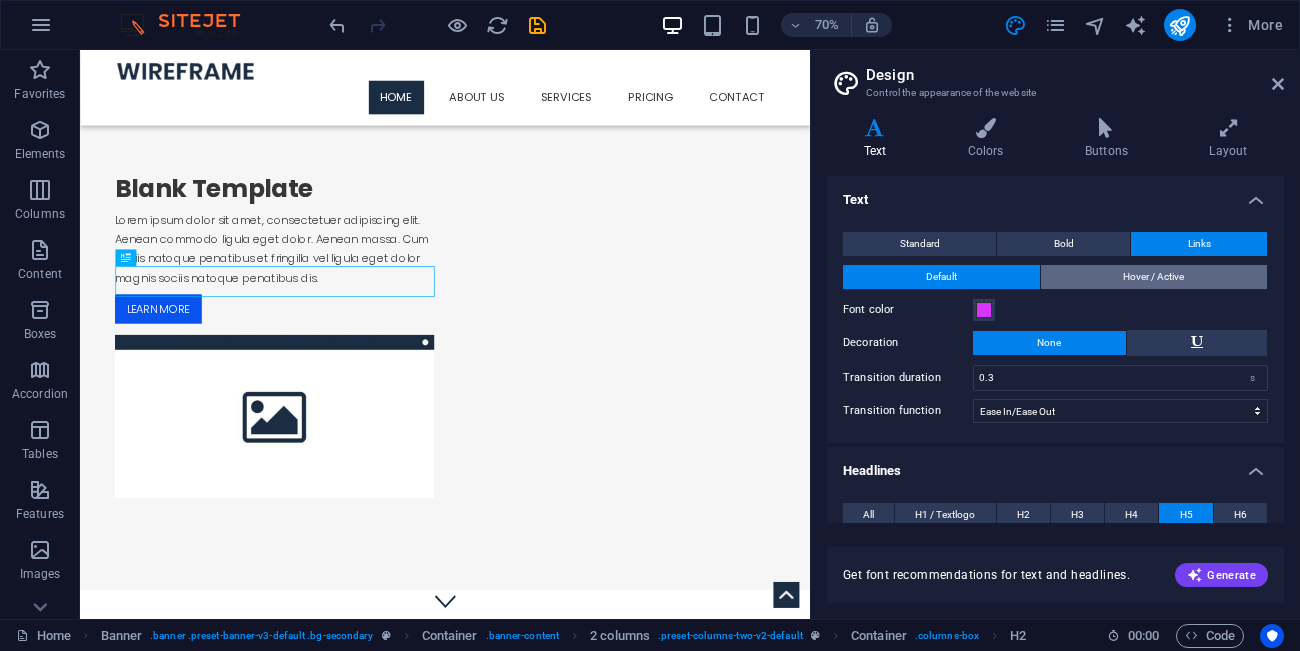 click on "Hover / Active" at bounding box center [1154, 277] 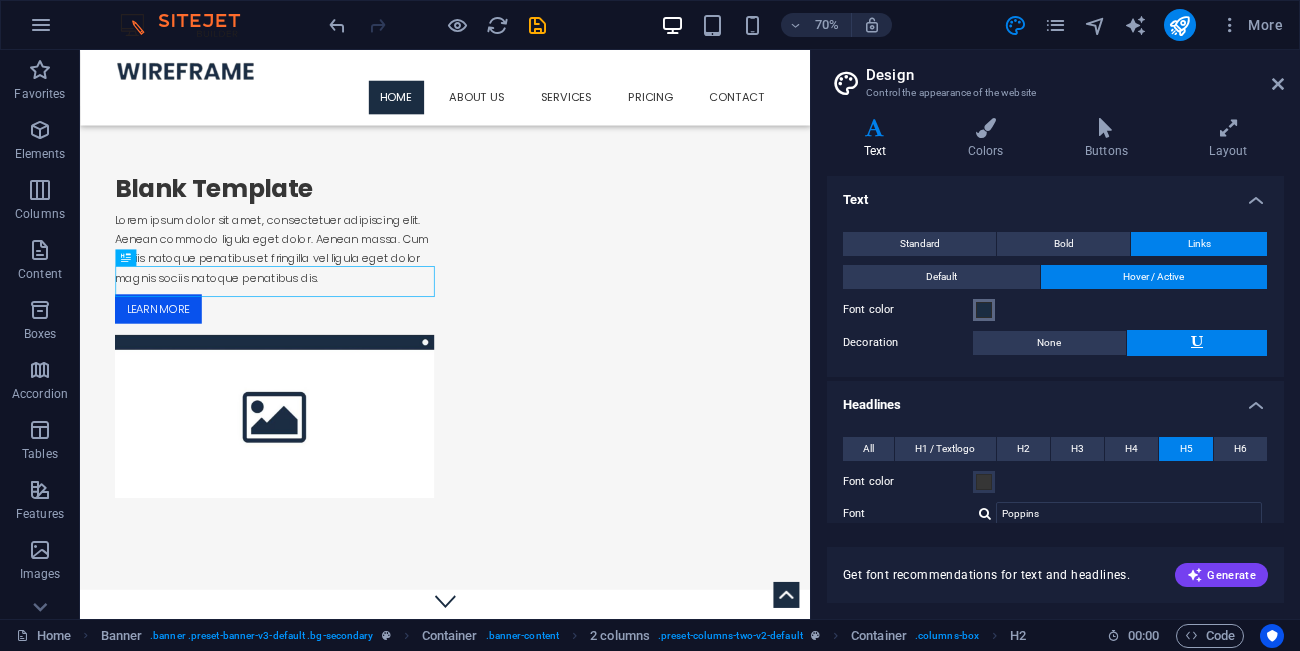 click at bounding box center [984, 310] 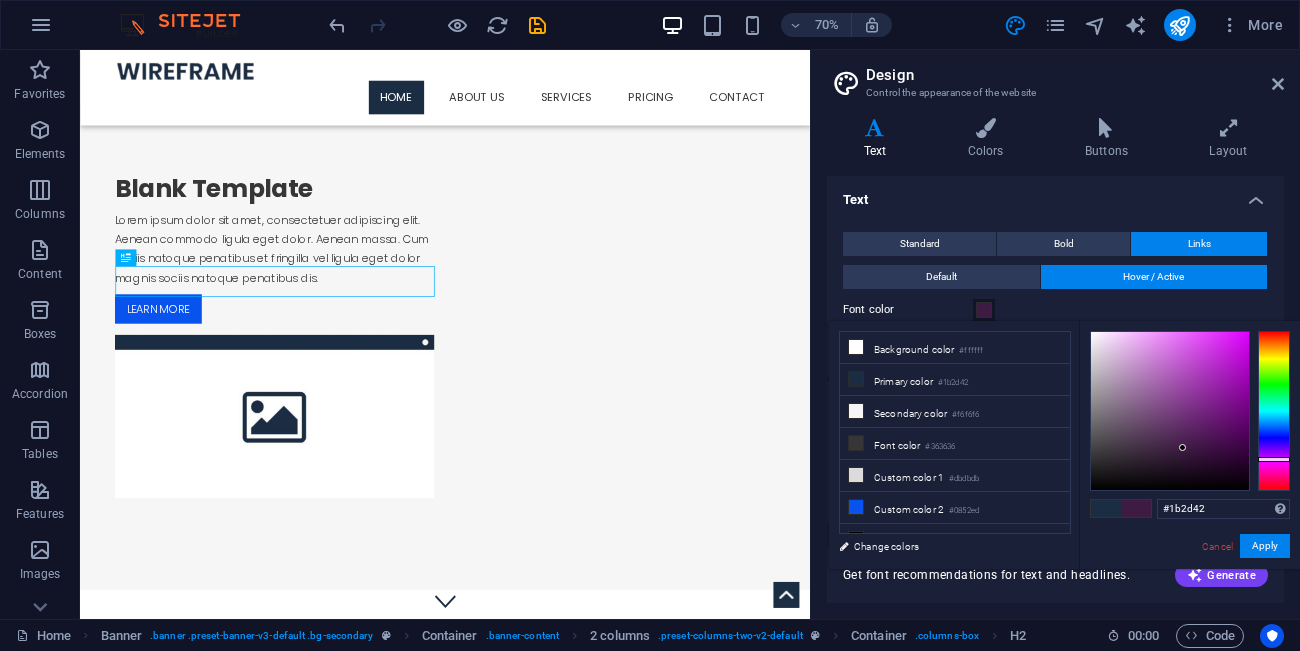 click at bounding box center (1274, 411) 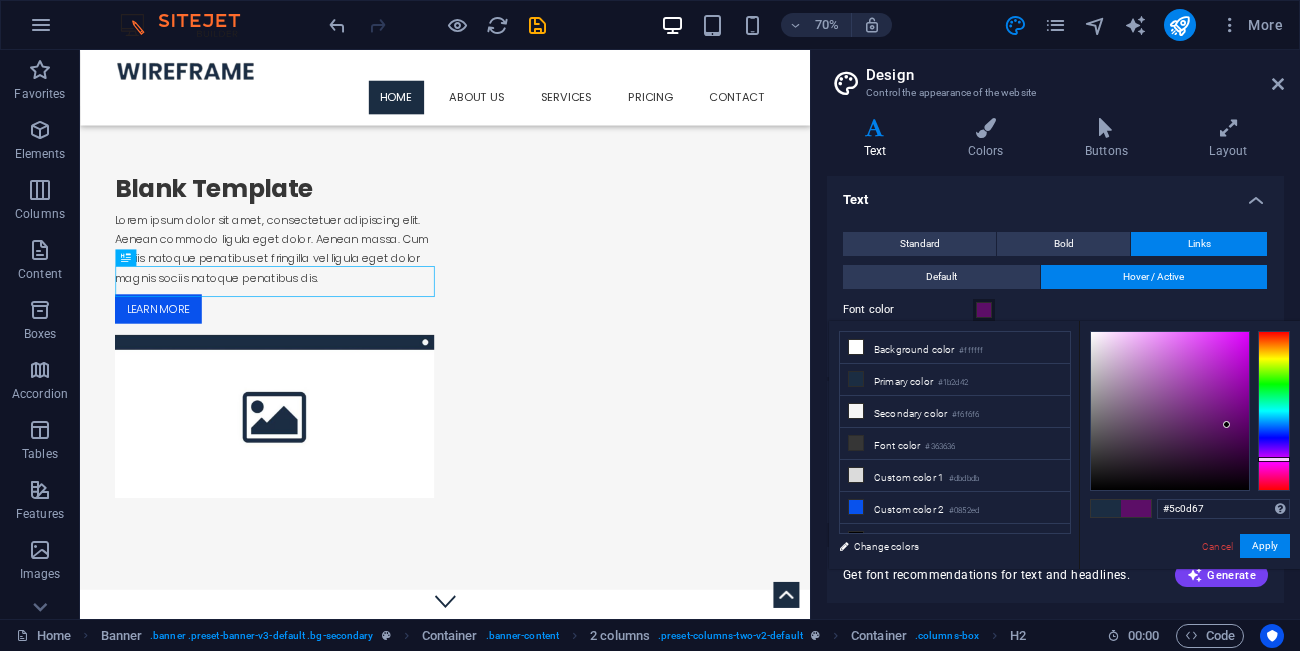 drag, startPoint x: 1198, startPoint y: 423, endPoint x: 1260, endPoint y: 429, distance: 62.289646 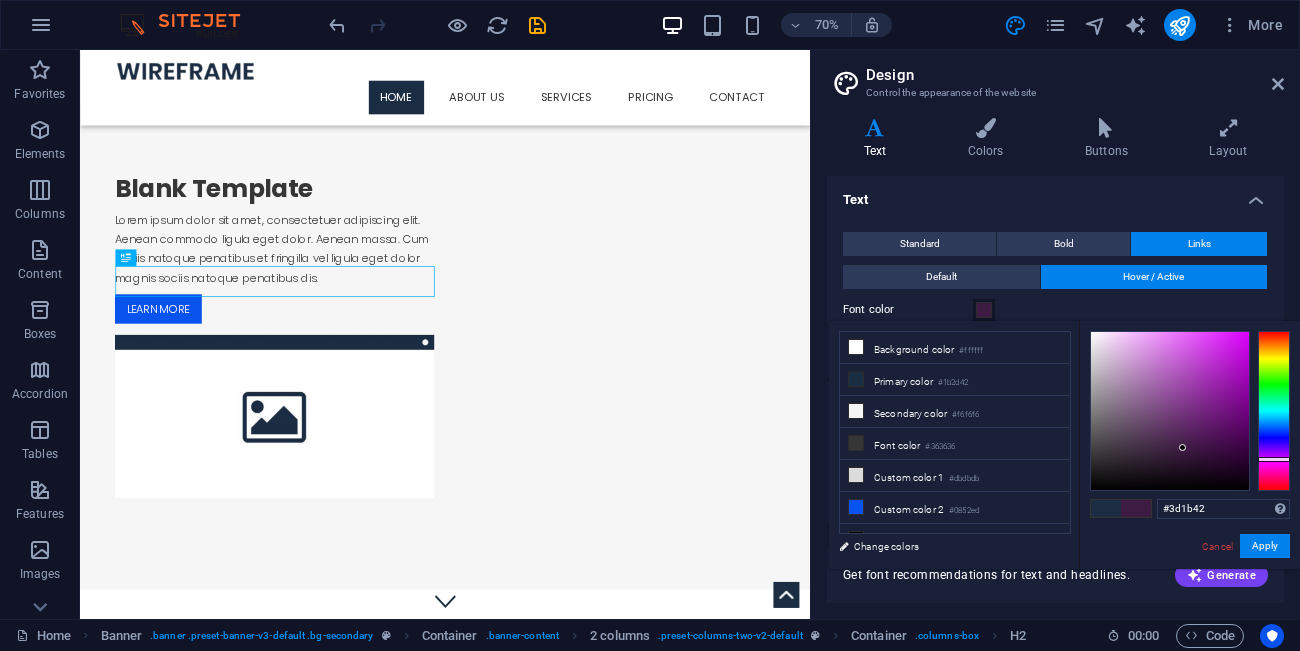 click at bounding box center [1274, 411] 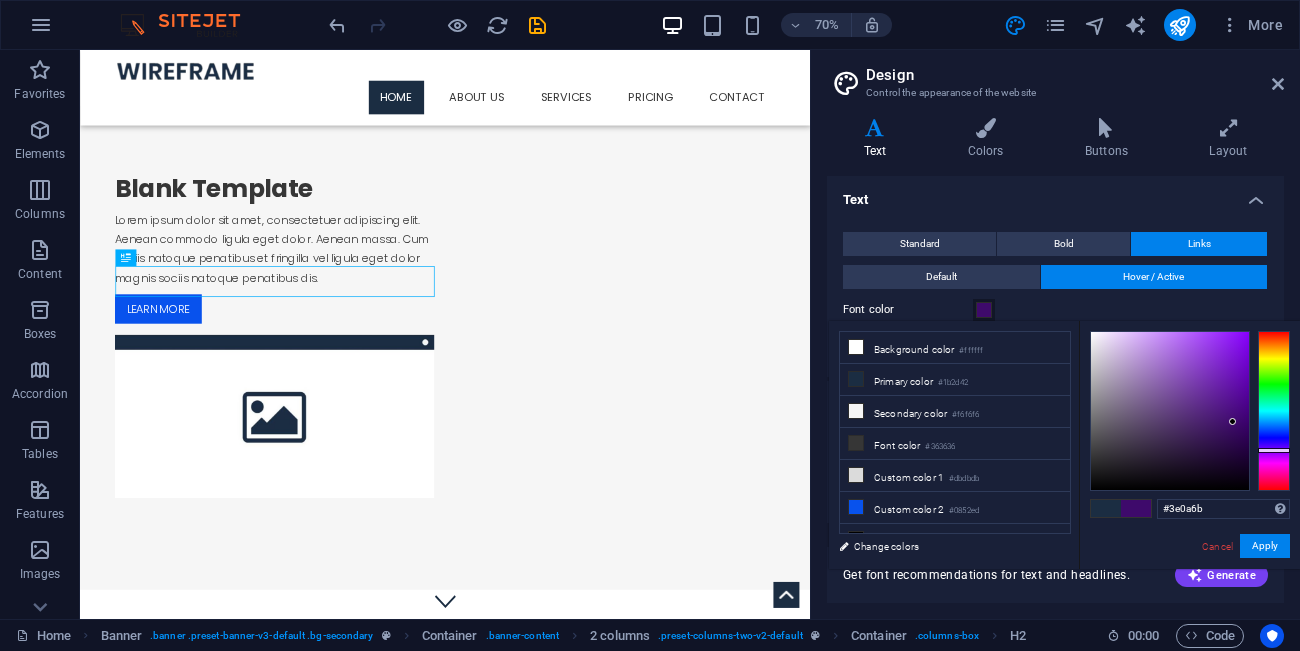 click at bounding box center (1274, 450) 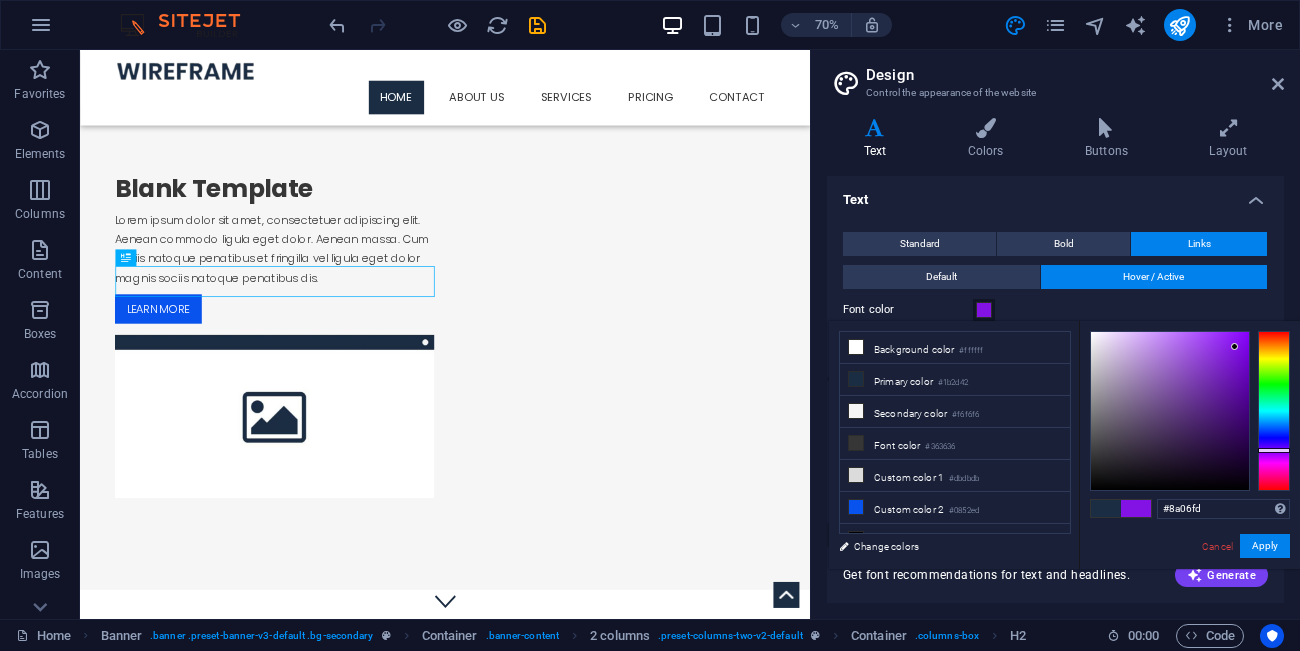 type on "#8a03ff" 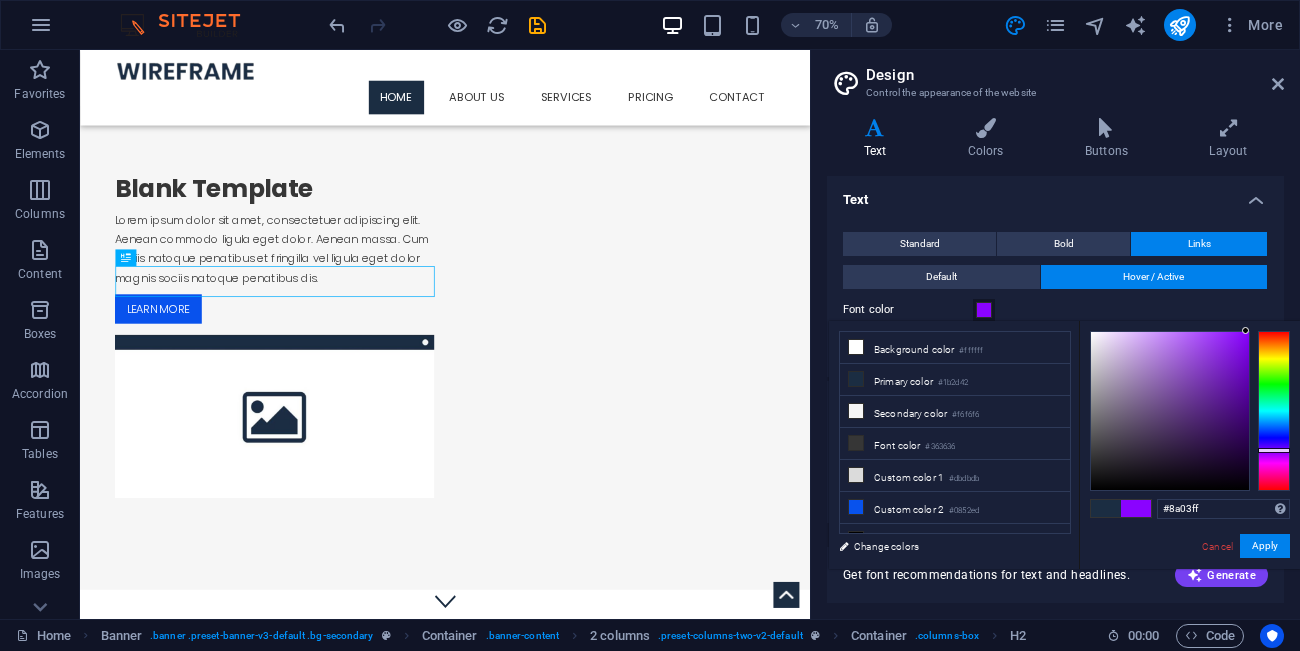 drag, startPoint x: 1235, startPoint y: 347, endPoint x: 1246, endPoint y: 323, distance: 26.400757 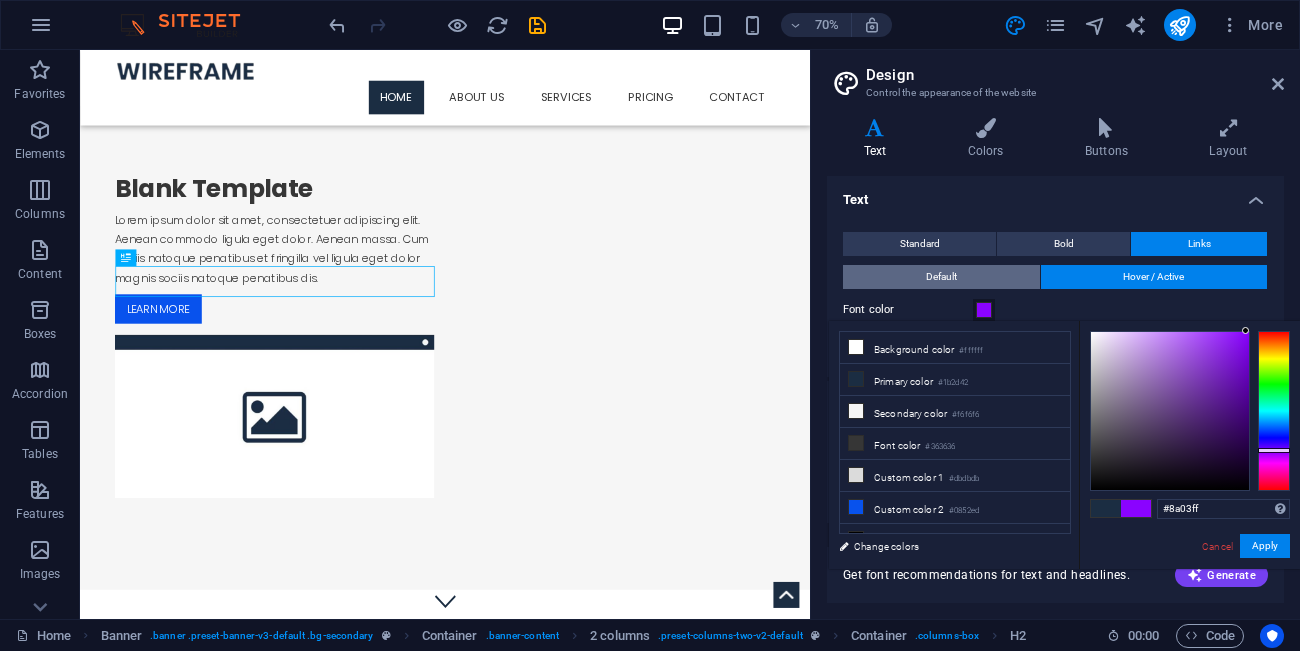 click on "Default" at bounding box center (941, 277) 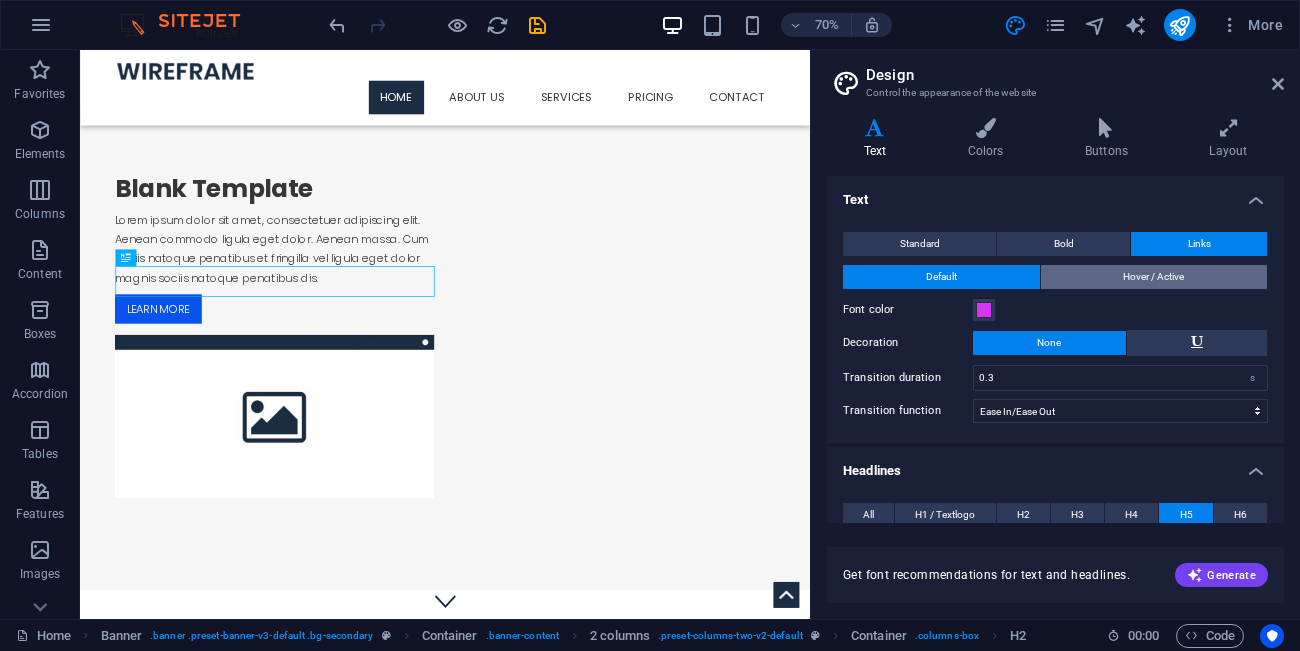 click on "Hover / Active" at bounding box center (1154, 277) 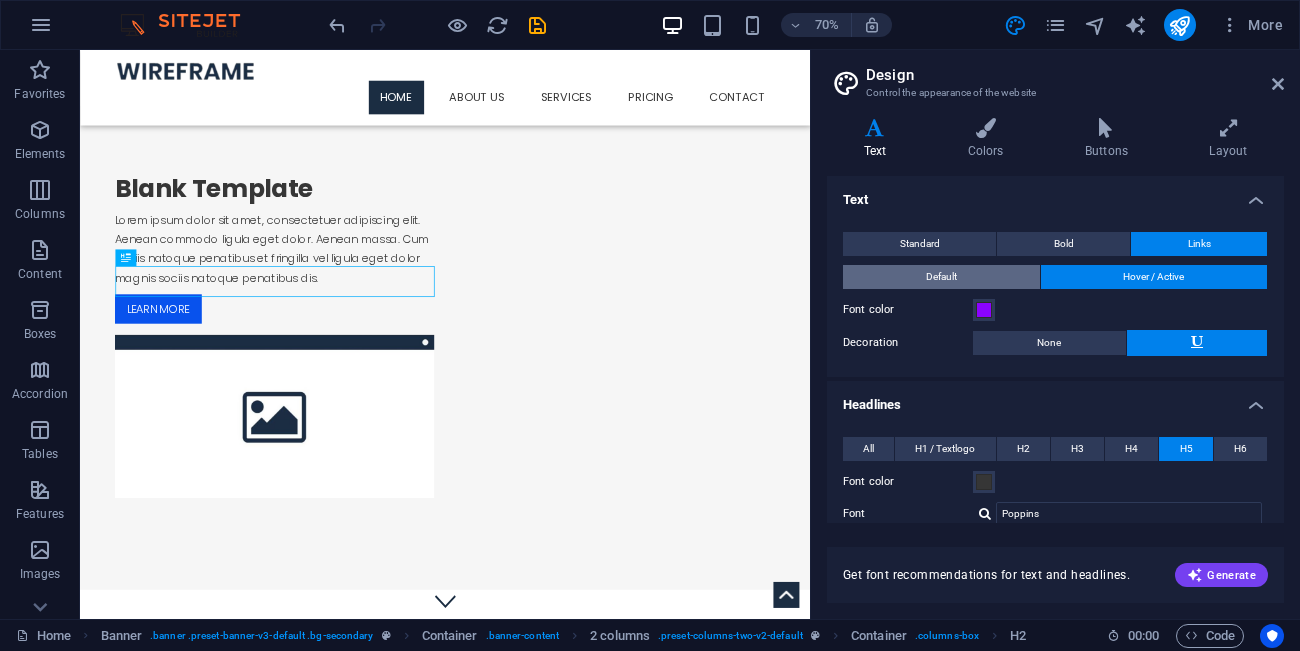 click on "Default" at bounding box center [941, 277] 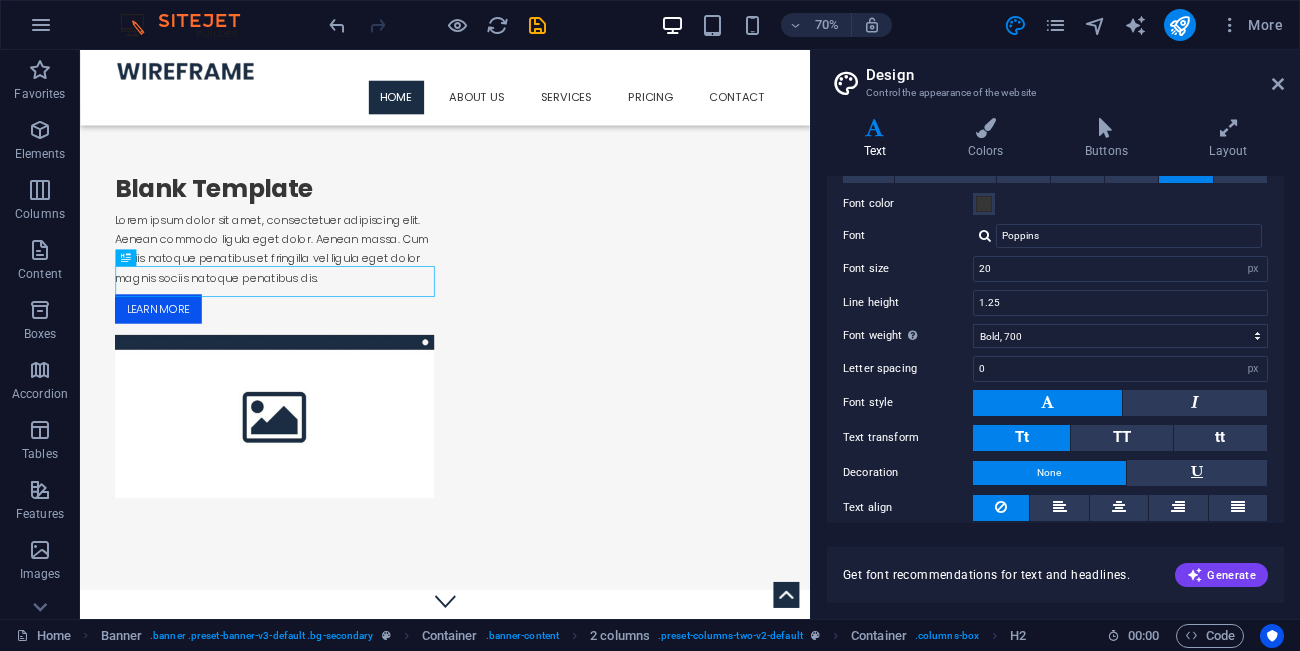 scroll, scrollTop: 204, scrollLeft: 0, axis: vertical 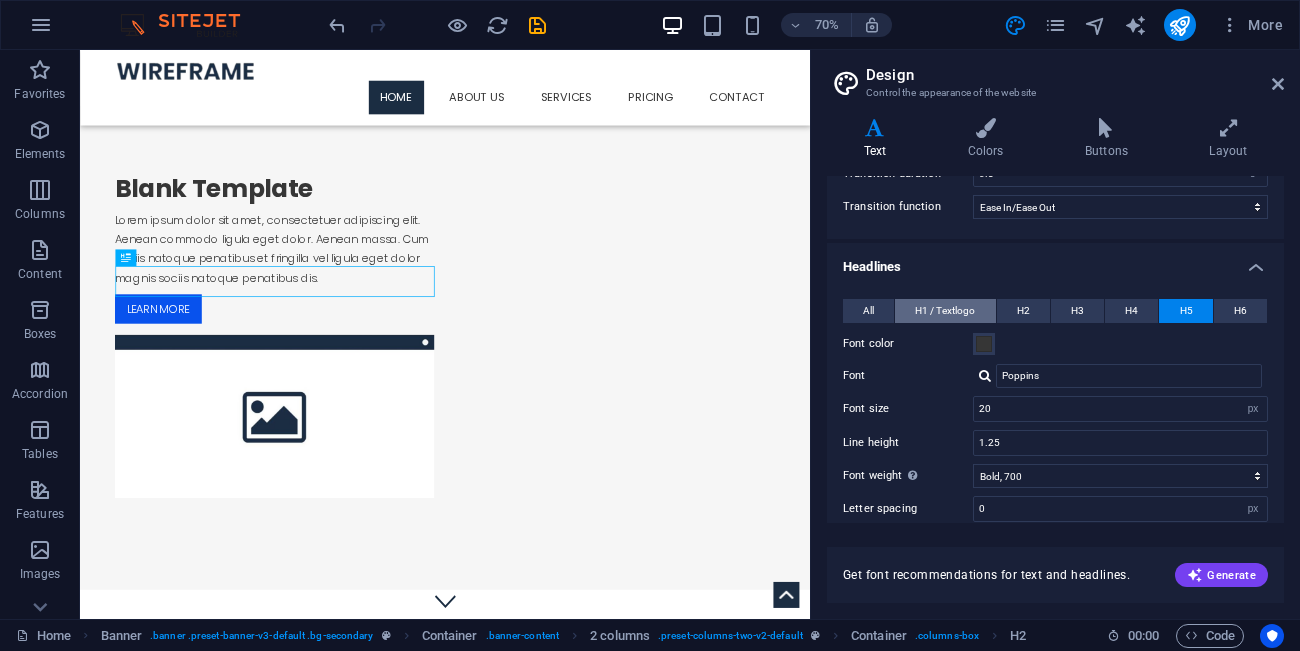 click on "H1 / Textlogo" at bounding box center [945, 311] 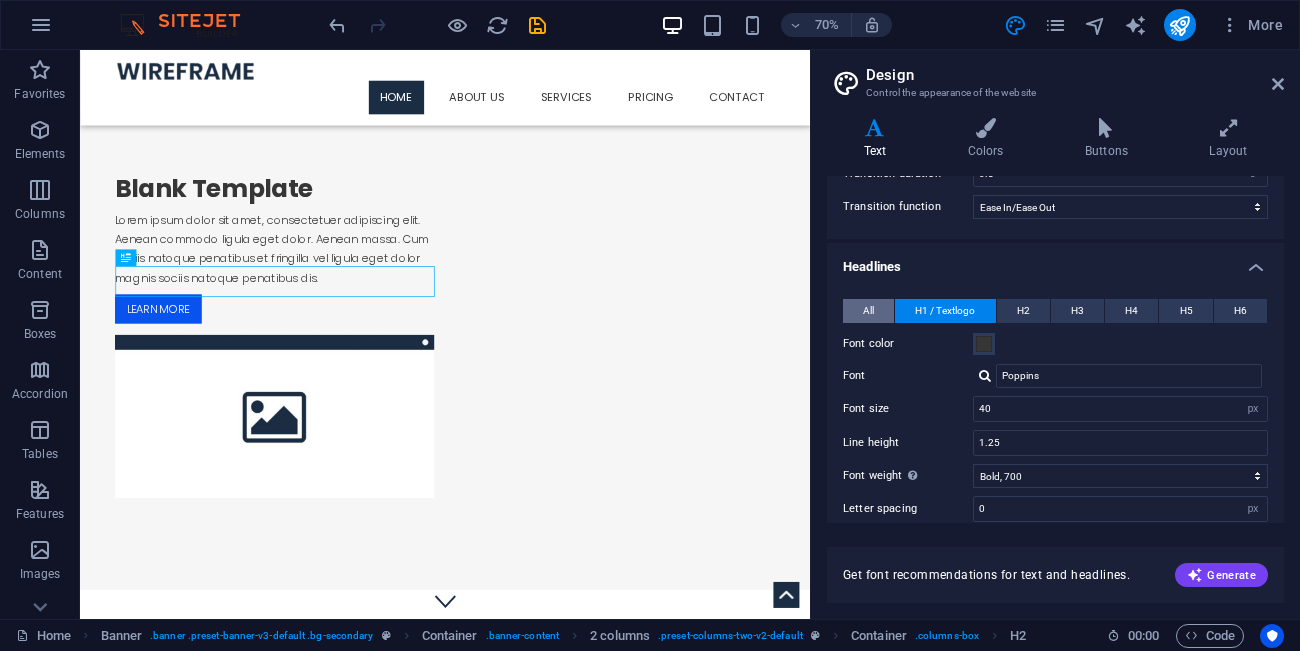 click on "All" at bounding box center [868, 311] 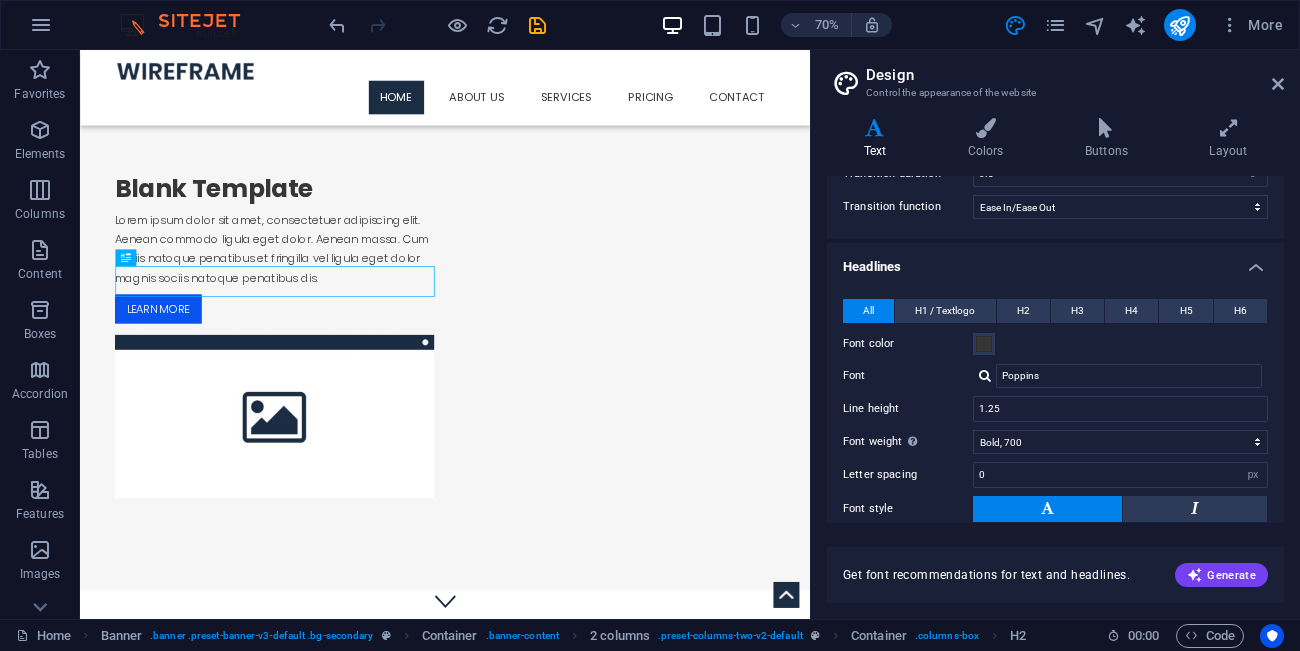 scroll, scrollTop: 0, scrollLeft: 0, axis: both 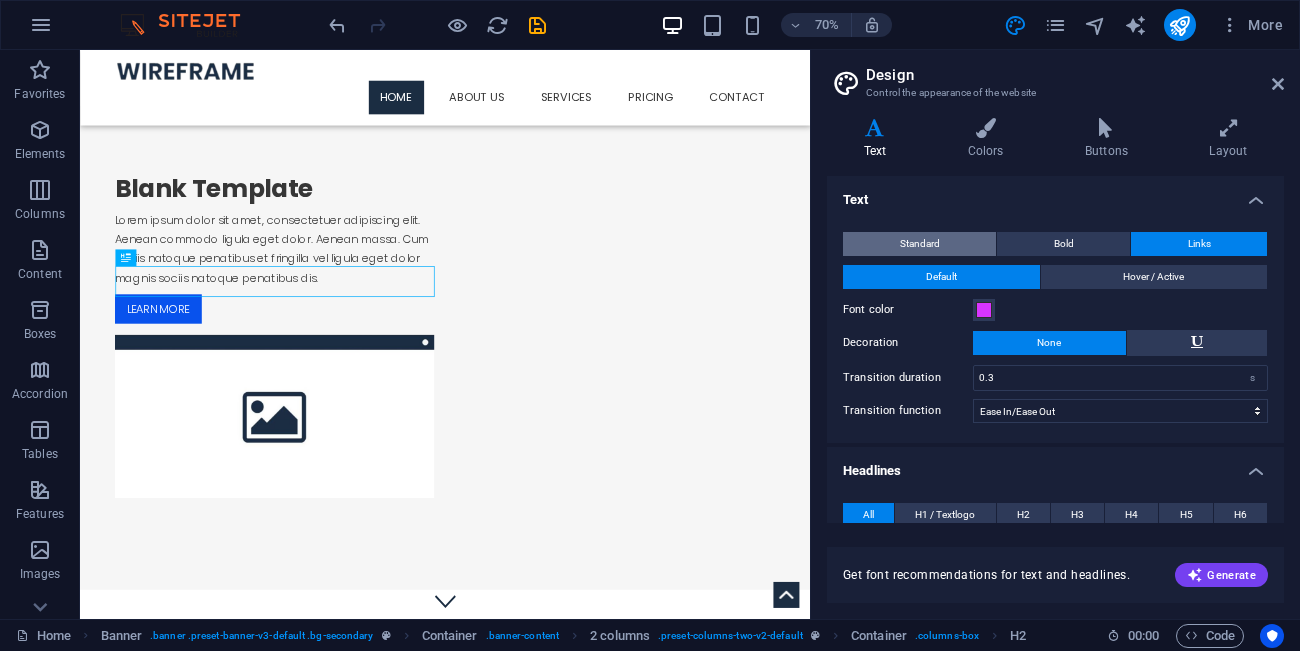 click on "Standard" at bounding box center (920, 244) 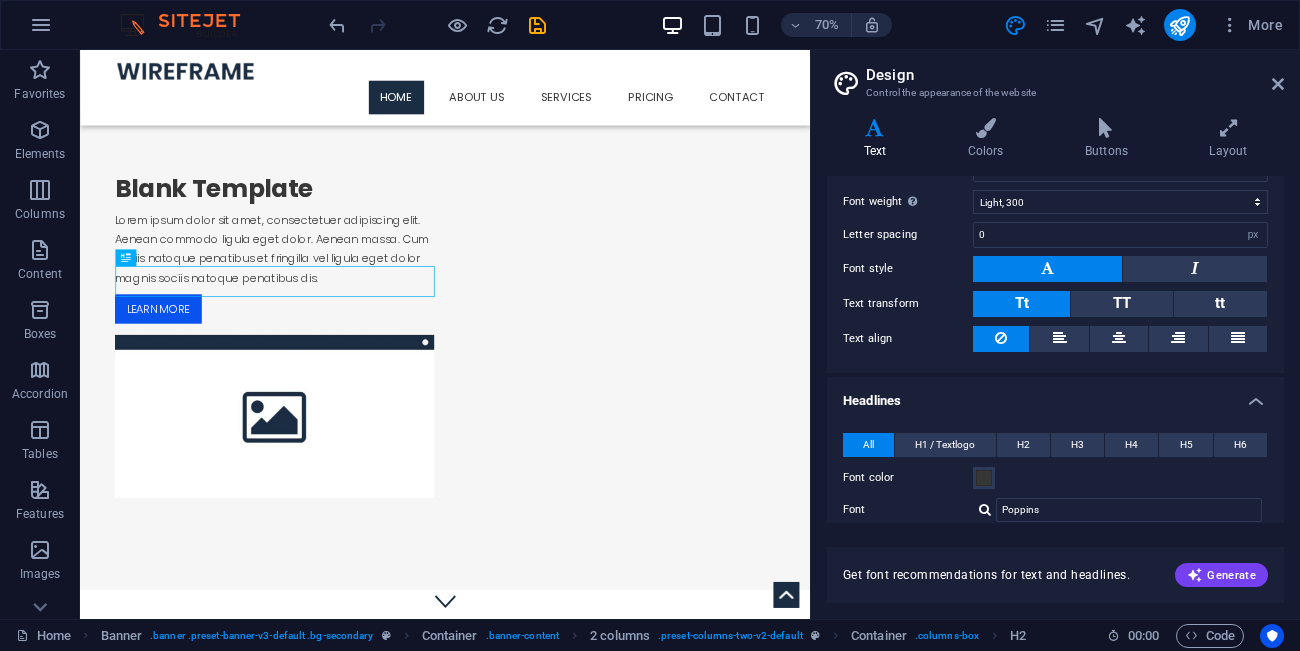 scroll, scrollTop: 0, scrollLeft: 0, axis: both 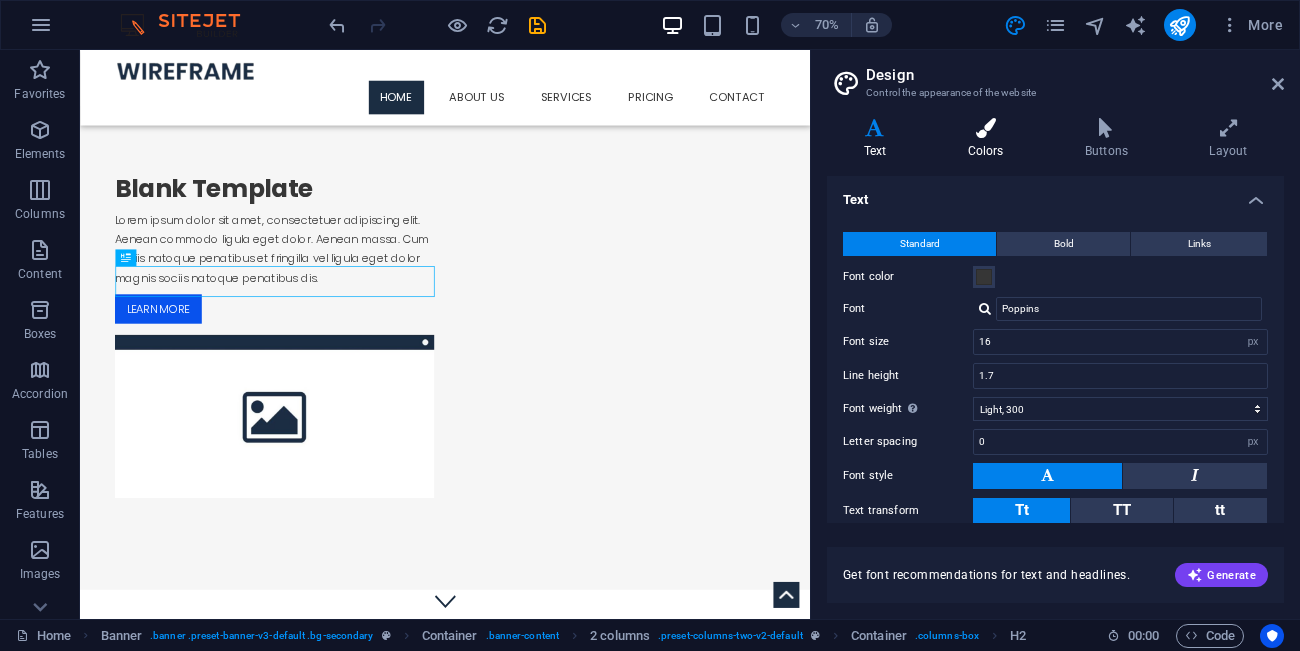 click on "Colors" at bounding box center [989, 139] 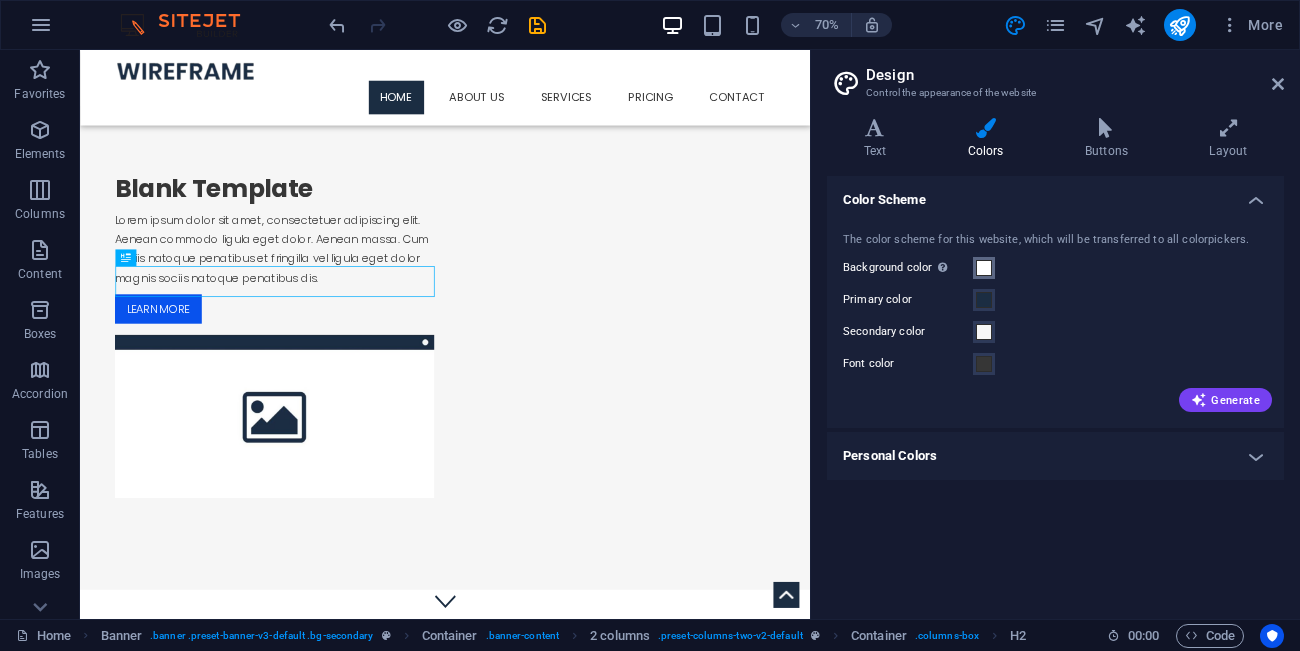 click on "Background color Only visible if it is not covered by other backgrounds." at bounding box center [984, 268] 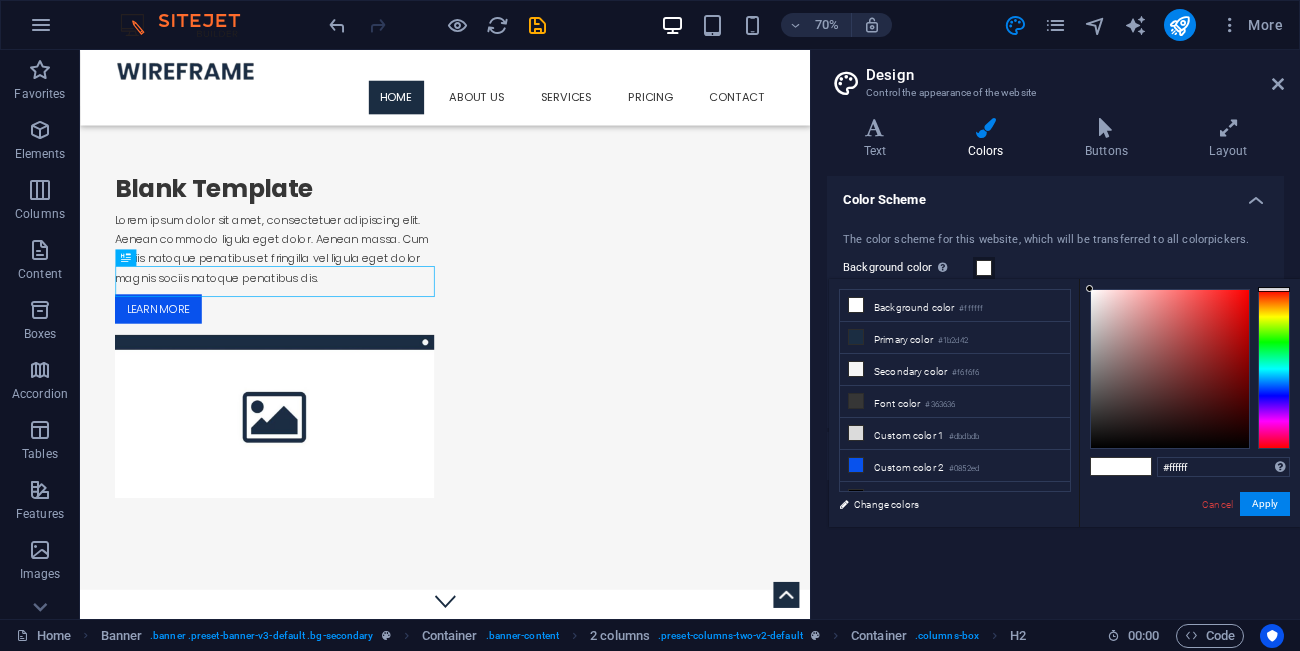 drag, startPoint x: 1133, startPoint y: 360, endPoint x: 1074, endPoint y: 249, distance: 125.70601 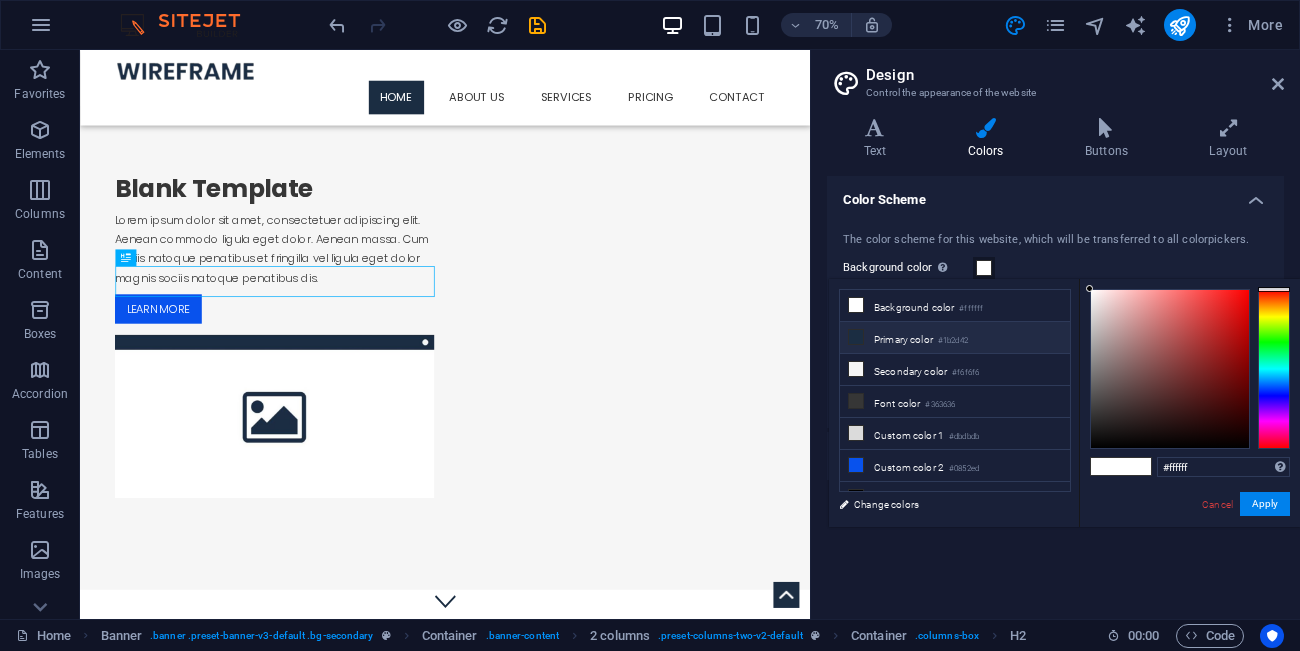 click on "Primary color
#1b2d42" at bounding box center (955, 338) 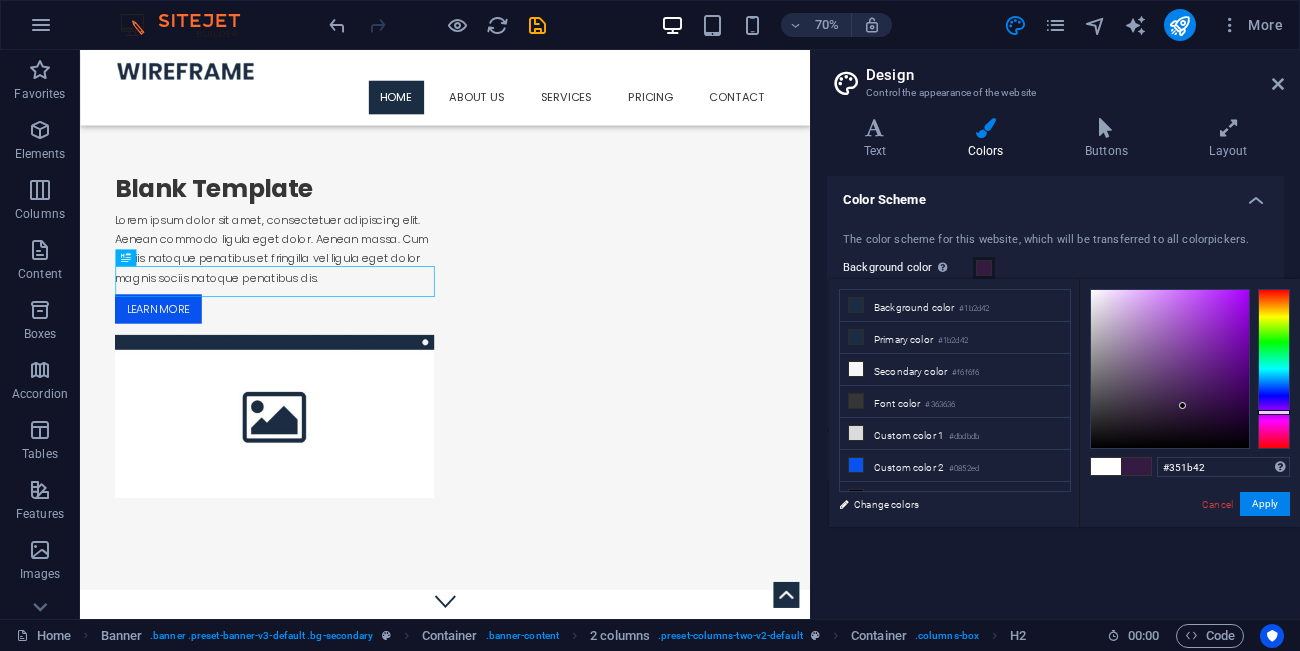 drag, startPoint x: 1266, startPoint y: 387, endPoint x: 1268, endPoint y: 412, distance: 25.079872 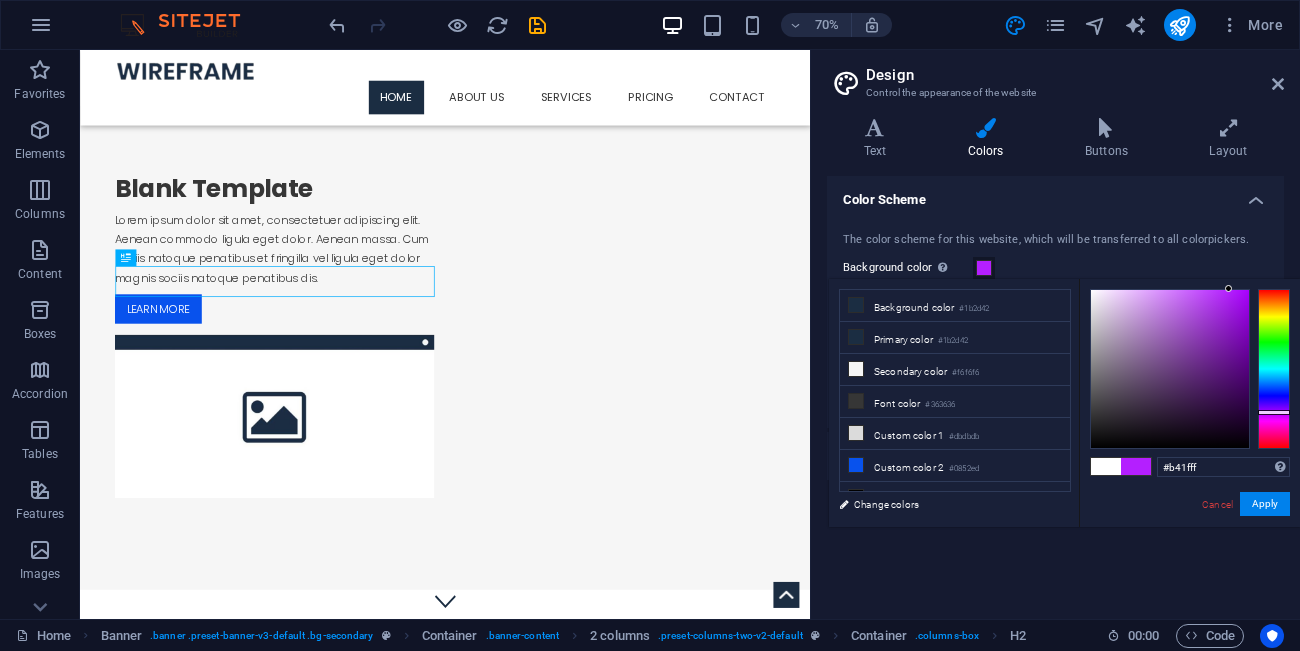 drag, startPoint x: 1188, startPoint y: 332, endPoint x: 1229, endPoint y: 265, distance: 78.54935 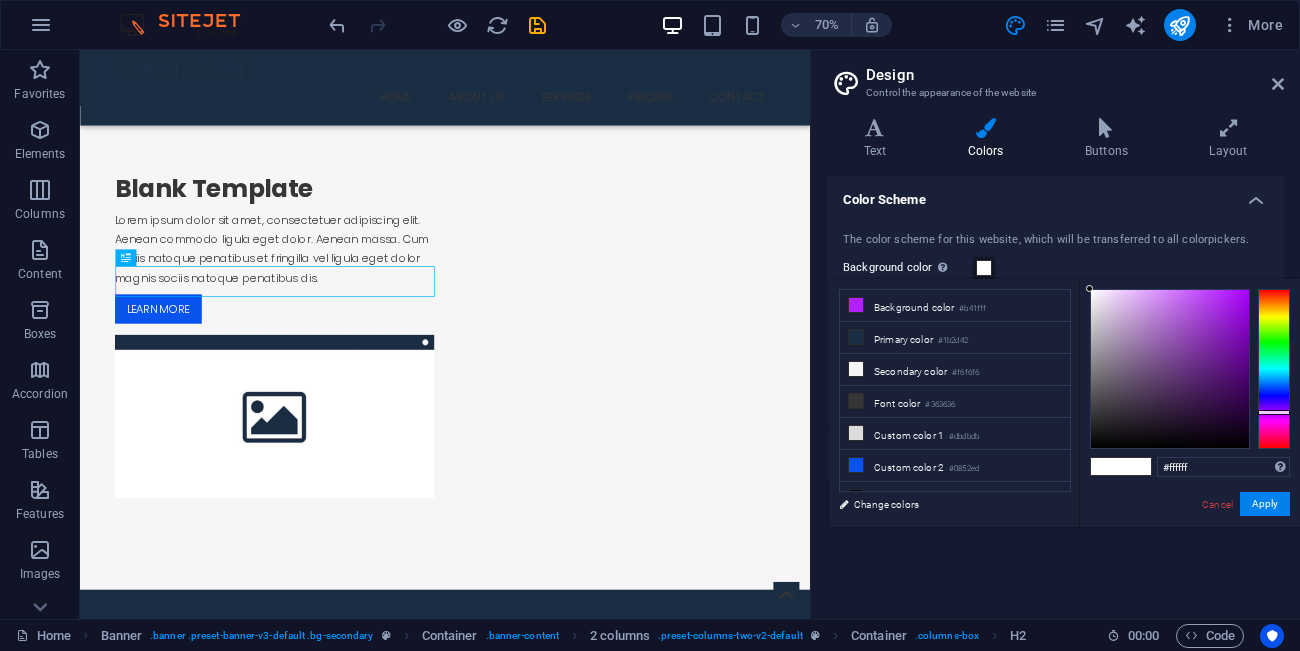 drag, startPoint x: 1144, startPoint y: 306, endPoint x: 1075, endPoint y: 276, distance: 75.23962 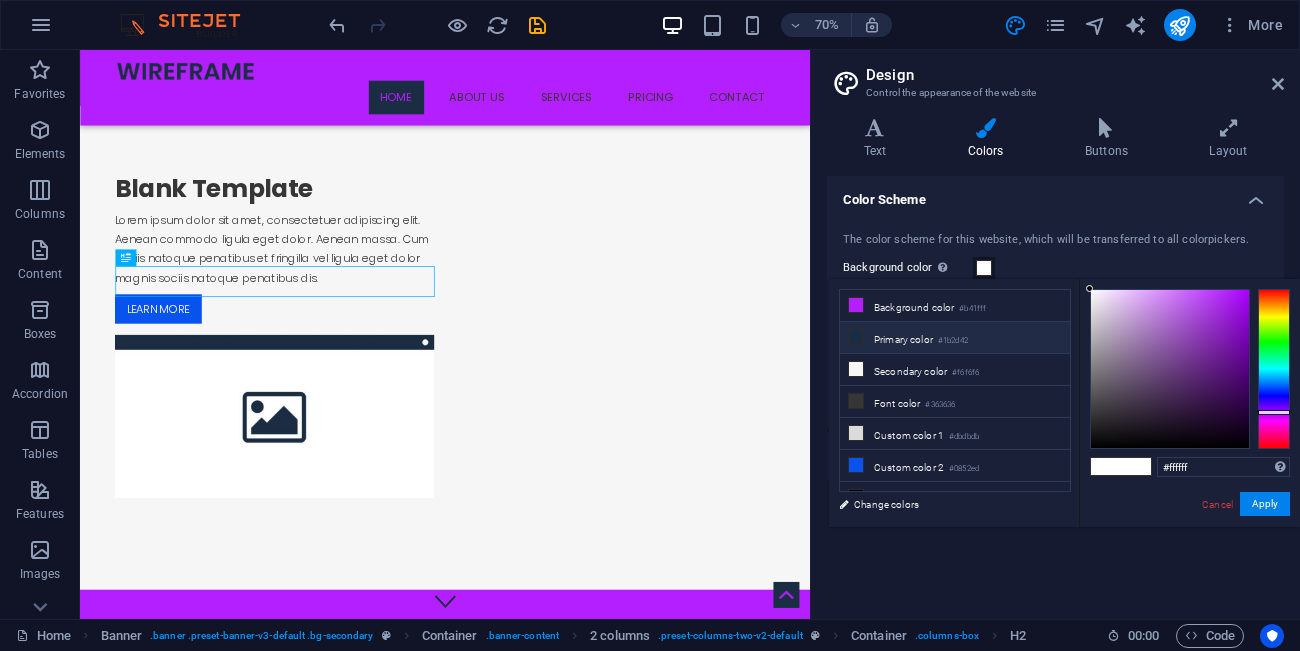 click on "Primary color
#1b2d42" at bounding box center (955, 338) 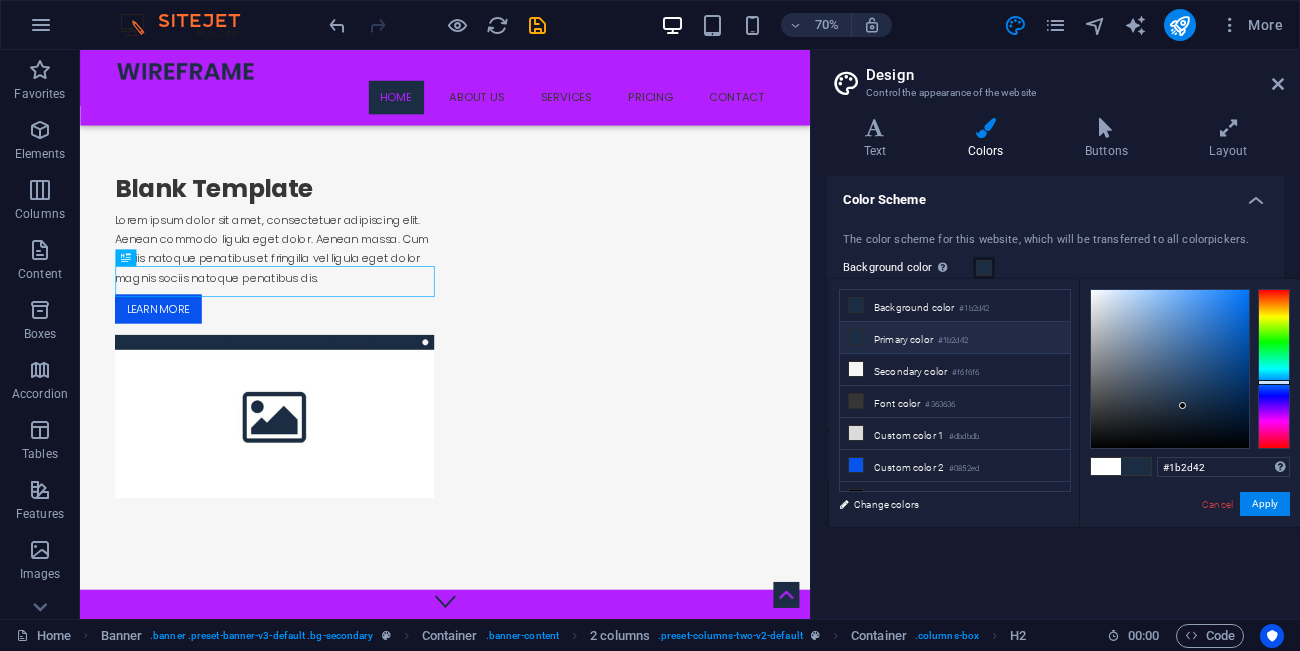 click on "Primary color
#1b2d42" at bounding box center [955, 338] 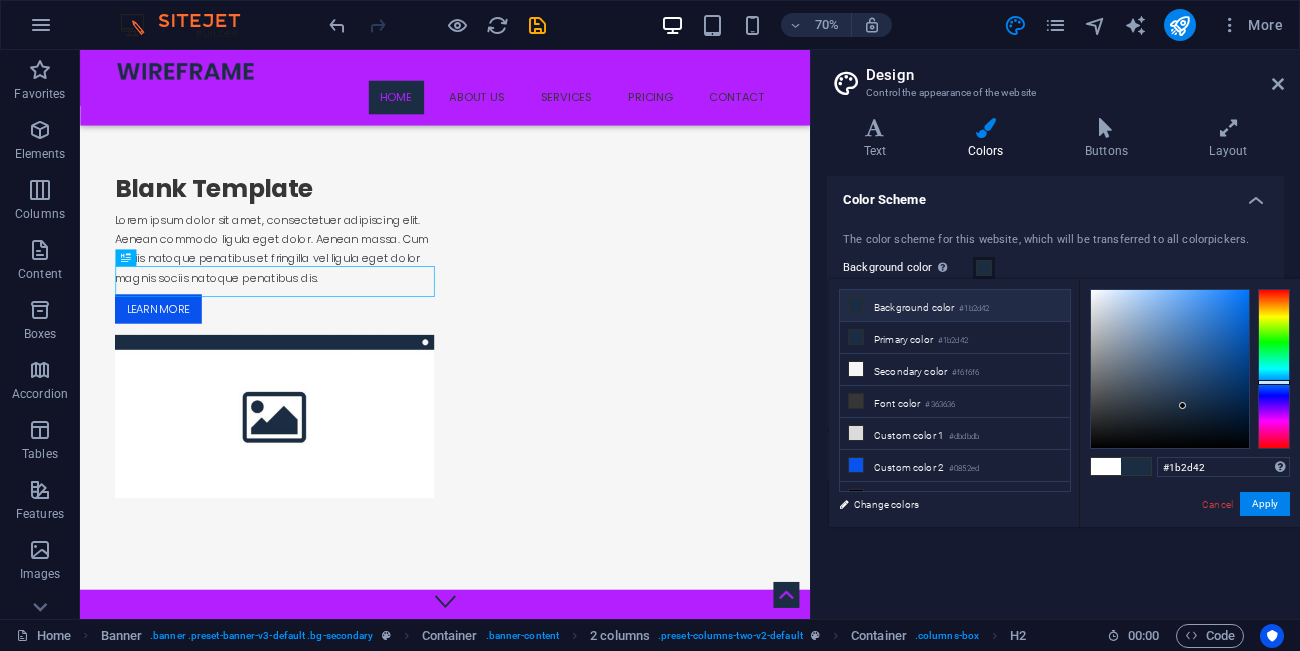 click on "Background color
#1b2d42" at bounding box center [955, 306] 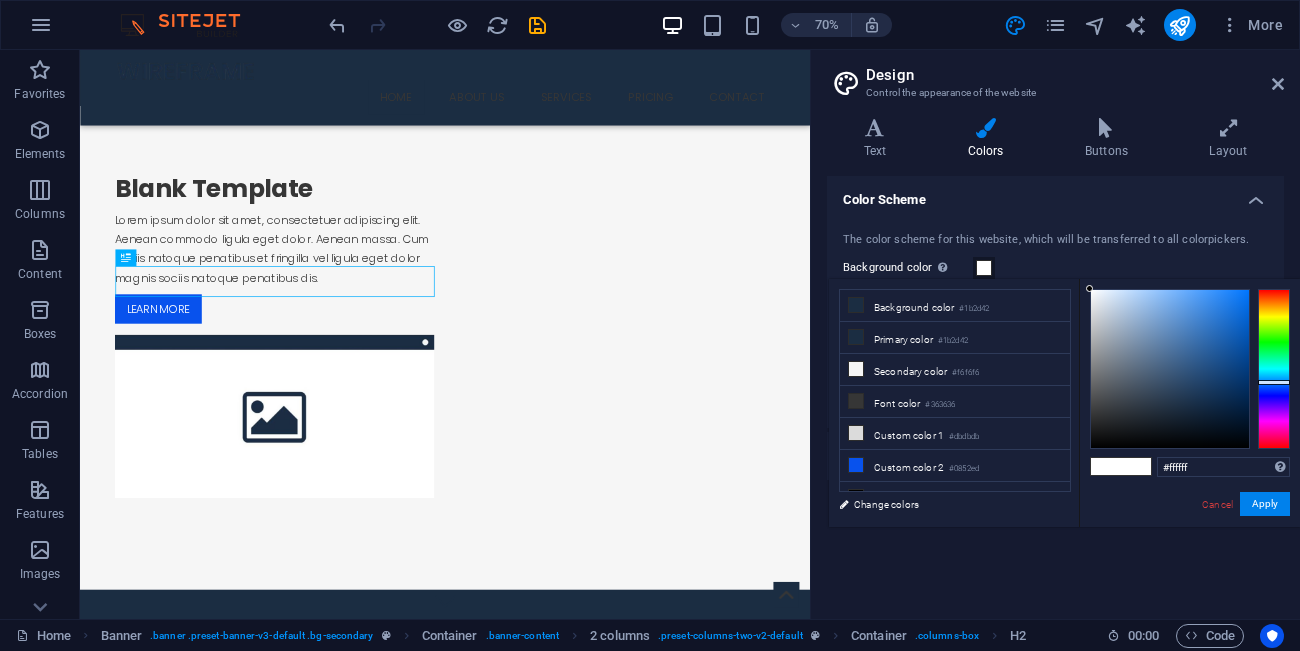 drag, startPoint x: 1180, startPoint y: 318, endPoint x: 1085, endPoint y: 272, distance: 105.550934 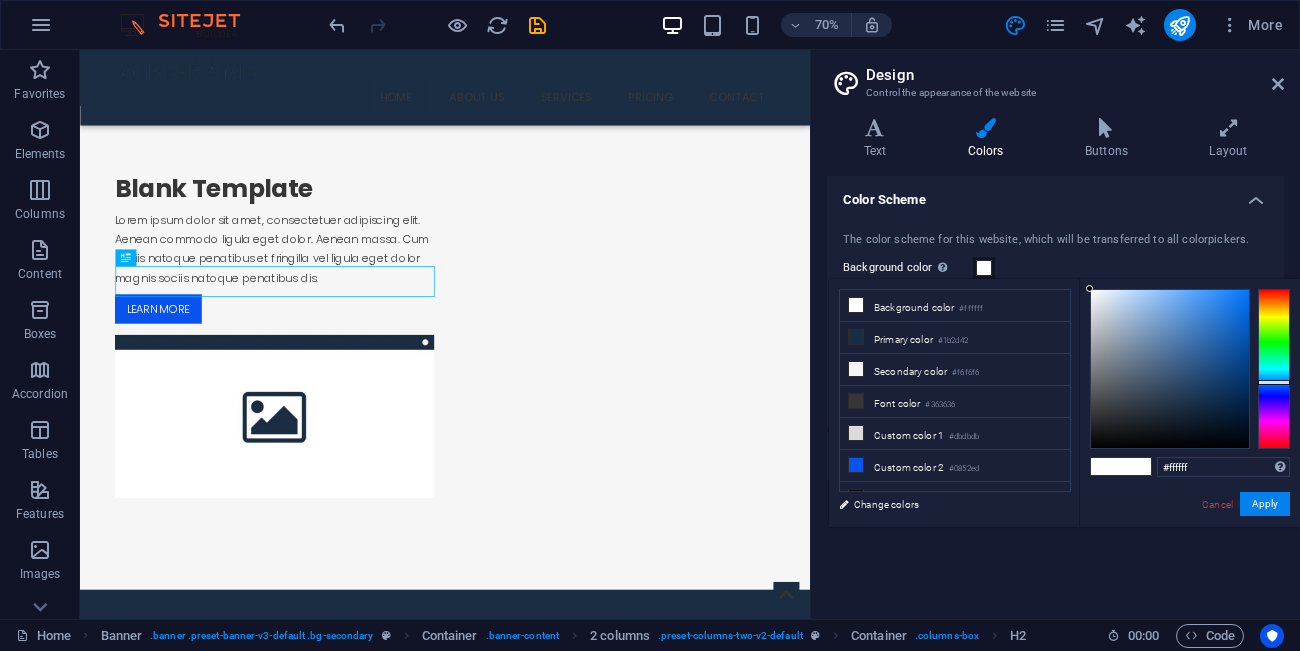 click on "#1b2d42" at bounding box center (953, 341) 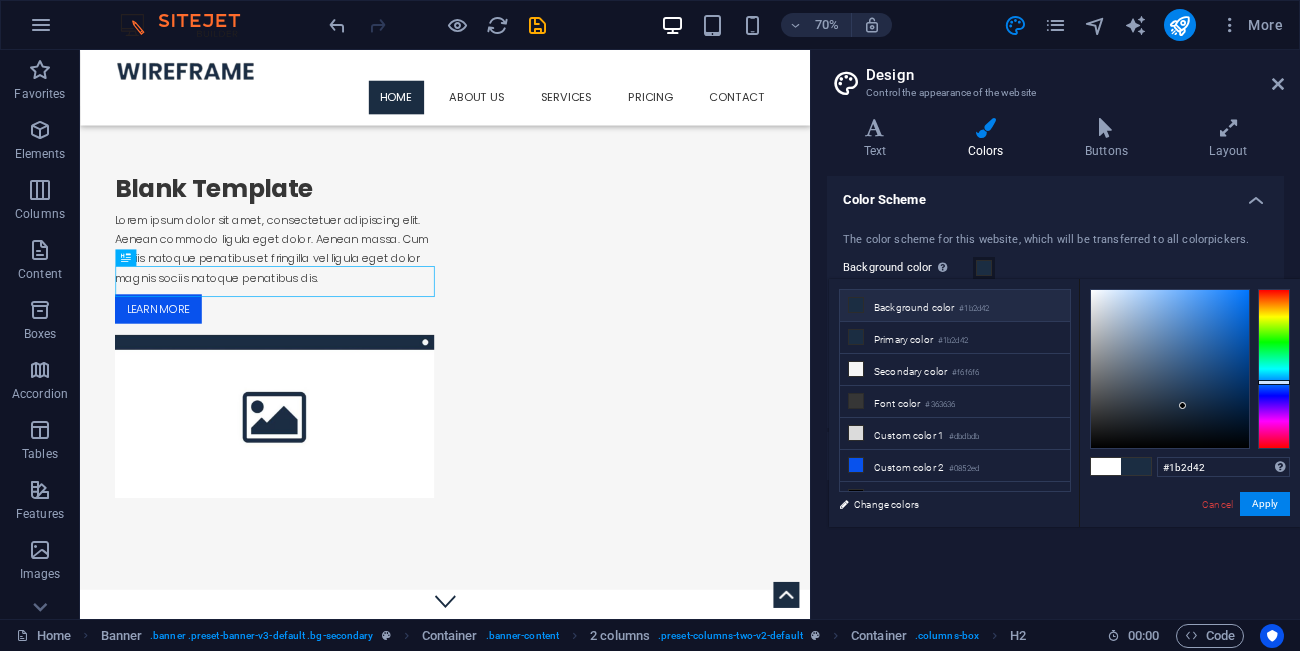 click on "Background color
#1b2d42" at bounding box center (955, 306) 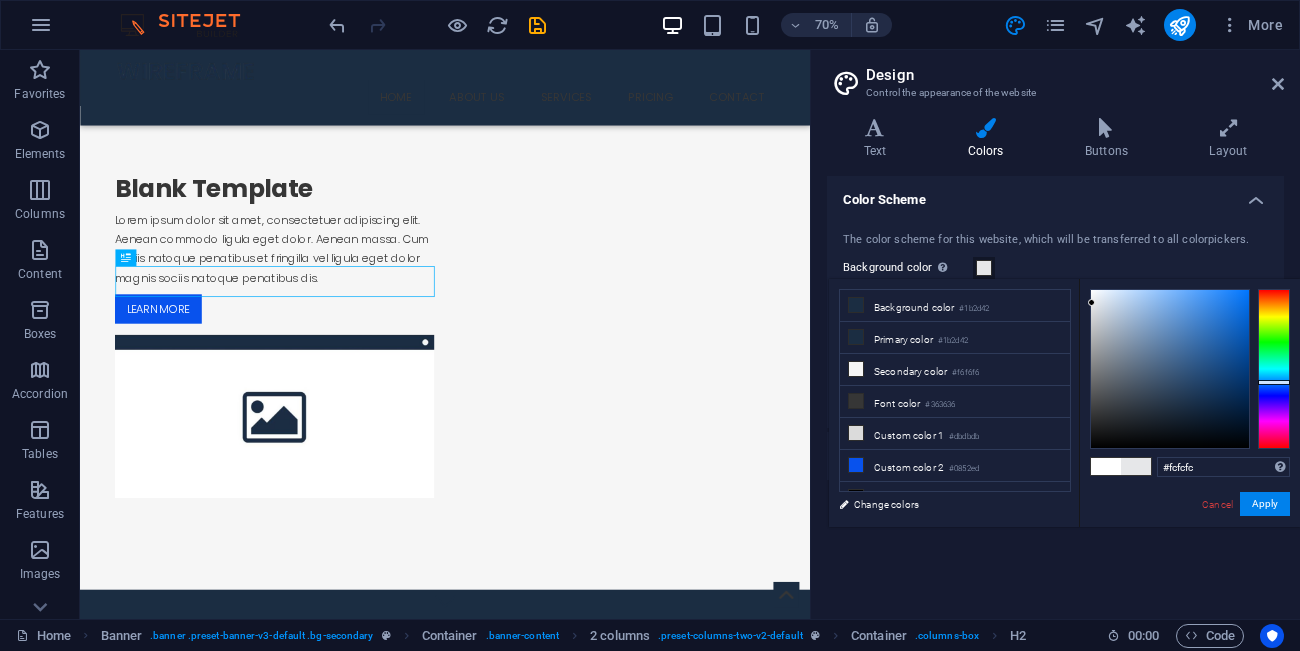 type on "#ffffff" 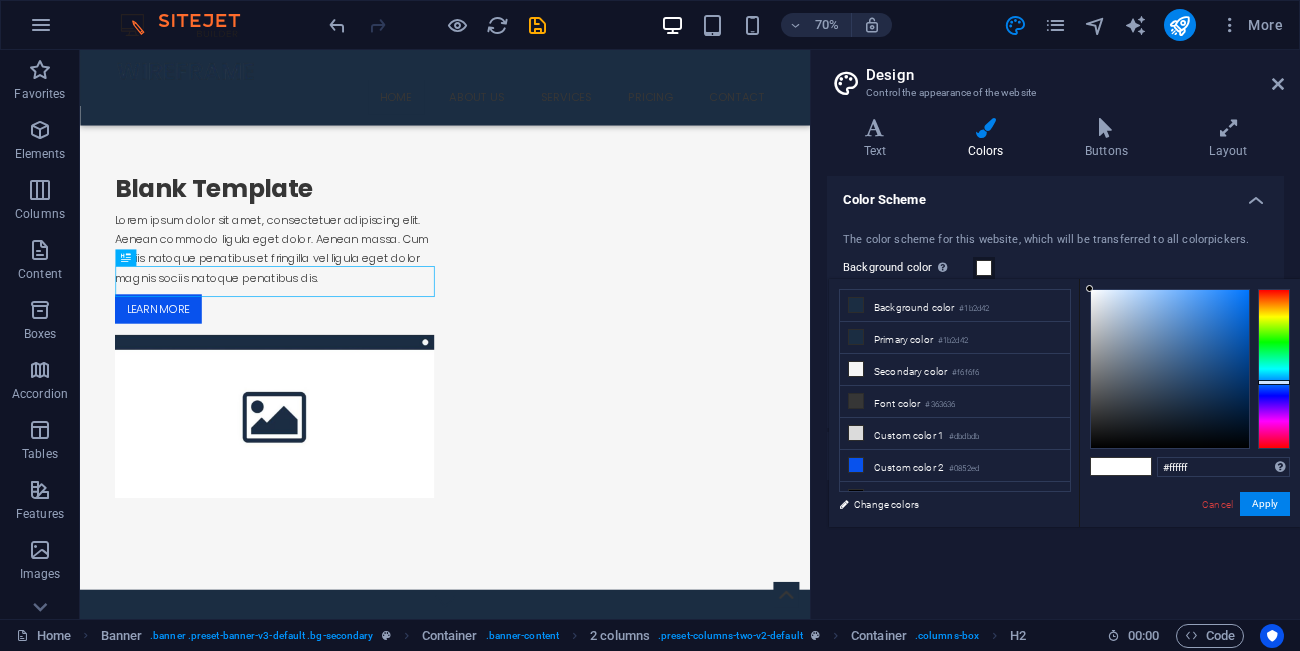 drag, startPoint x: 1155, startPoint y: 342, endPoint x: 1076, endPoint y: 271, distance: 106.21676 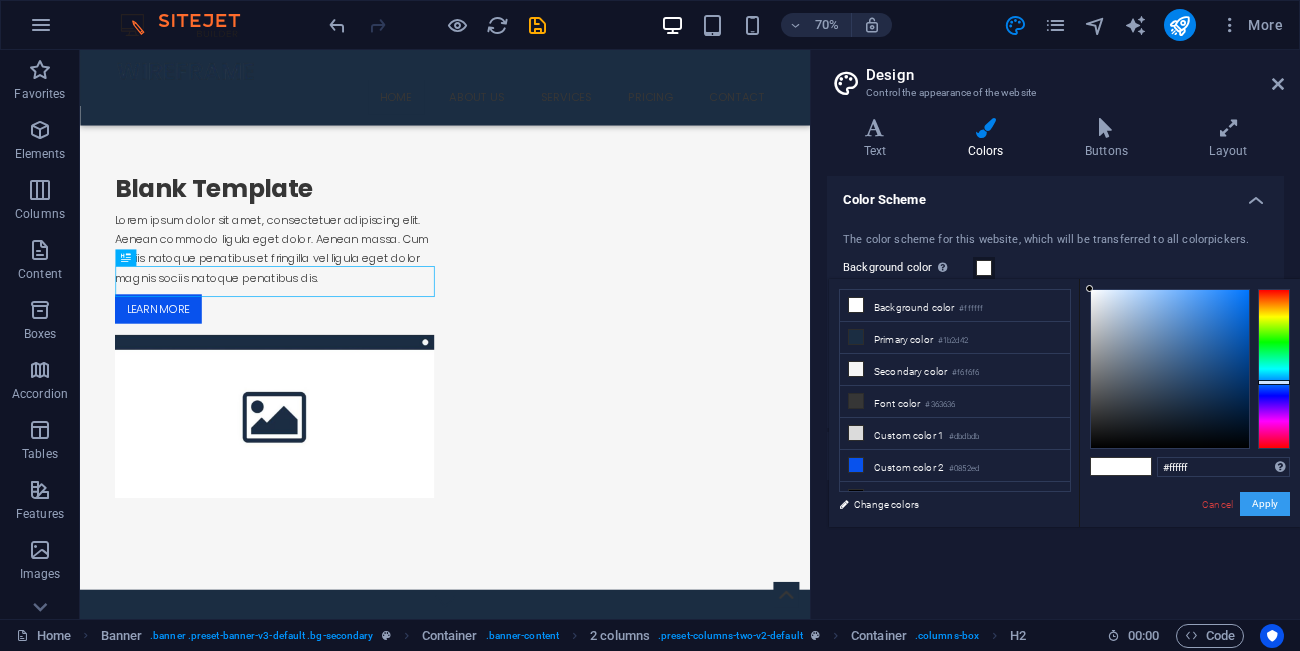 click on "Apply" at bounding box center (1265, 504) 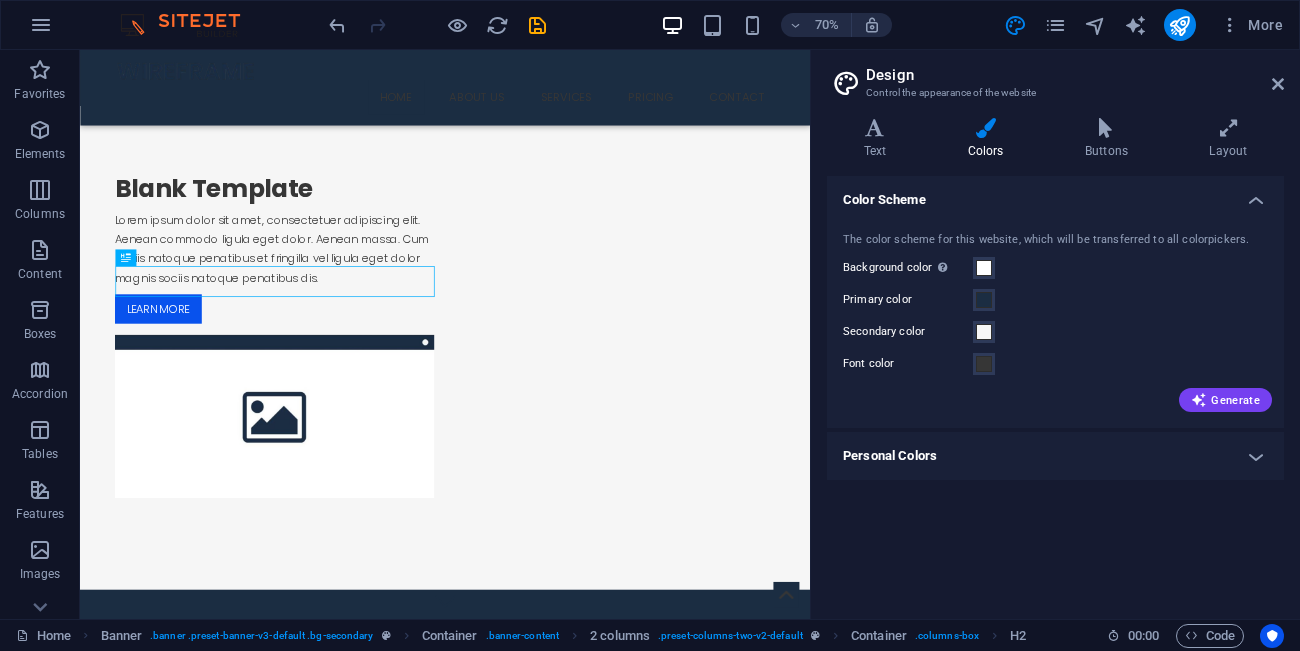 click on "Primary color" at bounding box center (1055, 300) 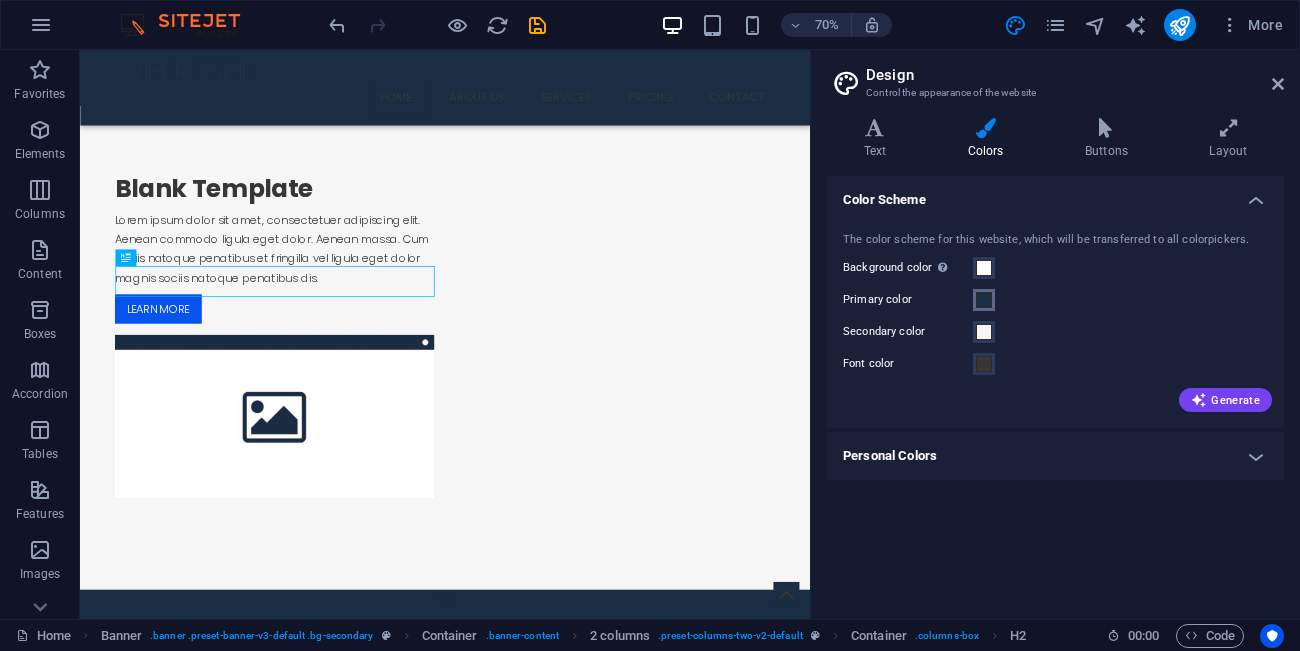 click at bounding box center (984, 300) 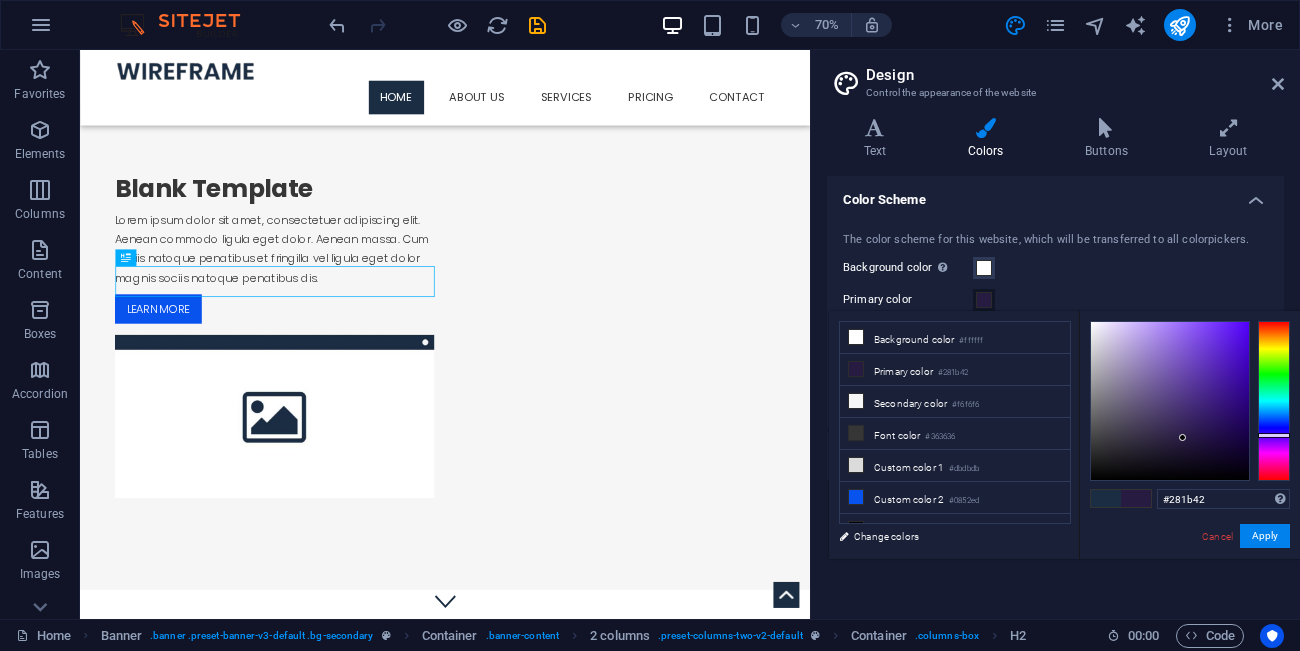 drag, startPoint x: 1280, startPoint y: 417, endPoint x: 1279, endPoint y: 435, distance: 18.027756 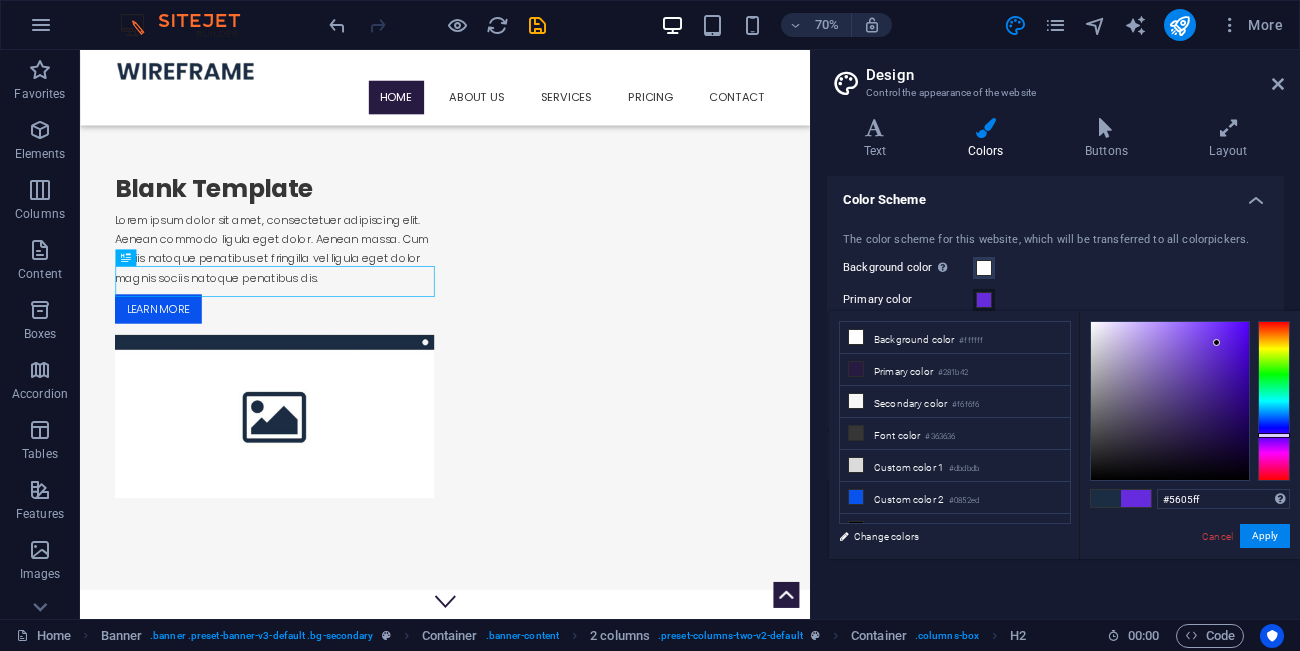 type on "#5300ff" 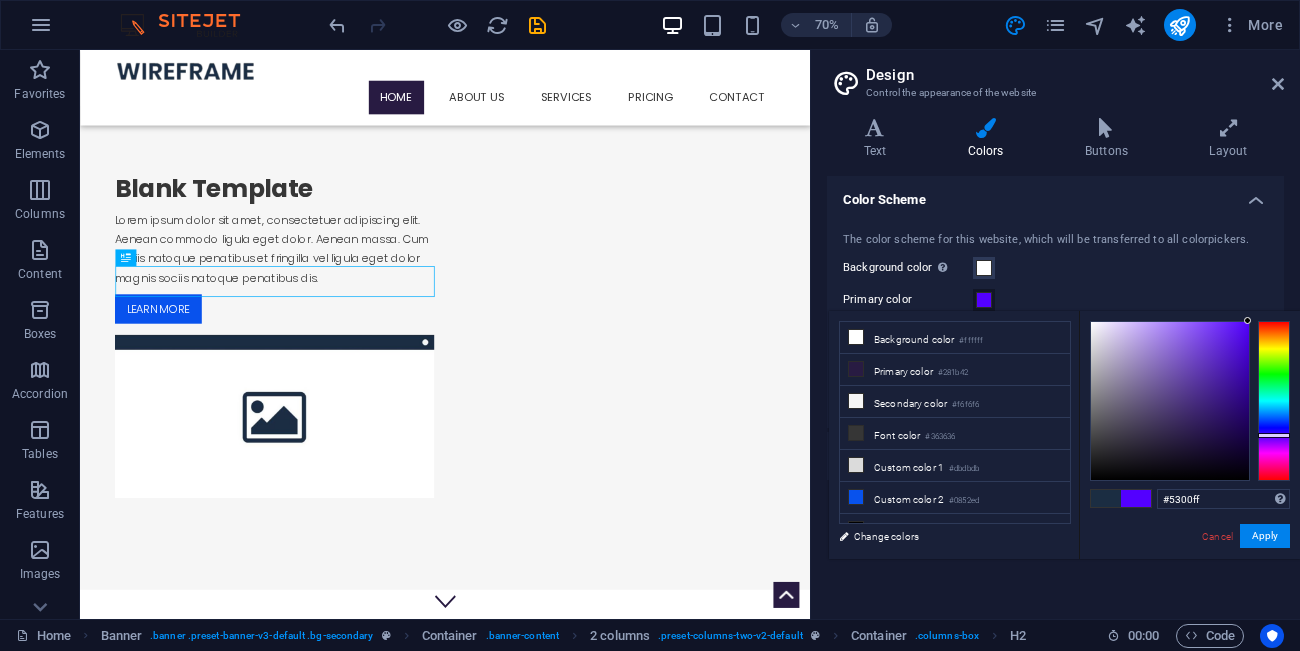 drag, startPoint x: 1210, startPoint y: 372, endPoint x: 1258, endPoint y: 296, distance: 89.88882 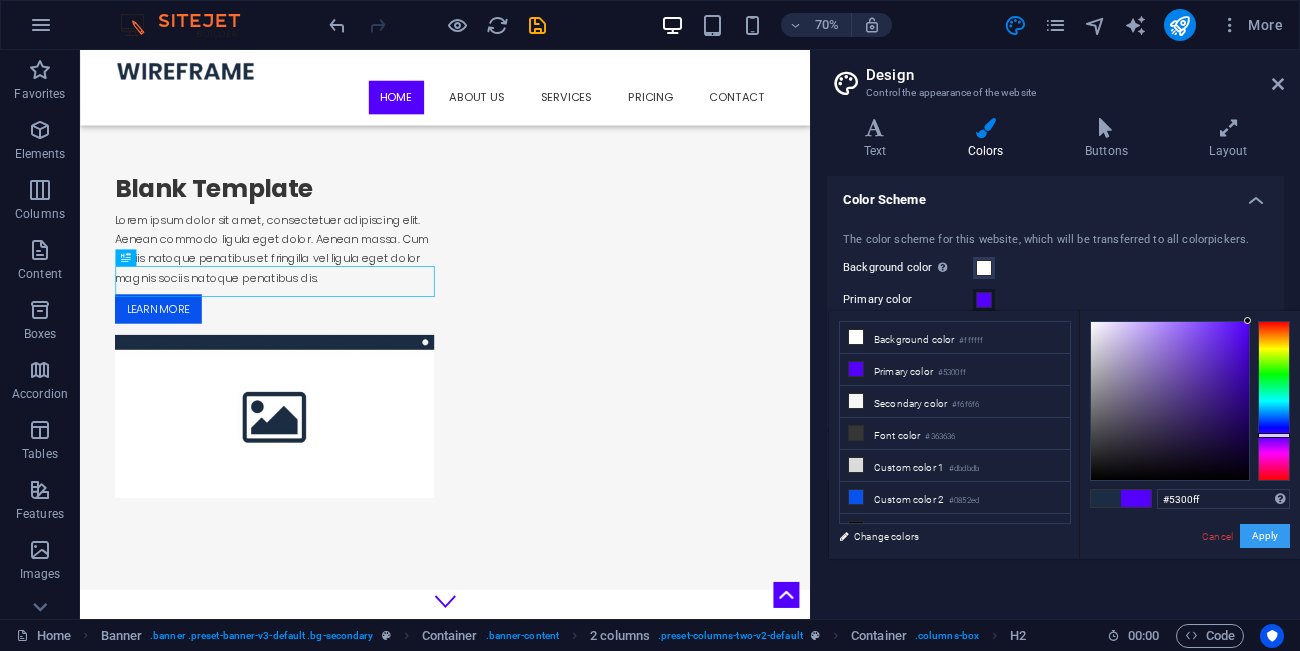 click on "Apply" at bounding box center [1265, 536] 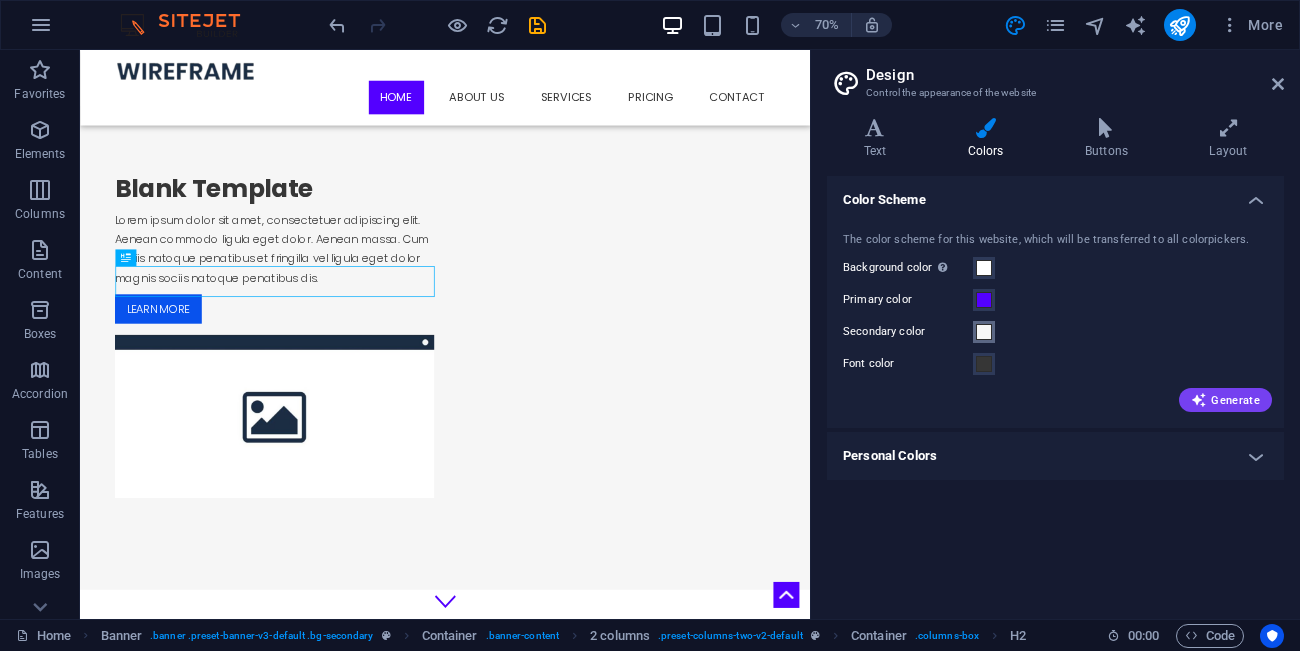 click at bounding box center (984, 332) 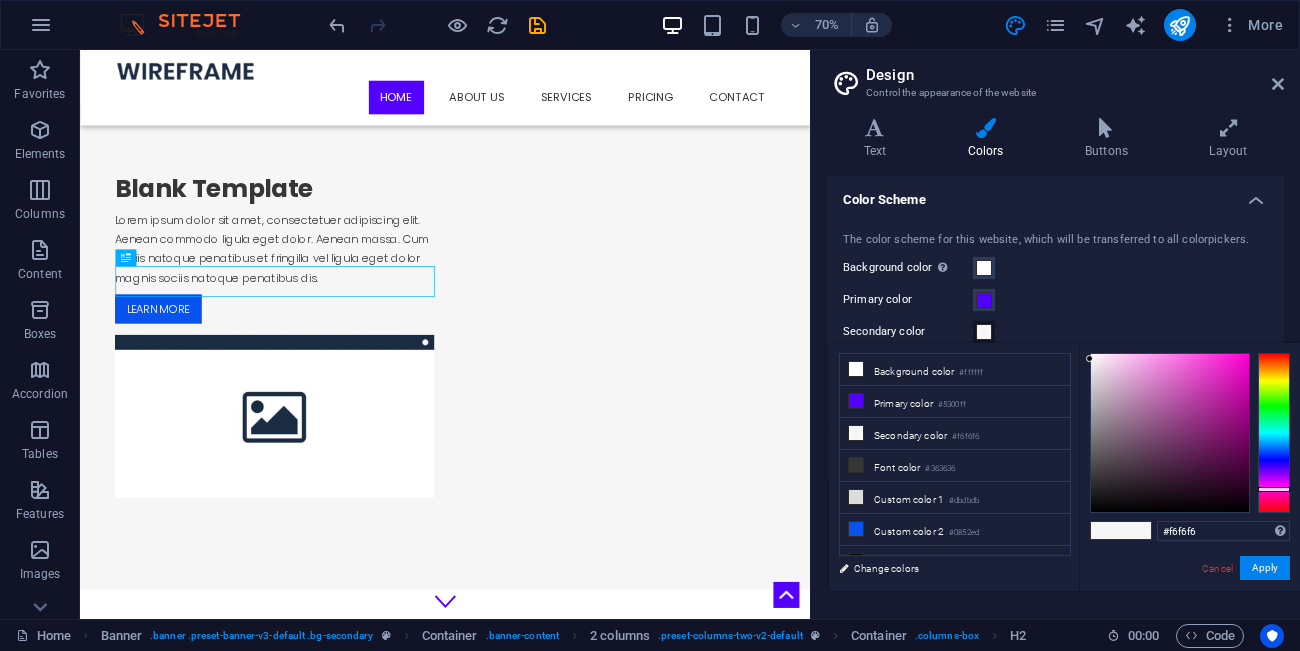 click at bounding box center (1274, 433) 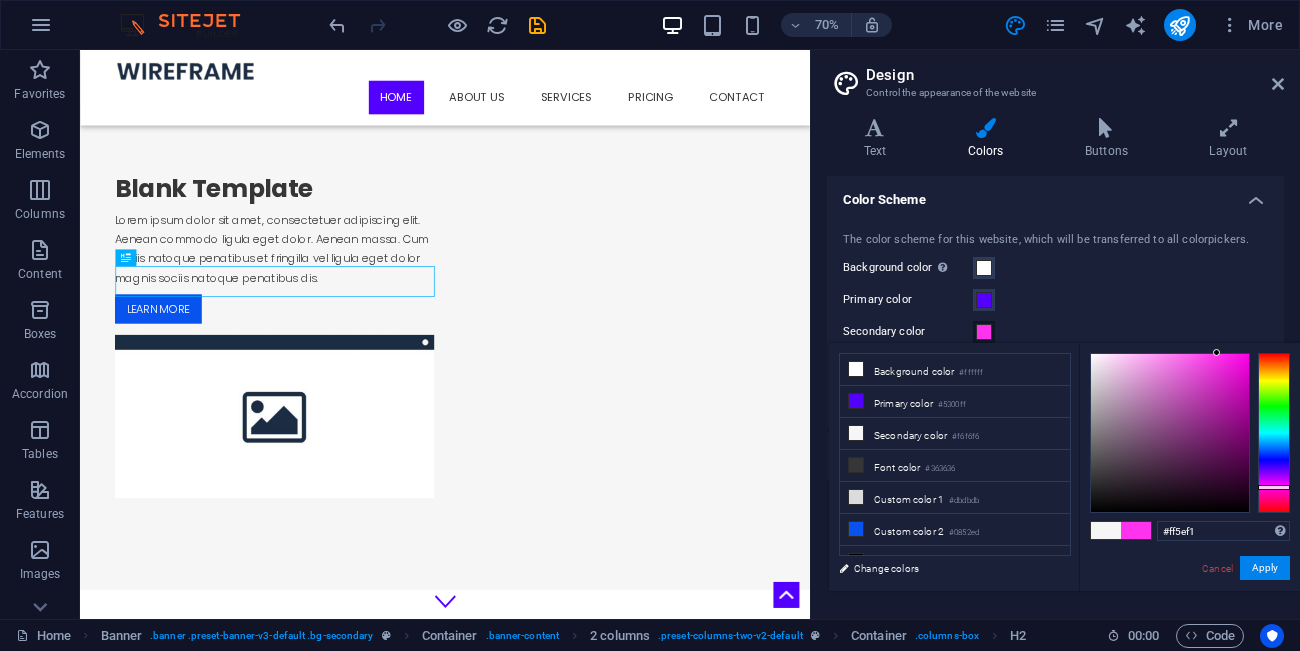 type on "#ff5ff1" 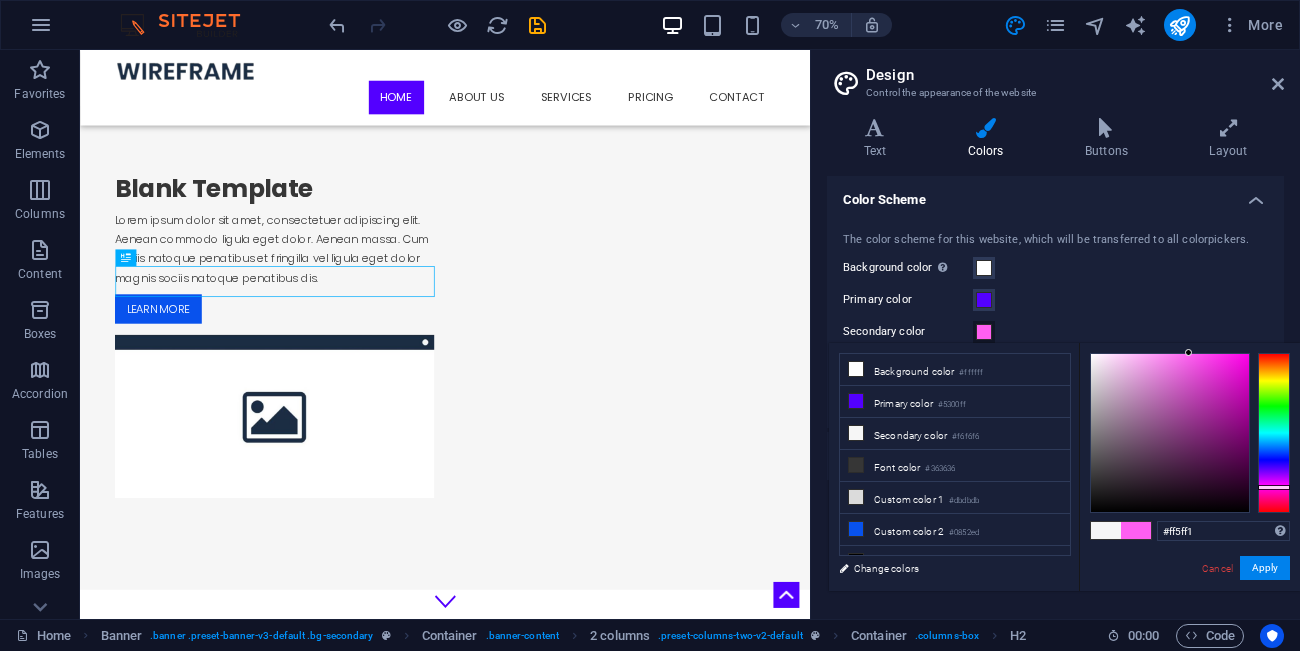 drag, startPoint x: 1222, startPoint y: 432, endPoint x: 1299, endPoint y: 613, distance: 196.69774 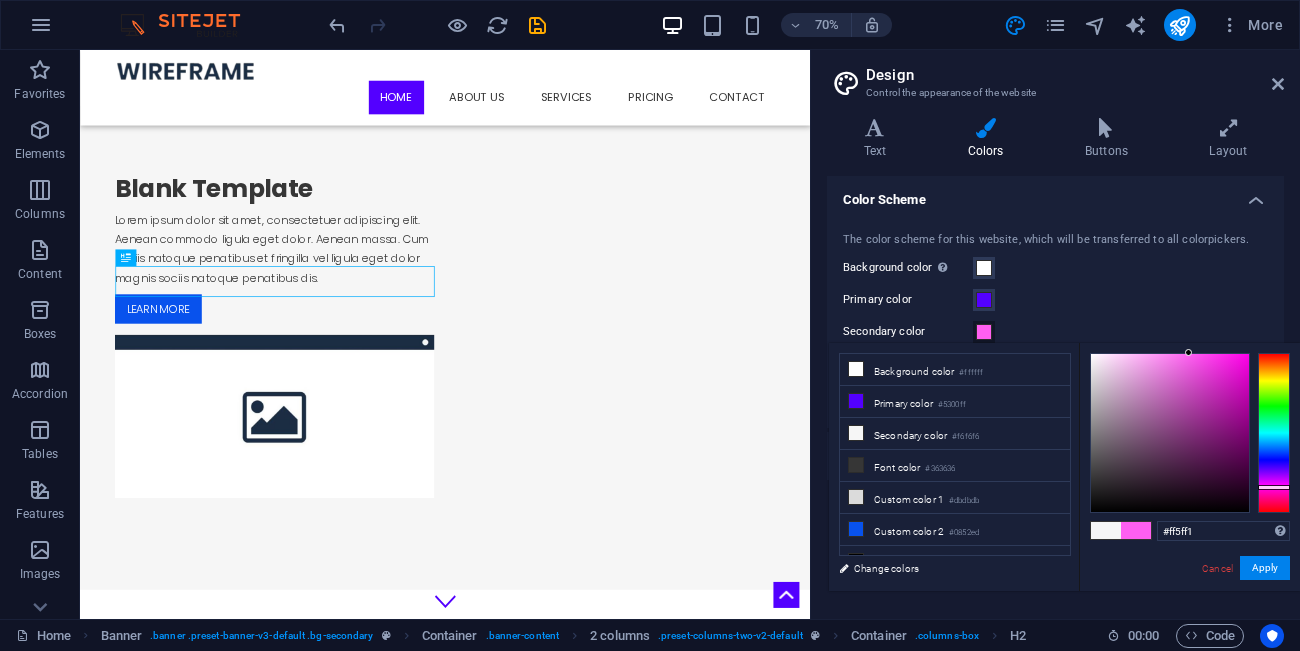 click on "#ff5ff1 Supported formats #0852ed rgb(8, 82, 237) rgba(8, 82, 237, 90%) hsv(221,97,93) hsl(221, 93%, 48%) Cancel Apply" at bounding box center (1189, 612) 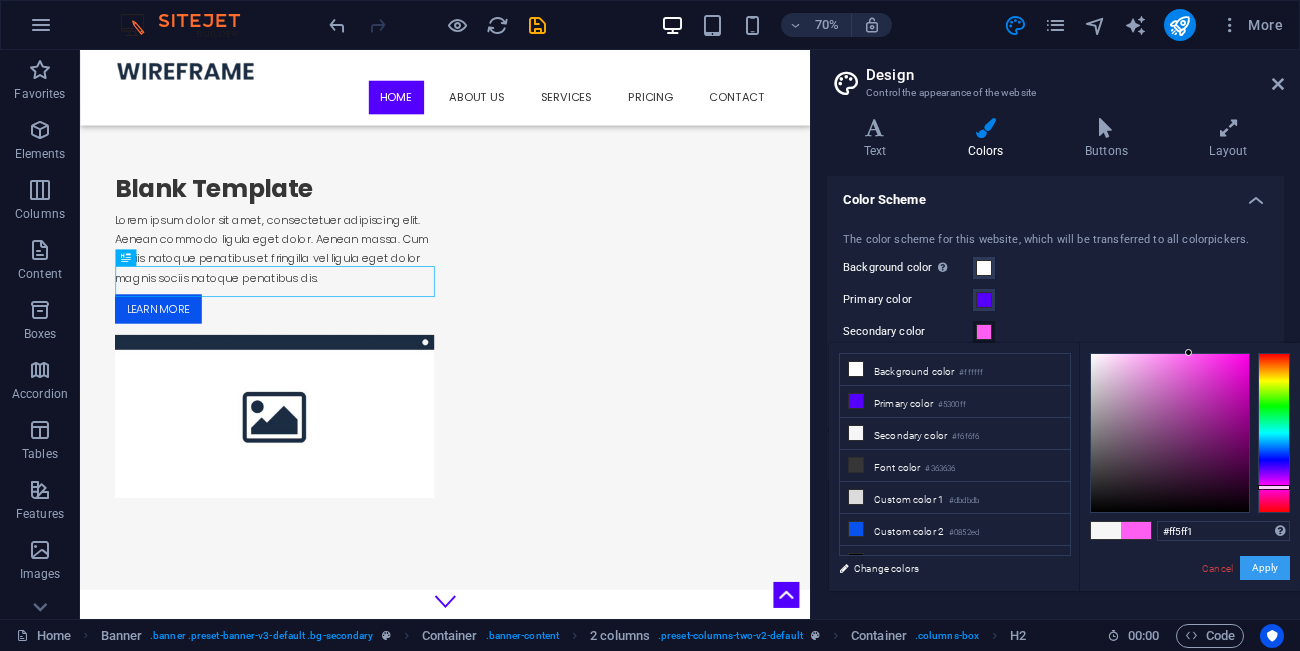 click on "Apply" at bounding box center [1265, 568] 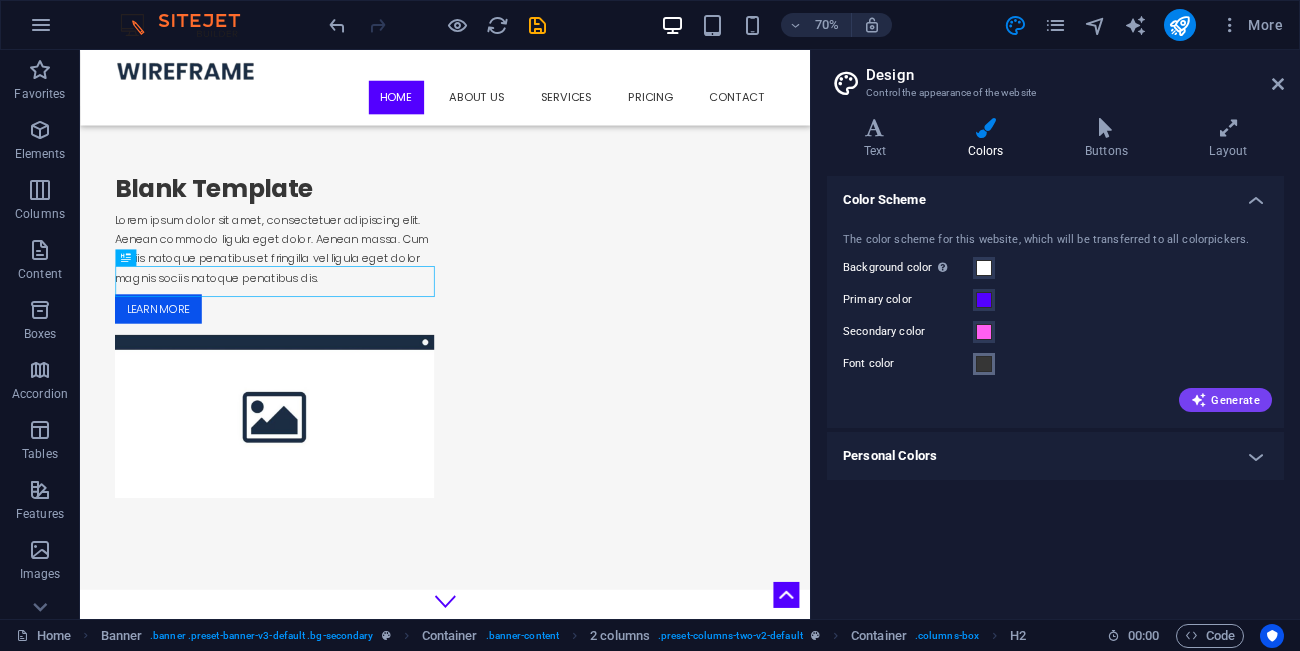 click on "Font color" at bounding box center (984, 364) 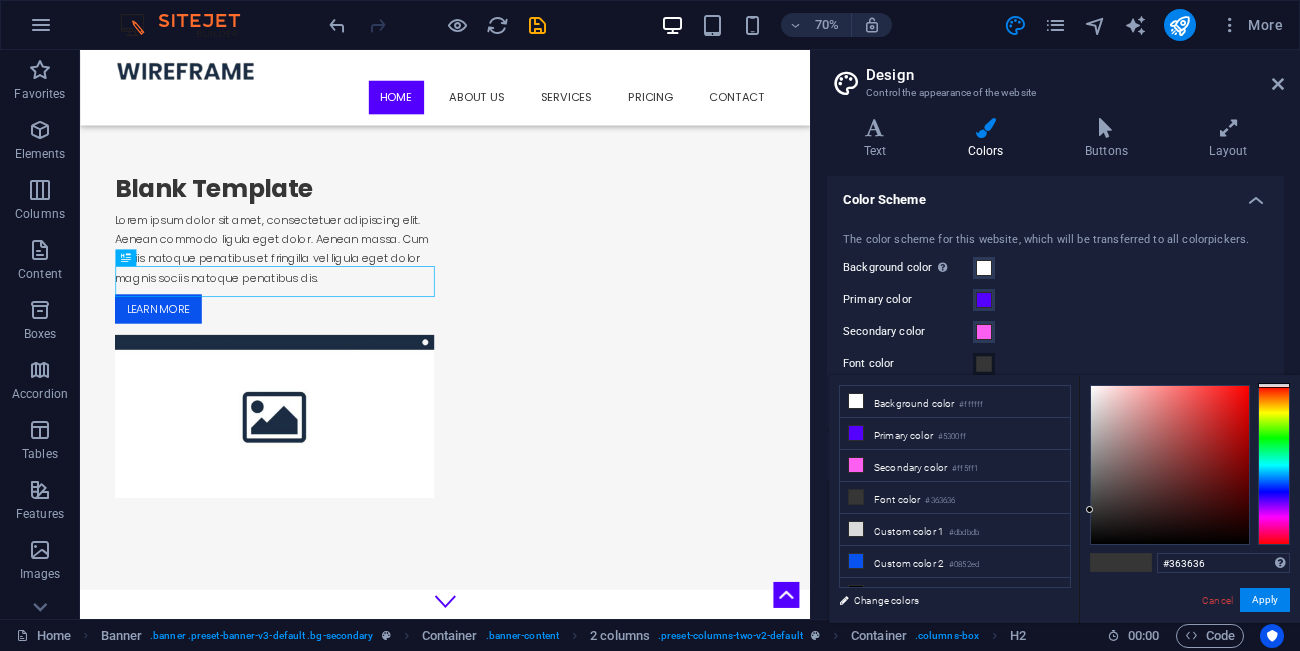 click on "Font color" at bounding box center (1055, 364) 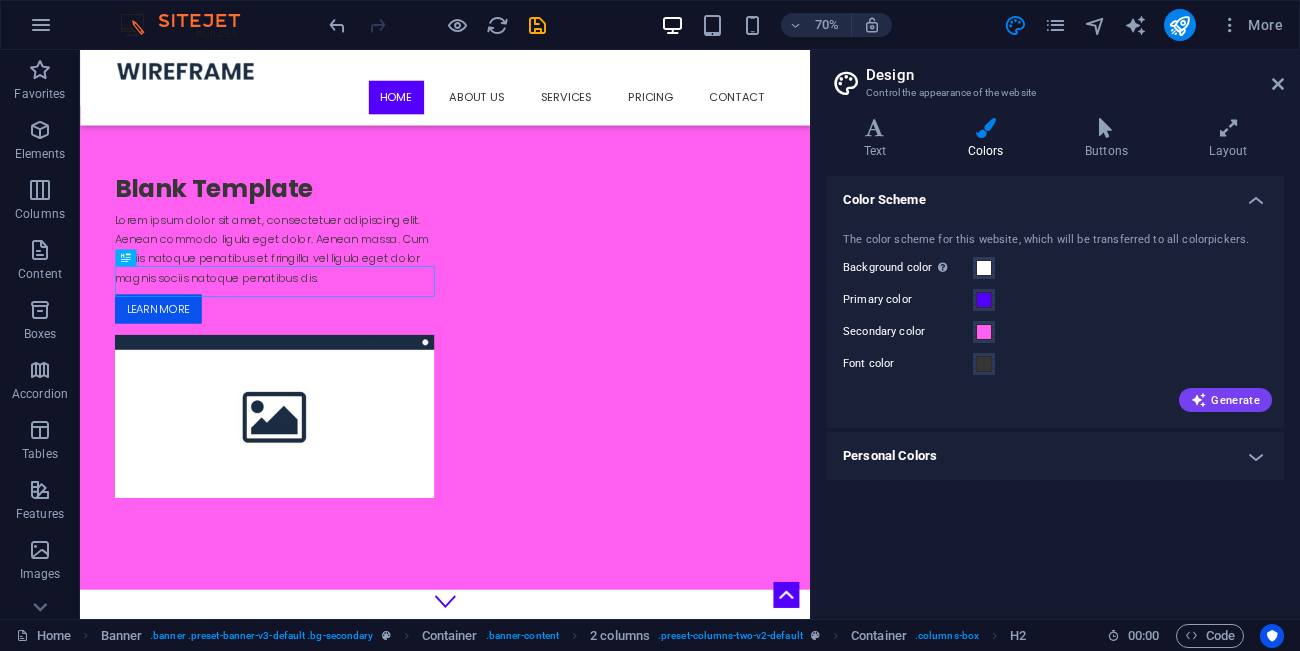 click on "Personal Colors" at bounding box center (1055, 456) 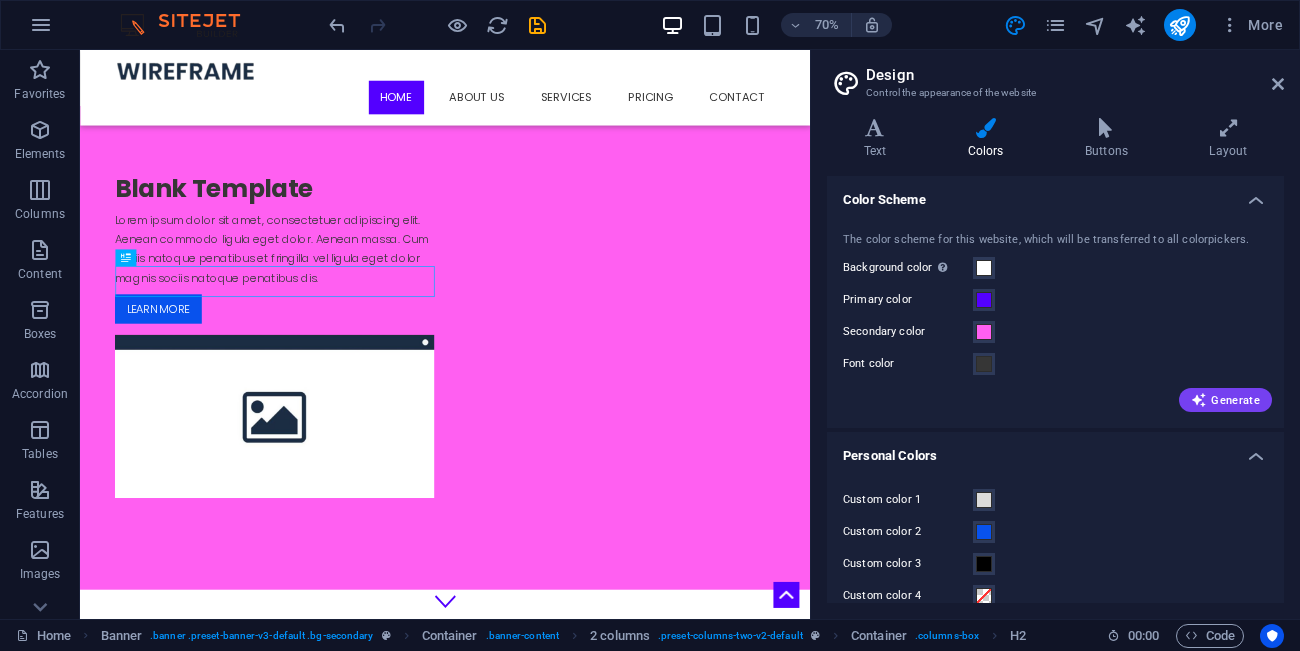 scroll, scrollTop: 57, scrollLeft: 0, axis: vertical 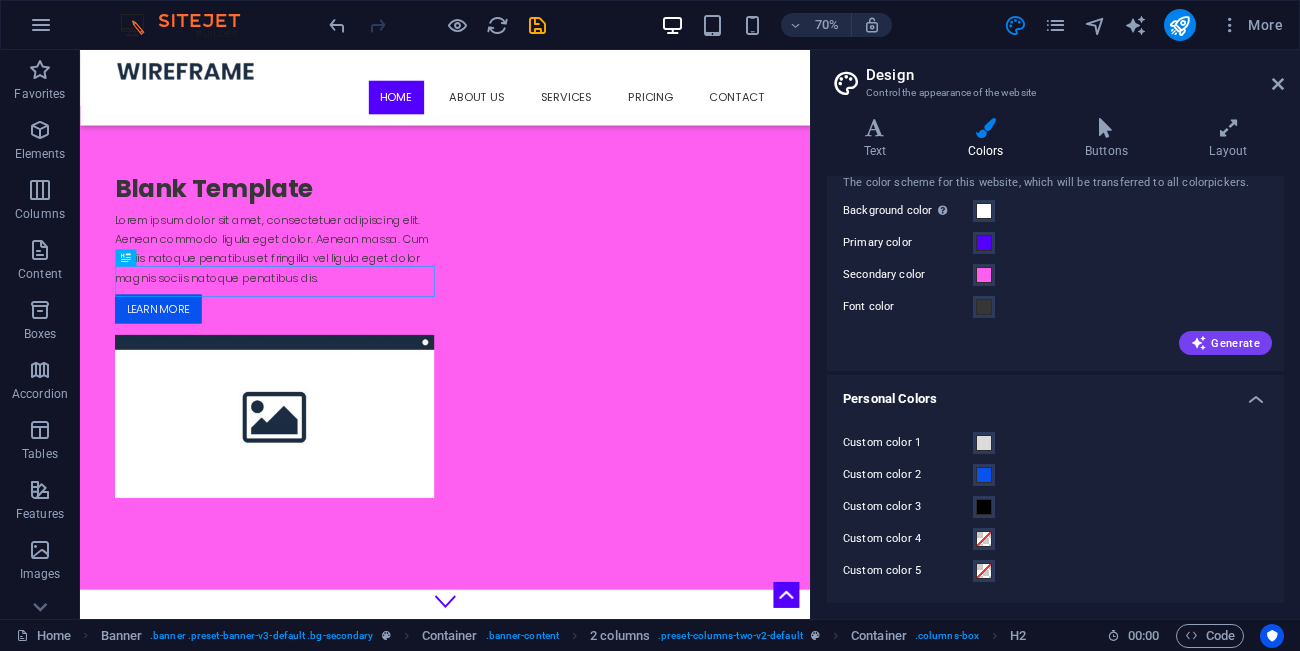 click on "Custom color 1 Custom color 2 Custom color 3 Custom color 4 Custom color 5" at bounding box center (1055, 507) 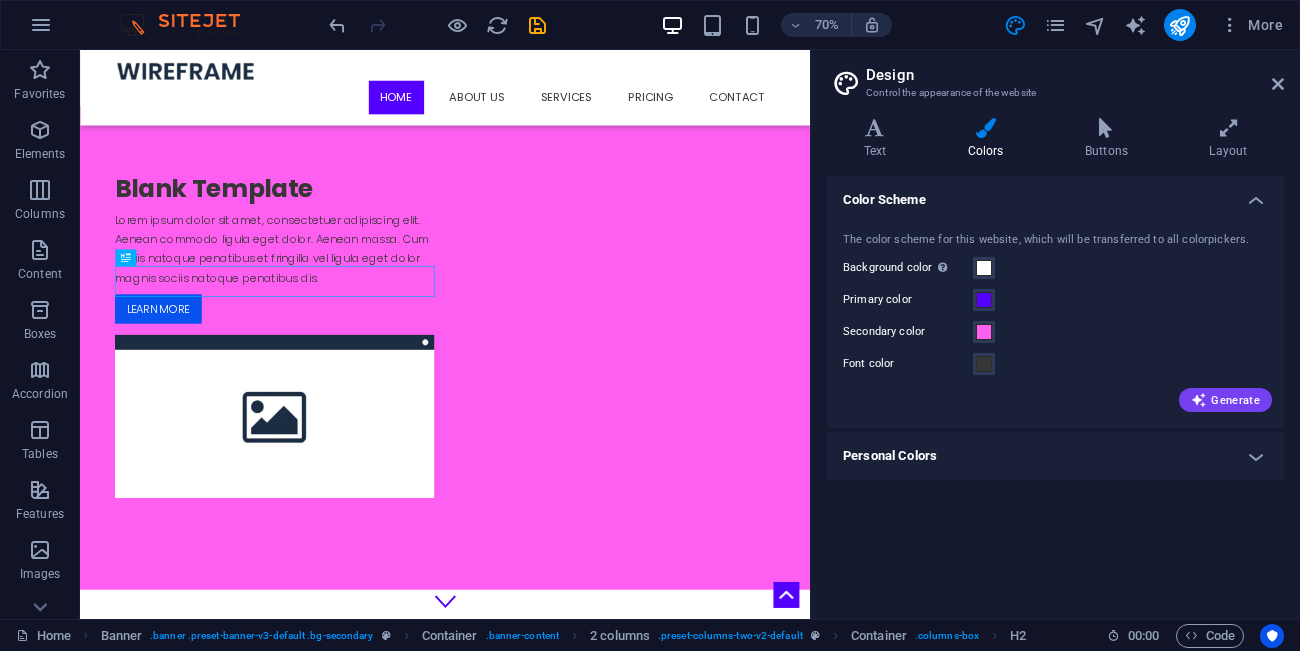 scroll, scrollTop: 0, scrollLeft: 0, axis: both 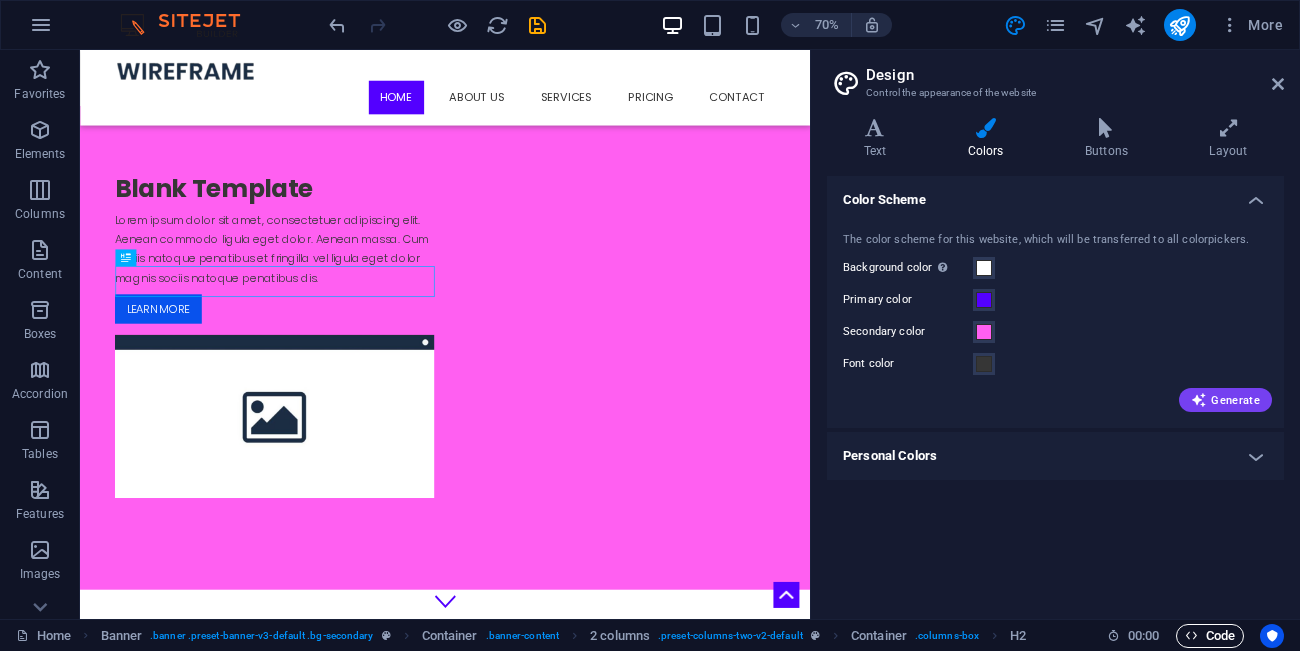 click on "Code" at bounding box center (1210, 636) 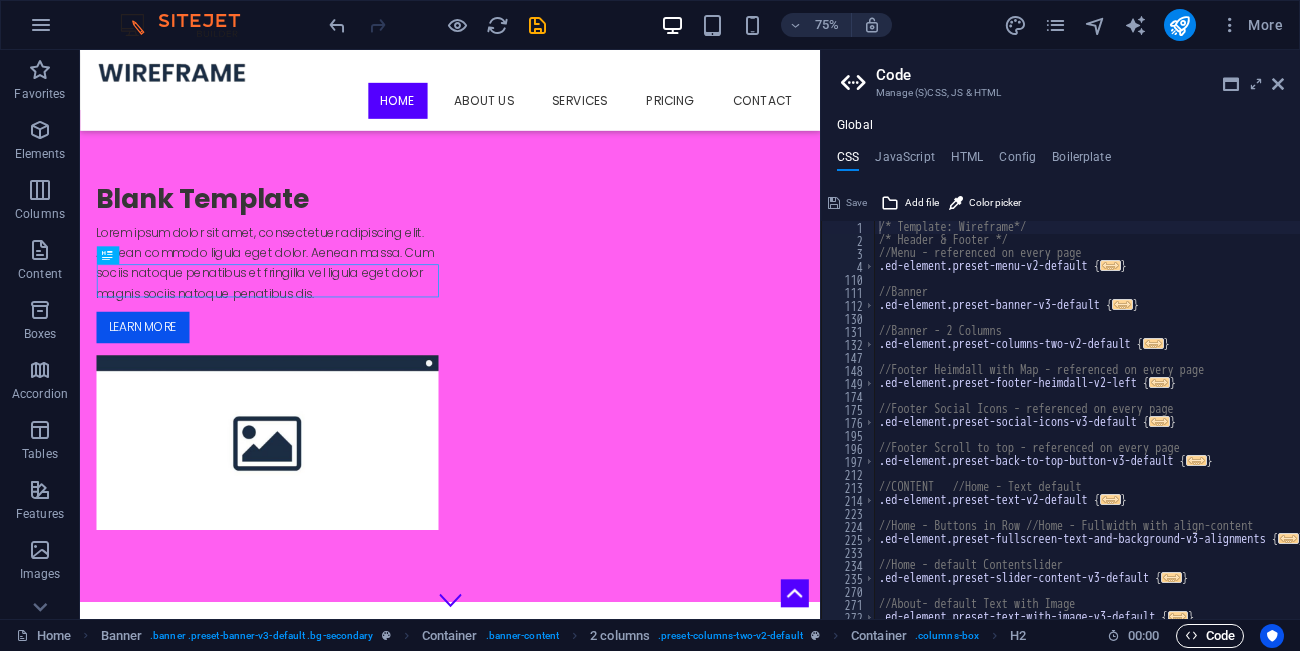 click on "Code" at bounding box center (1210, 636) 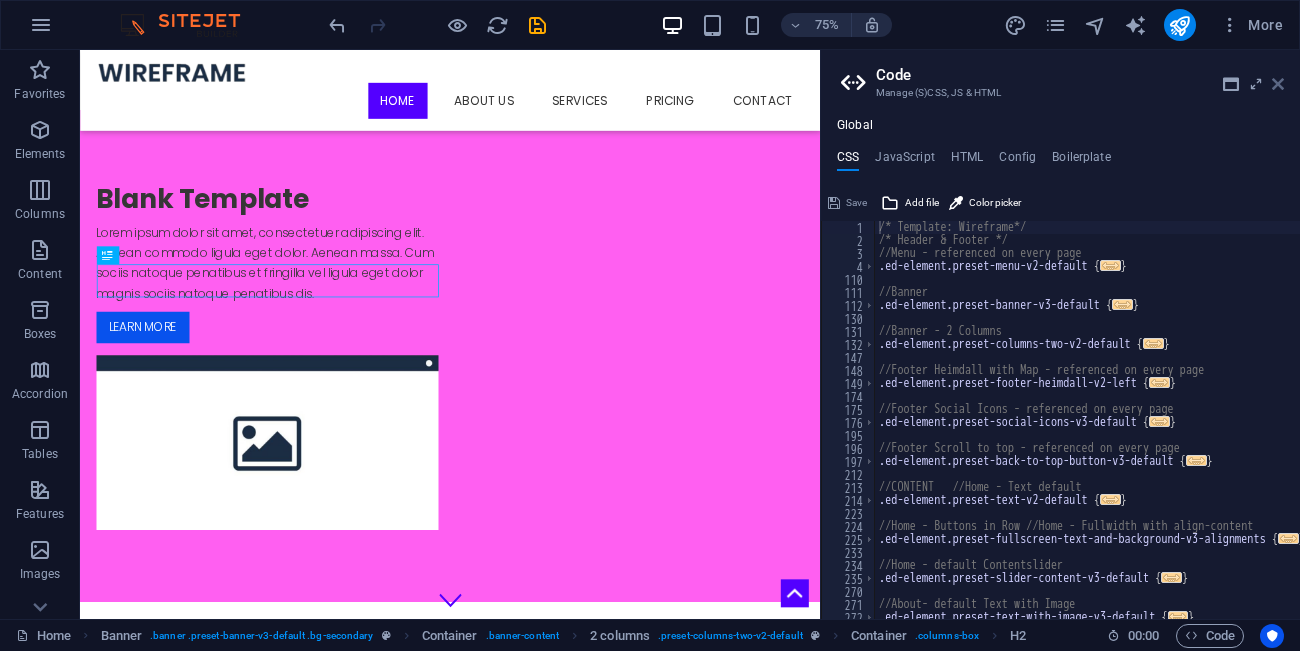 click at bounding box center [1278, 84] 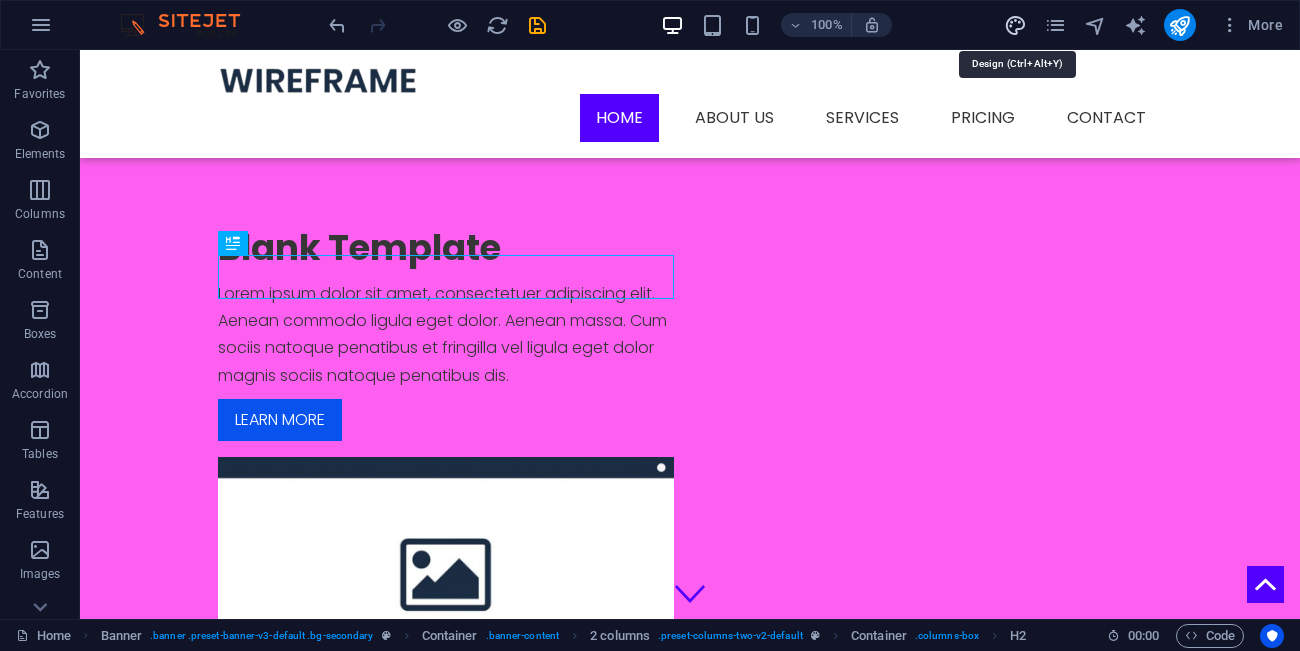click at bounding box center [1015, 25] 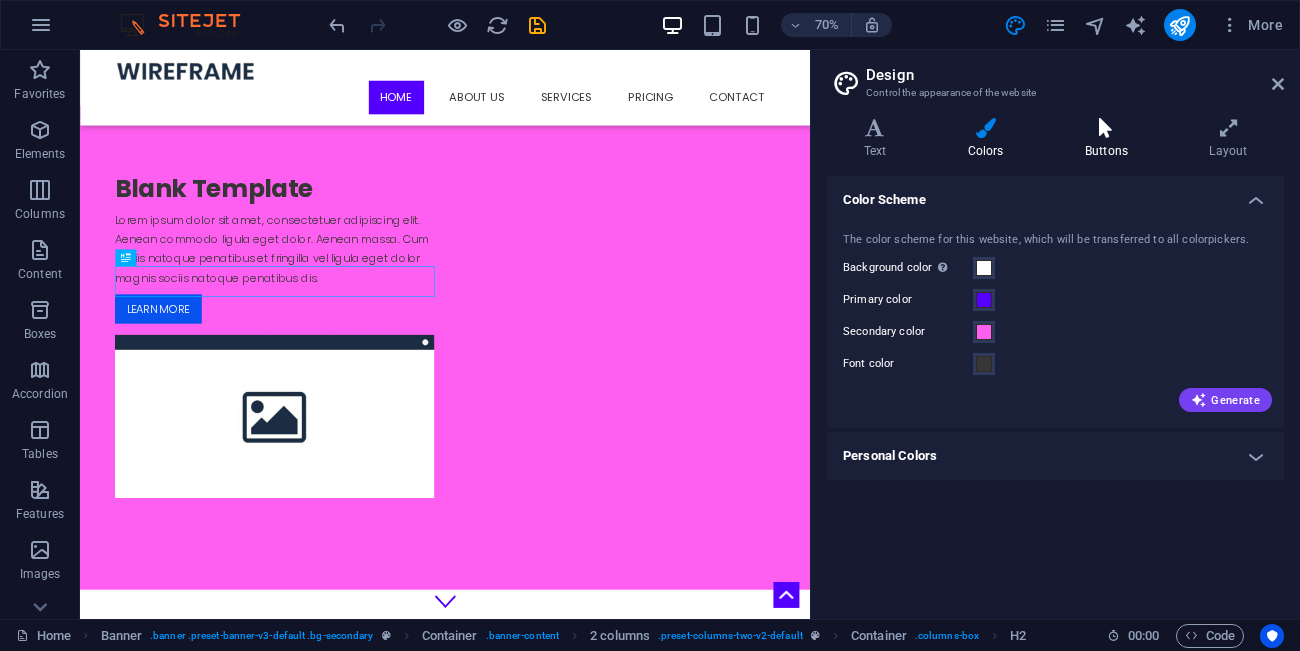click on "Buttons" at bounding box center [1110, 139] 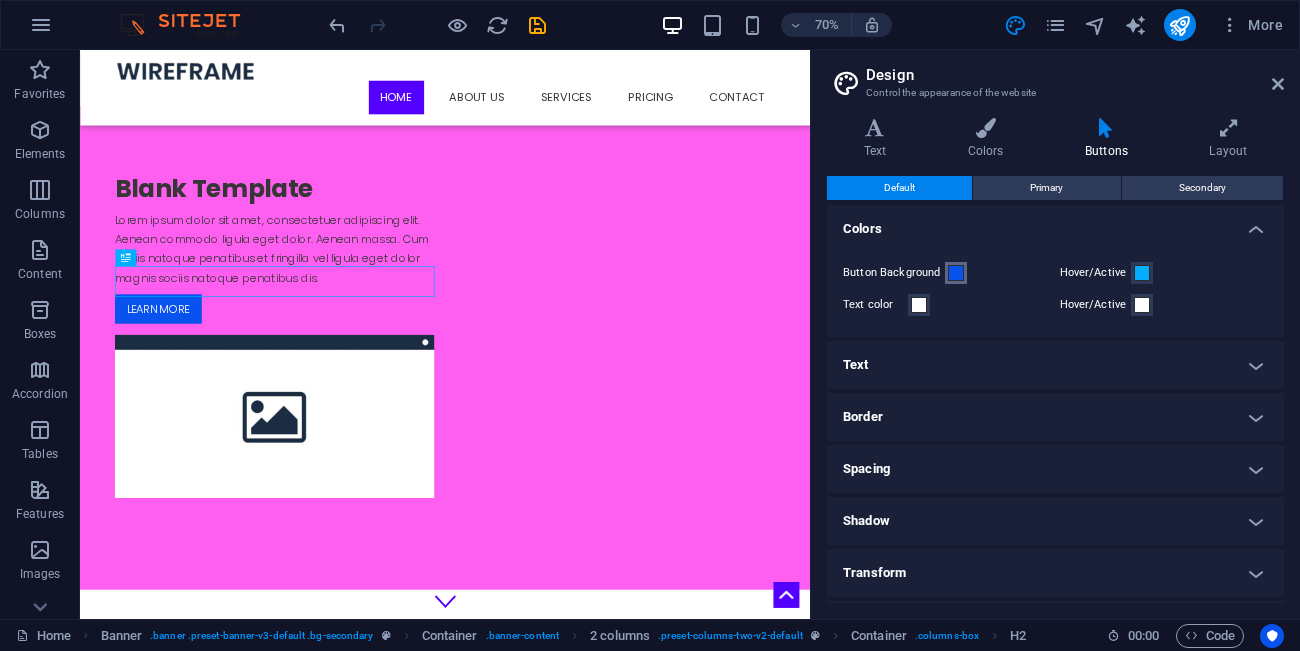 click at bounding box center (956, 273) 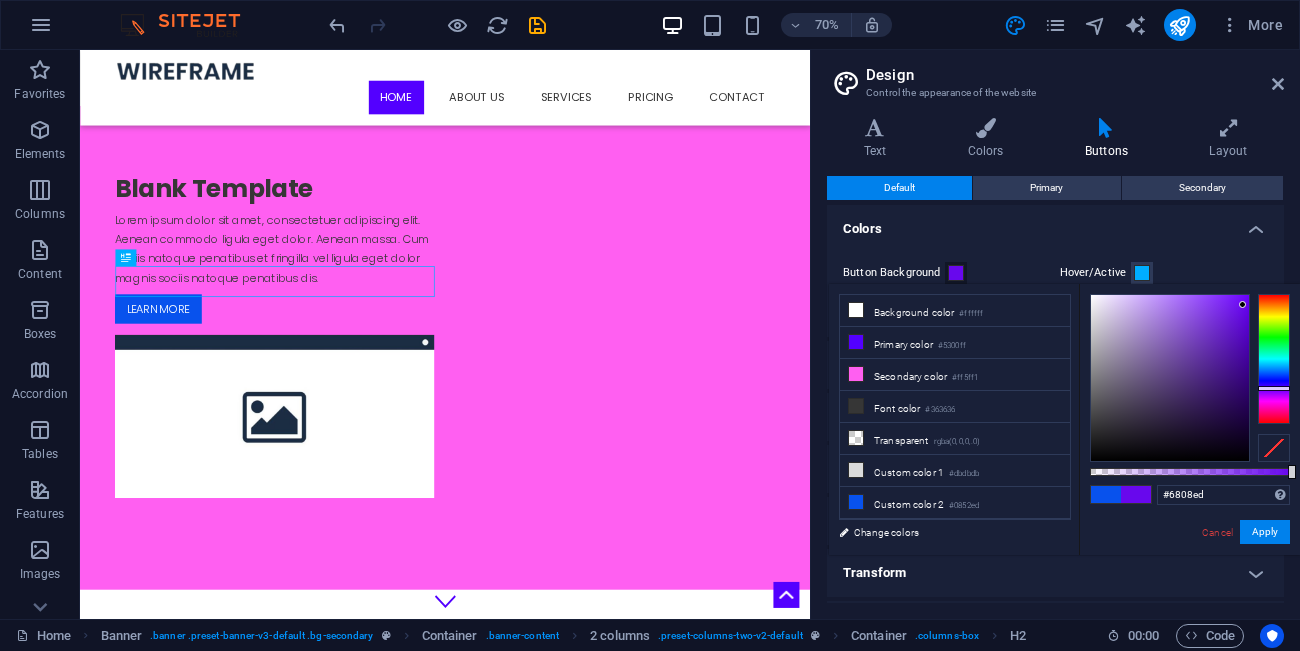 click at bounding box center [1274, 359] 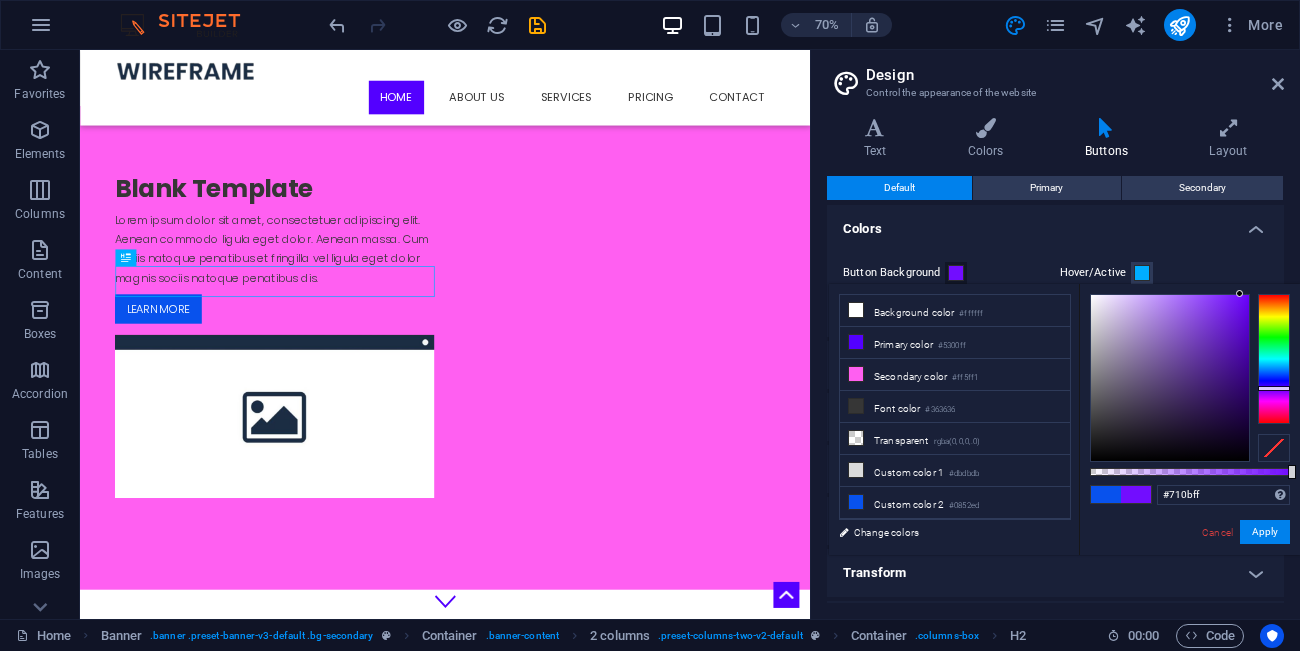 type on "#700aff" 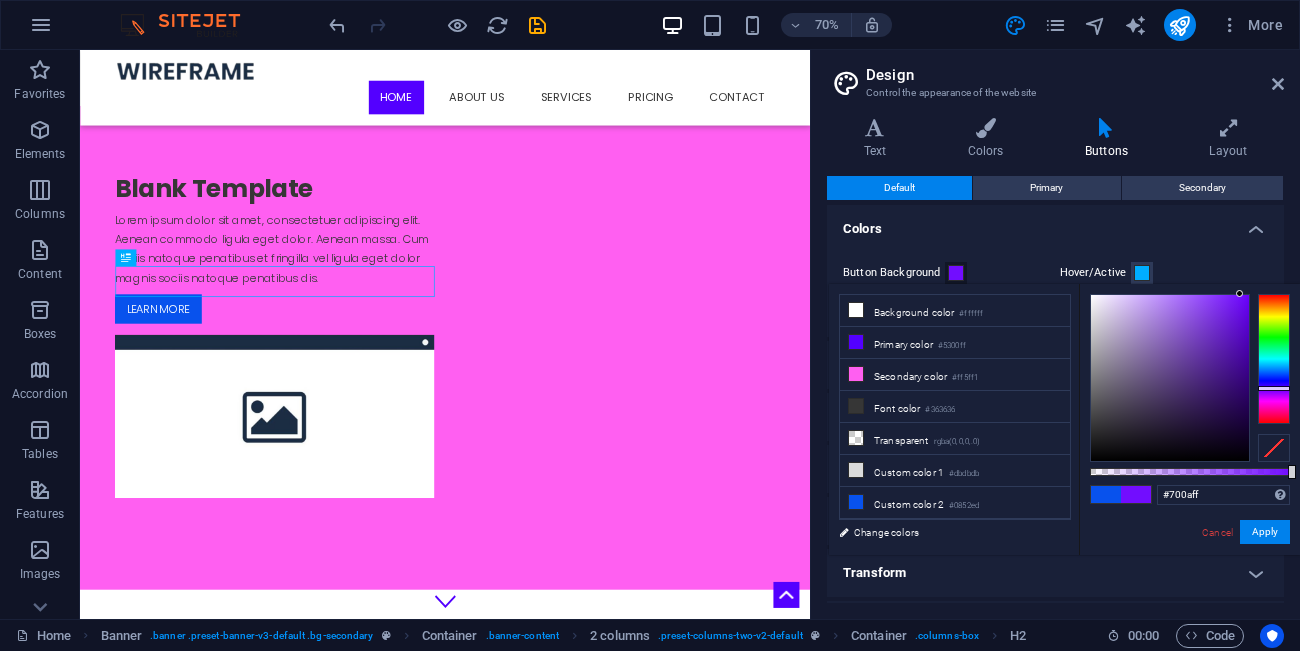 drag, startPoint x: 1231, startPoint y: 332, endPoint x: 1242, endPoint y: 288, distance: 45.35416 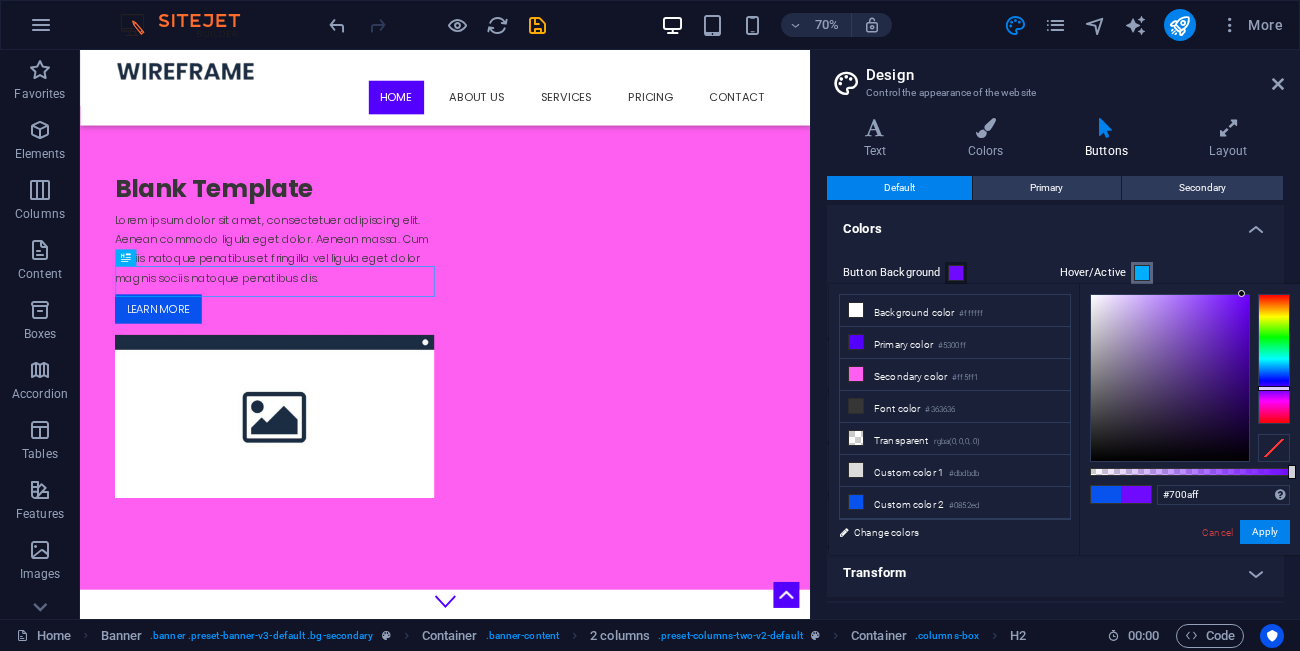 click at bounding box center (1142, 273) 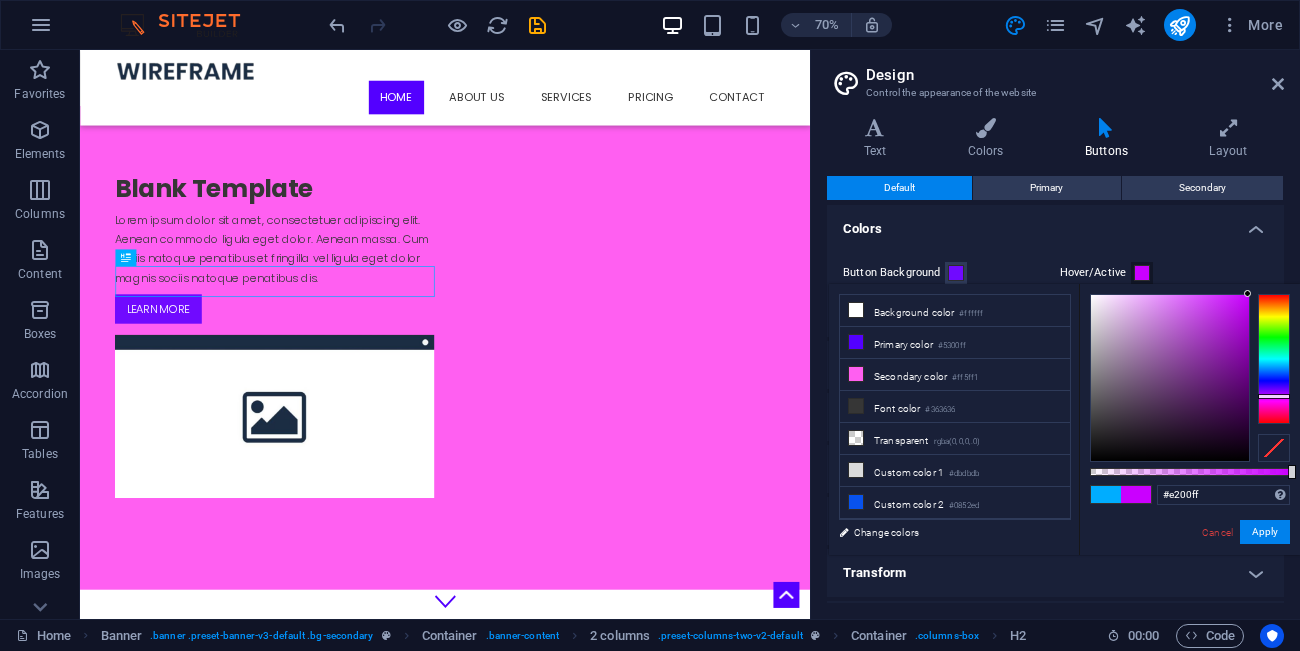 type on "#ee00ff" 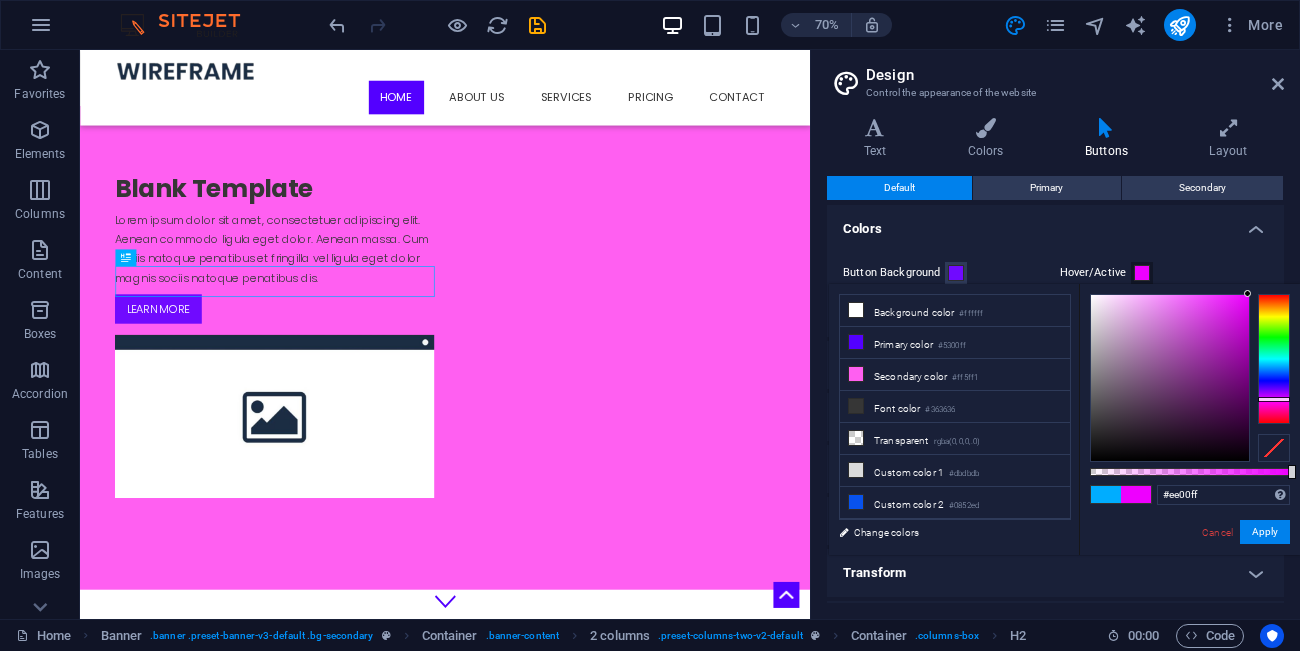 click at bounding box center [1274, 359] 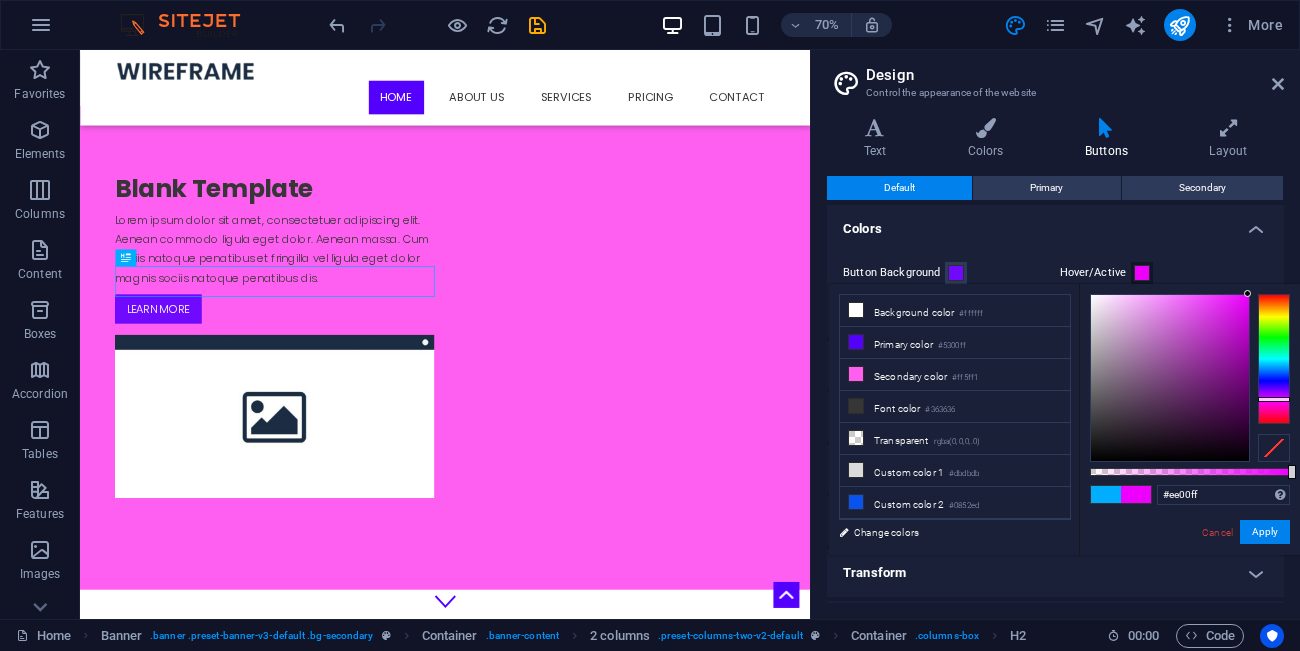 click on "Colors" at bounding box center [1055, 223] 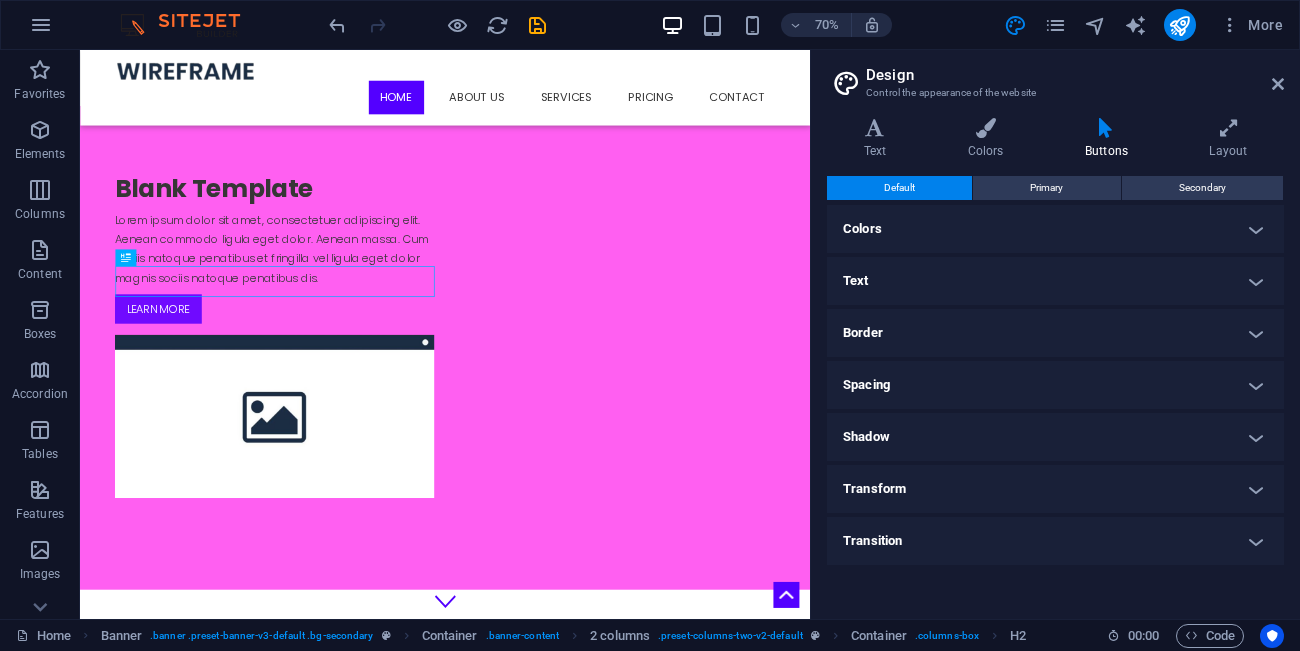 click on "Colors" at bounding box center (1055, 229) 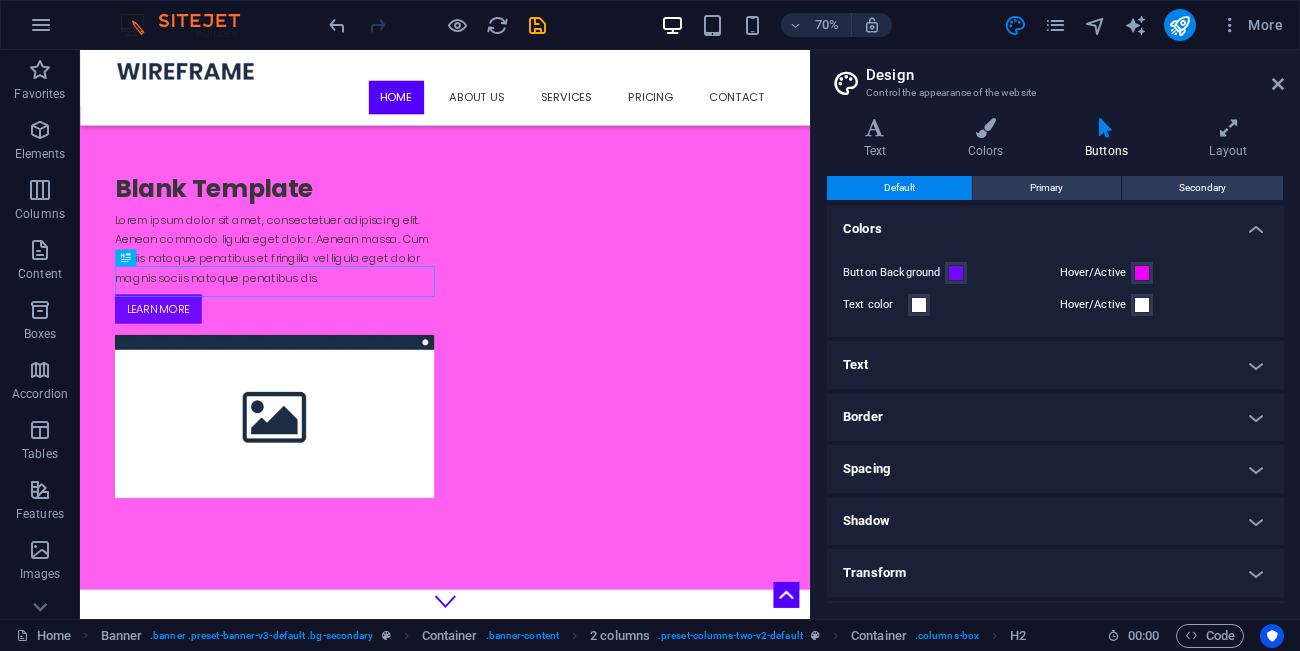 click on "Button Background Hover/Active Text color Hover/Active" at bounding box center (1055, 289) 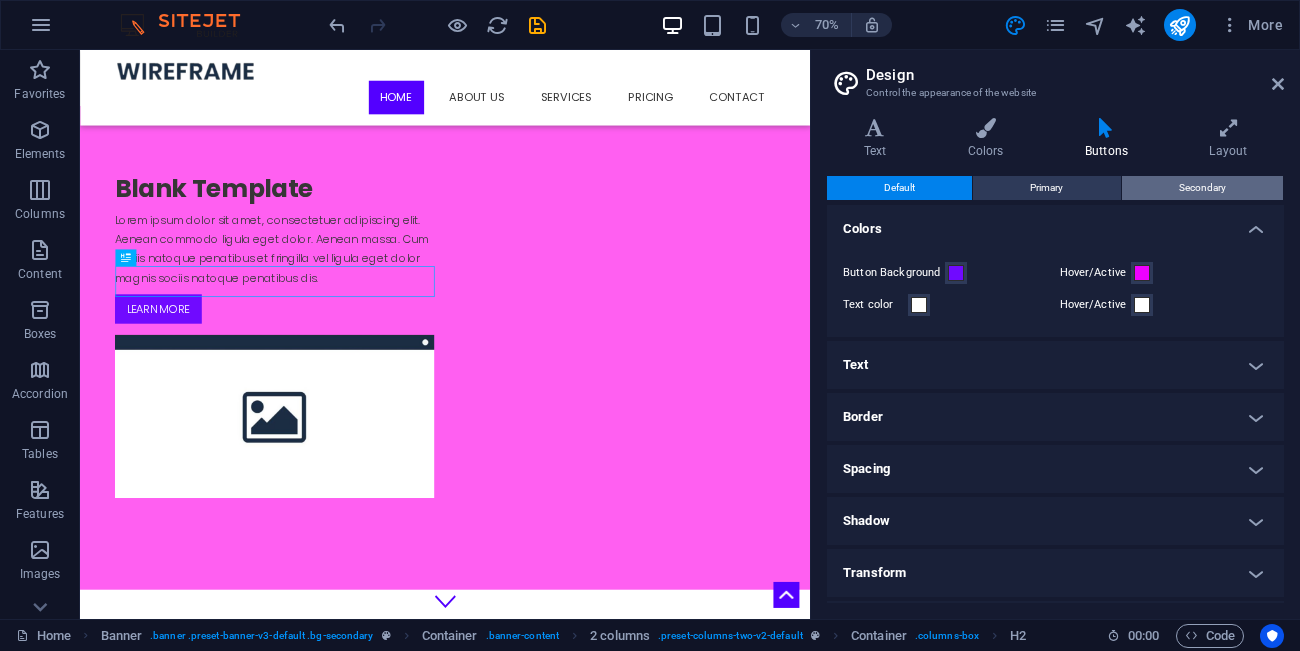 click on "Secondary" at bounding box center (1202, 188) 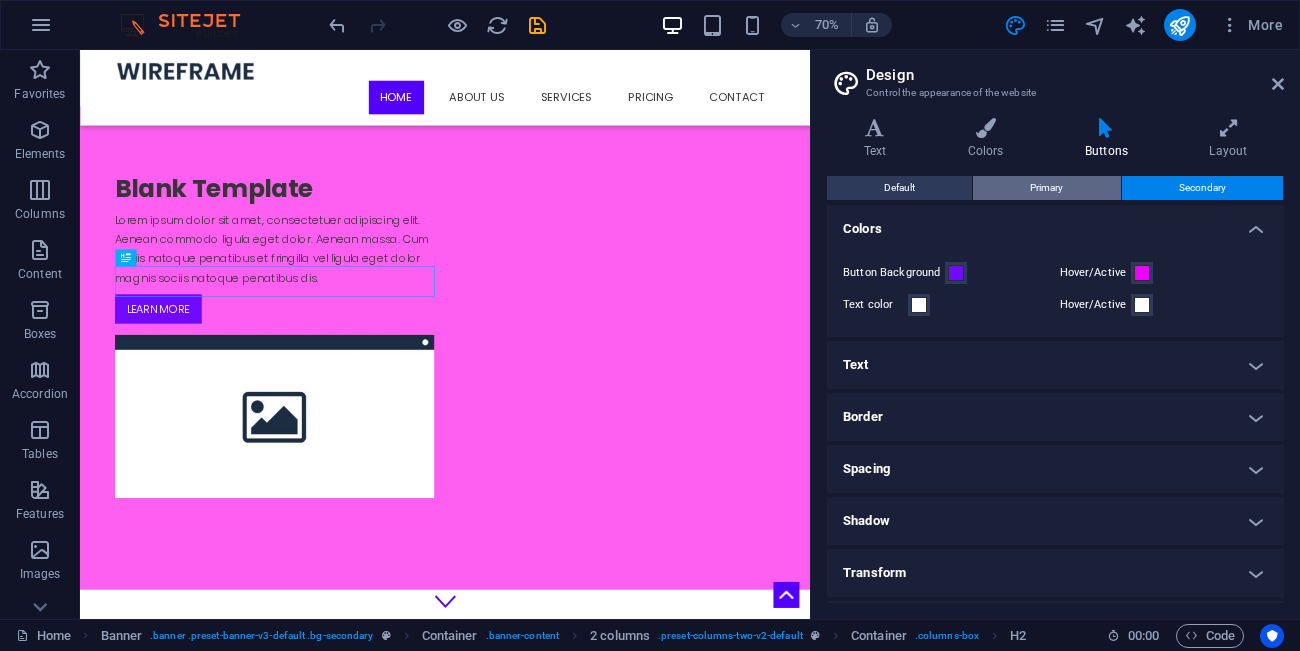 click on "Primary" at bounding box center (1046, 188) 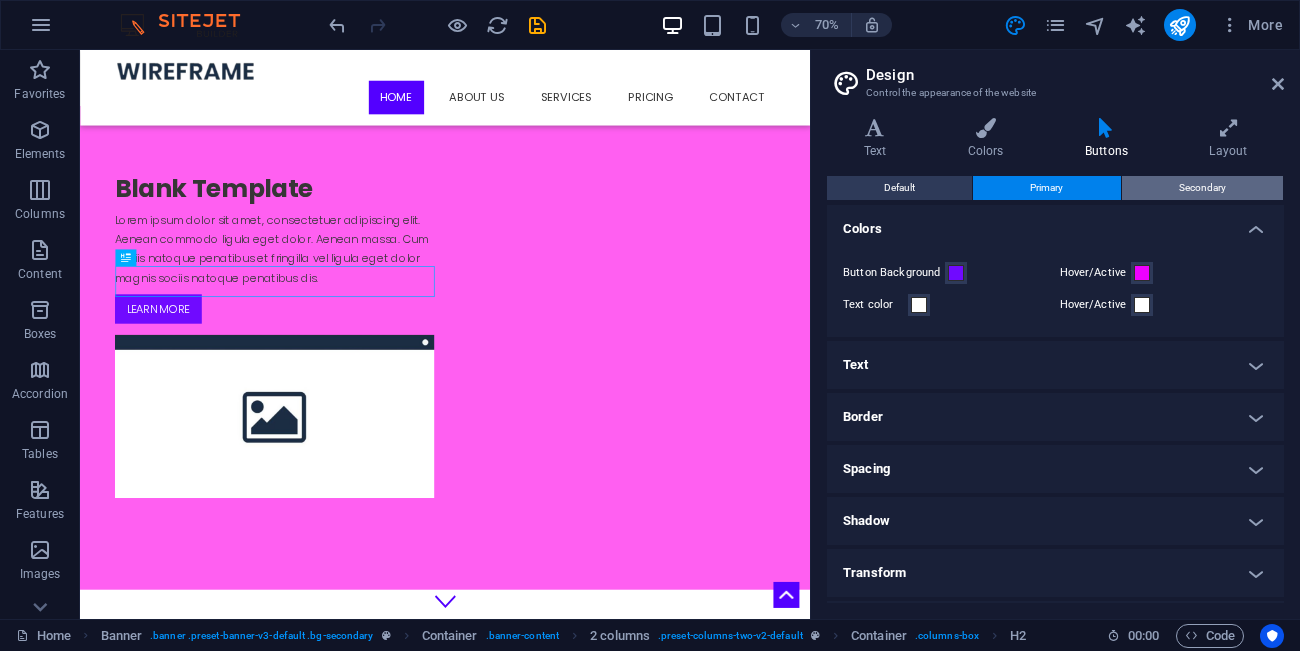 click on "Secondary" at bounding box center (1202, 188) 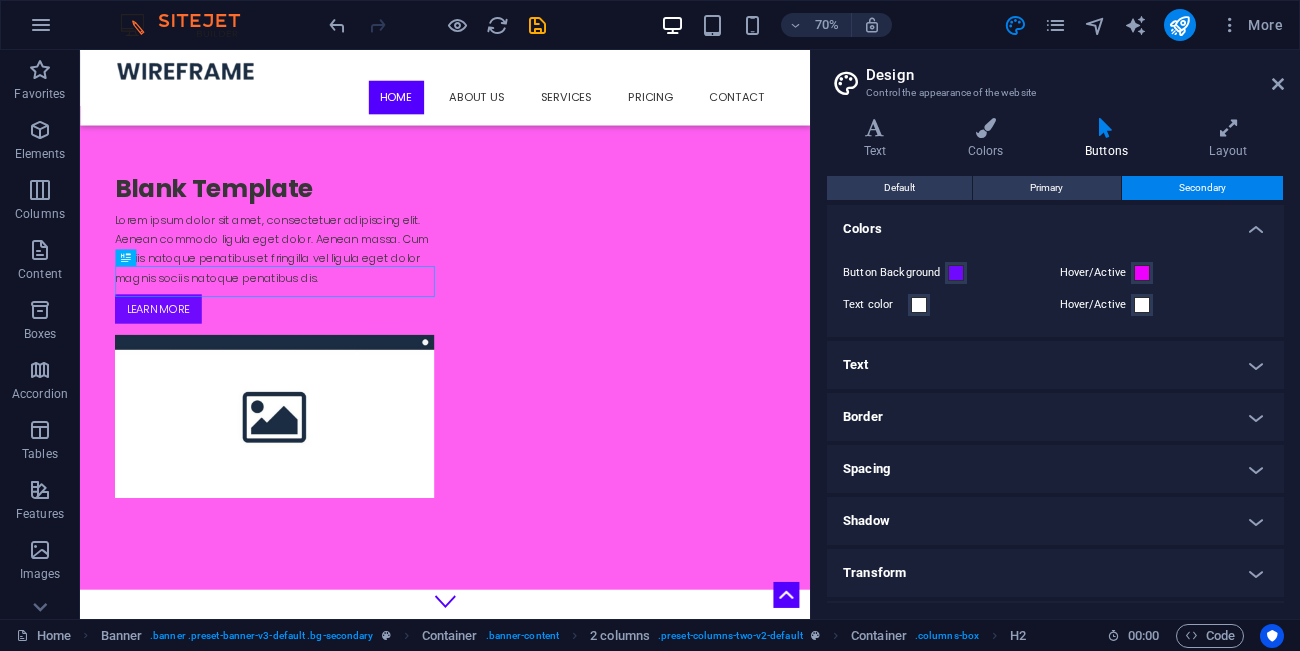 click on "Design Control the appearance of the website Variants  Text  Colors  Buttons  Layout Text Standard Bold Links Font color Font Poppins Font size 16 rem px Line height 1.7 Font weight To display the font weight correctly, it may need to be enabled.  Manage Fonts Thin, 100 Extra-light, 200 Light, 300 Regular, 400 Medium, 500 Semi-bold, 600 Bold, 700 Extra-bold, 800 Black, 900 Letter spacing 0 rem px Font style Text transform Tt TT tt Text align Font weight To display the font weight correctly, it may need to be enabled.  Manage Fonts Thin, 100 Extra-light, 200 Light, 300 Regular, 400 Medium, 500 Semi-bold, 600 Bold, 700 Extra-bold, 800 Black, 900 Default Hover / Active Font color Font color Decoration None Decoration None Transition duration 0.3 s Transition function Ease Ease In Ease Out Ease In/Ease Out Linear Headlines All H1 / Textlogo H2 H3 H4 H5 H6 Font color Font Poppins Line height 1.25 Font weight To display the font weight correctly, it may need to be enabled.  Manage Fonts Thin, 100 Extra-light, 200 0" at bounding box center [1055, 334] 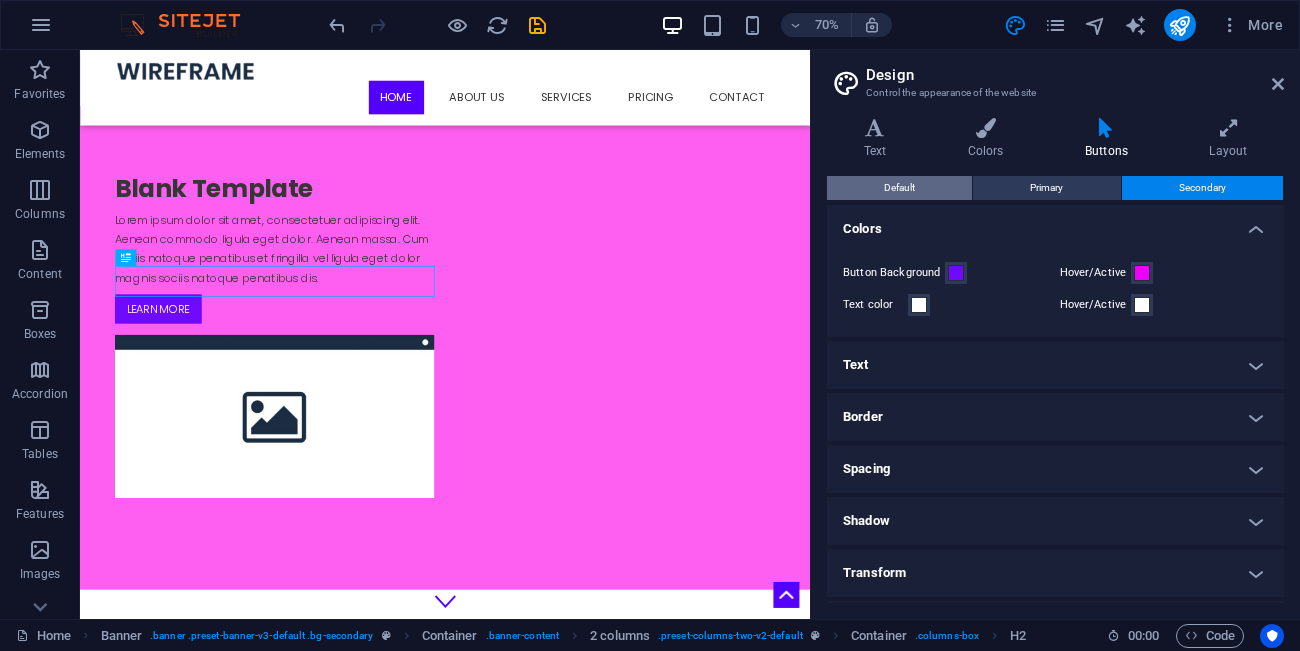 click on "Default" at bounding box center (899, 188) 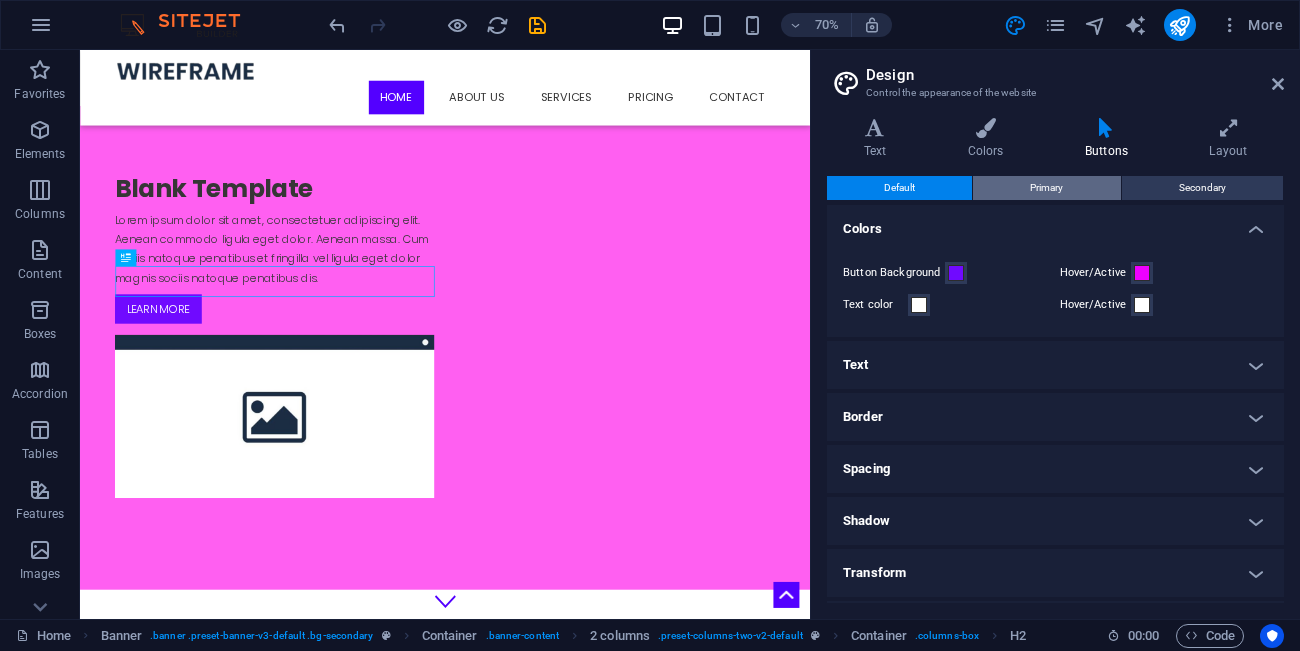 click on "Primary" at bounding box center [1046, 188] 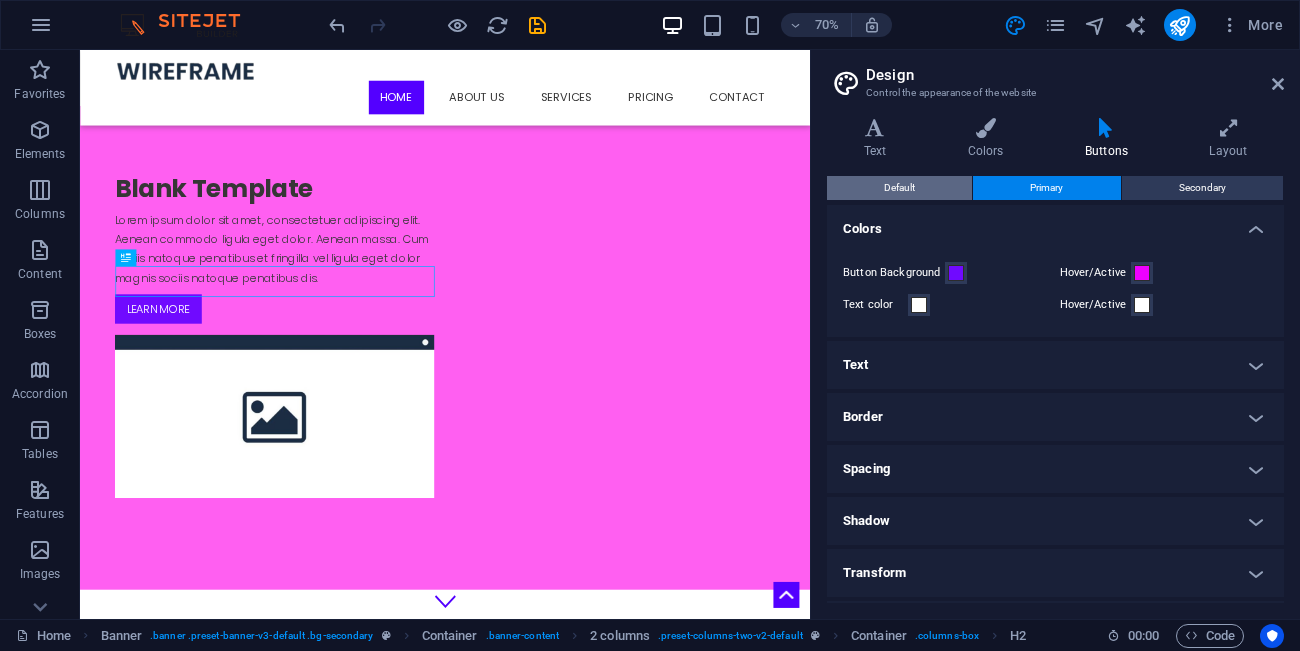 click on "Default" at bounding box center (899, 188) 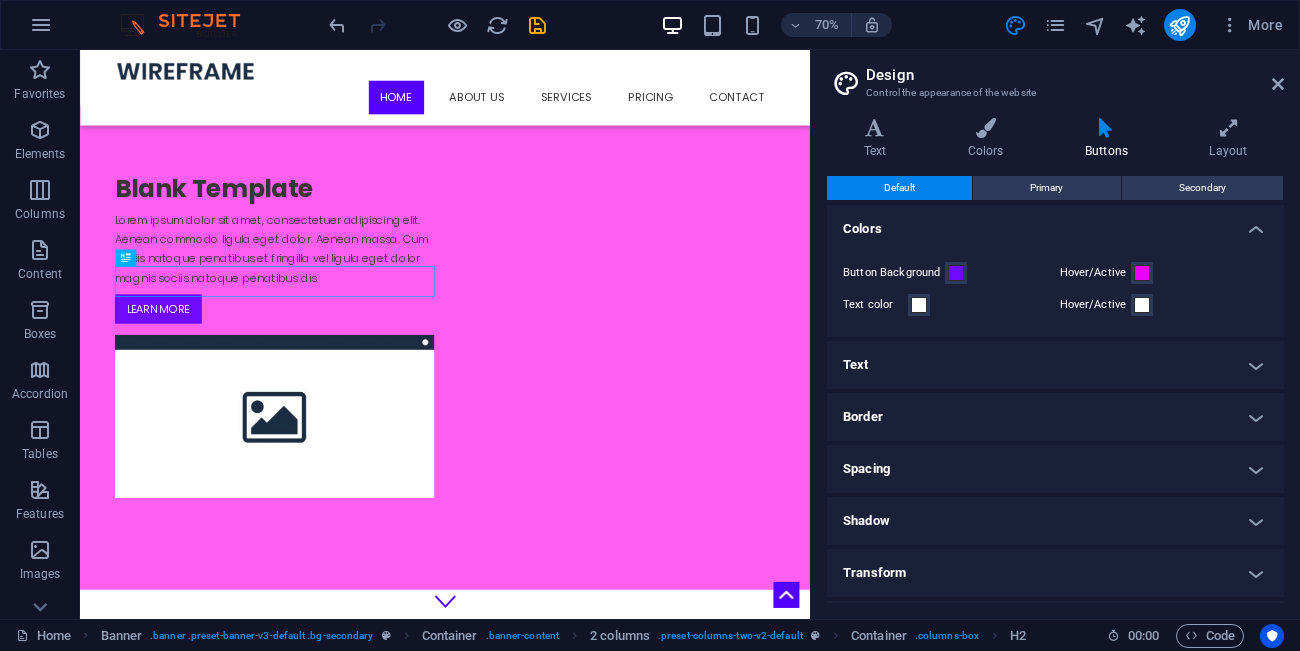 click on "Default" at bounding box center (899, 188) 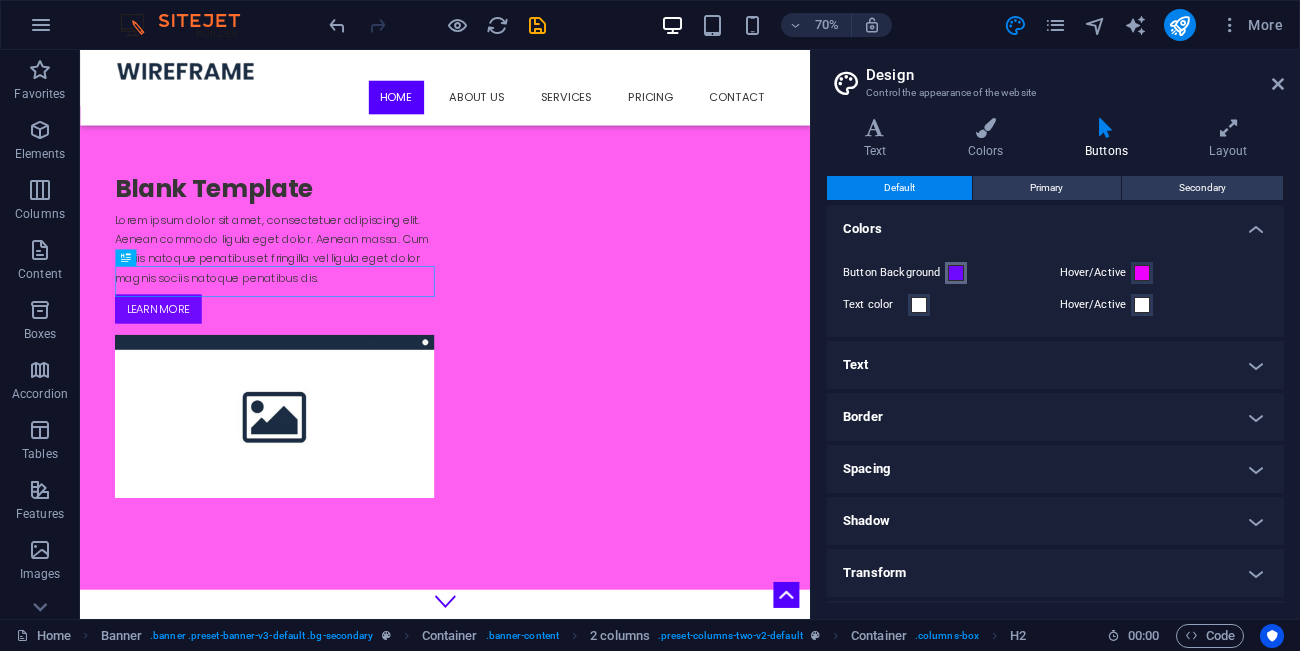 click at bounding box center (956, 273) 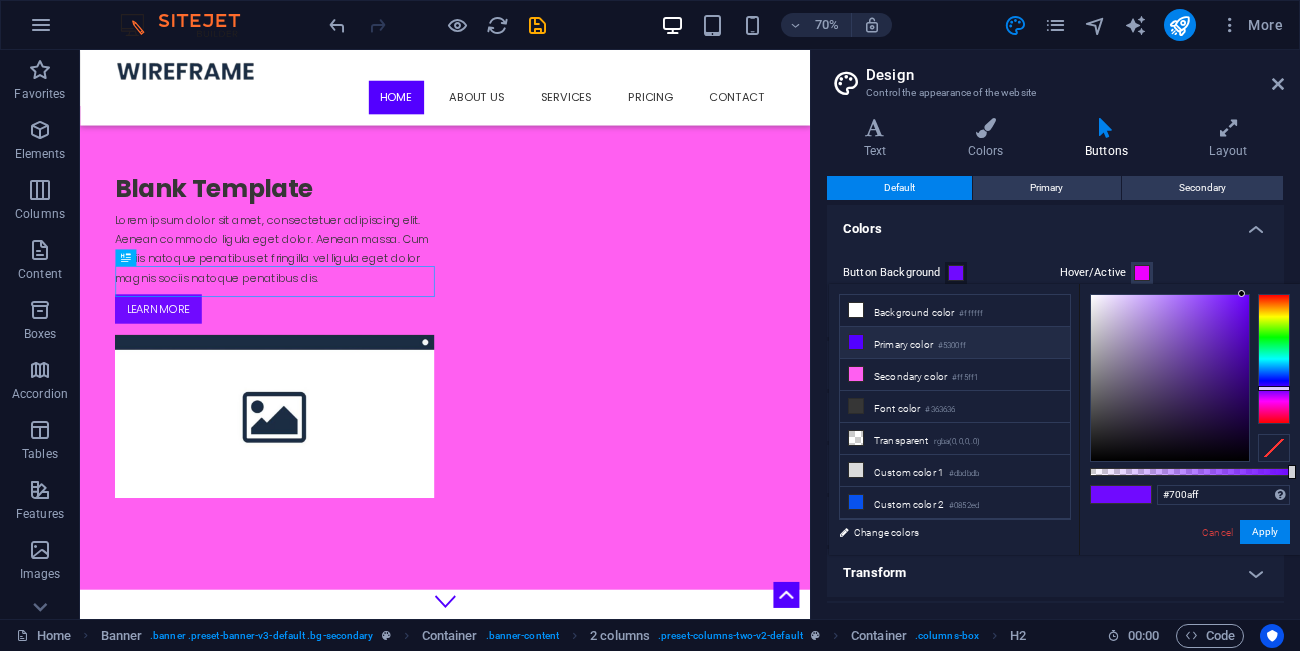 click on "#5300ff" at bounding box center [952, 346] 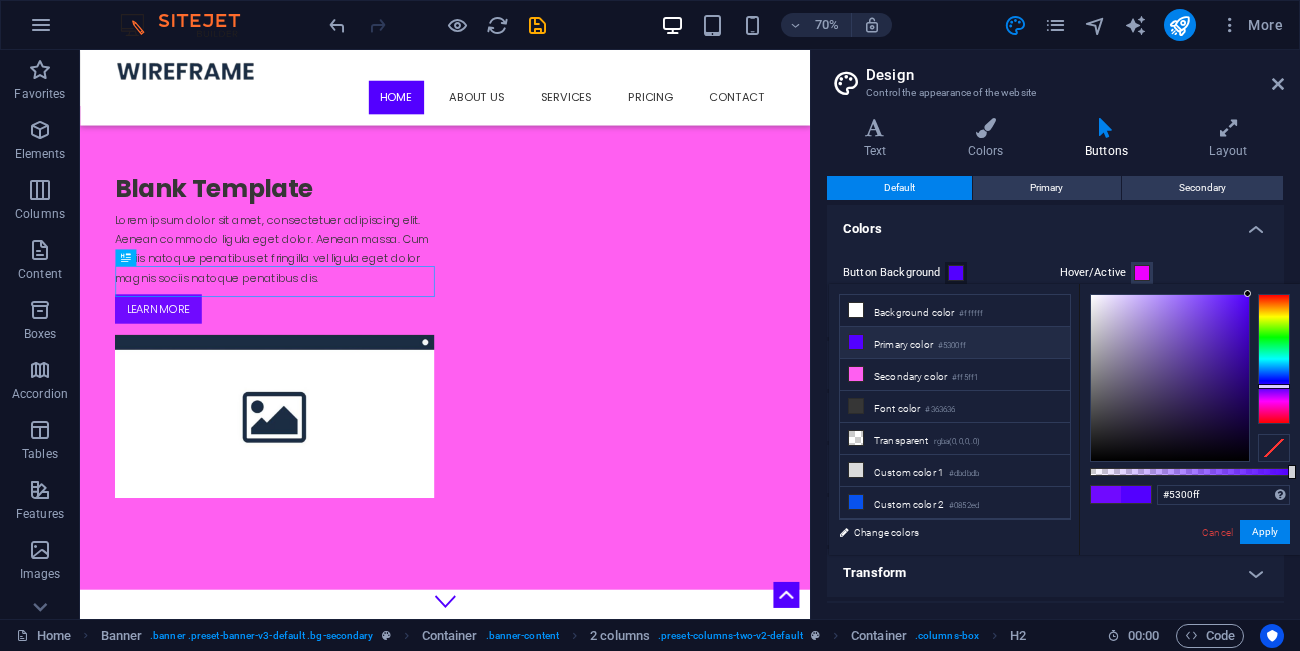 click on "Button Background Hover/Active Text color Hover/Active" at bounding box center [1055, 289] 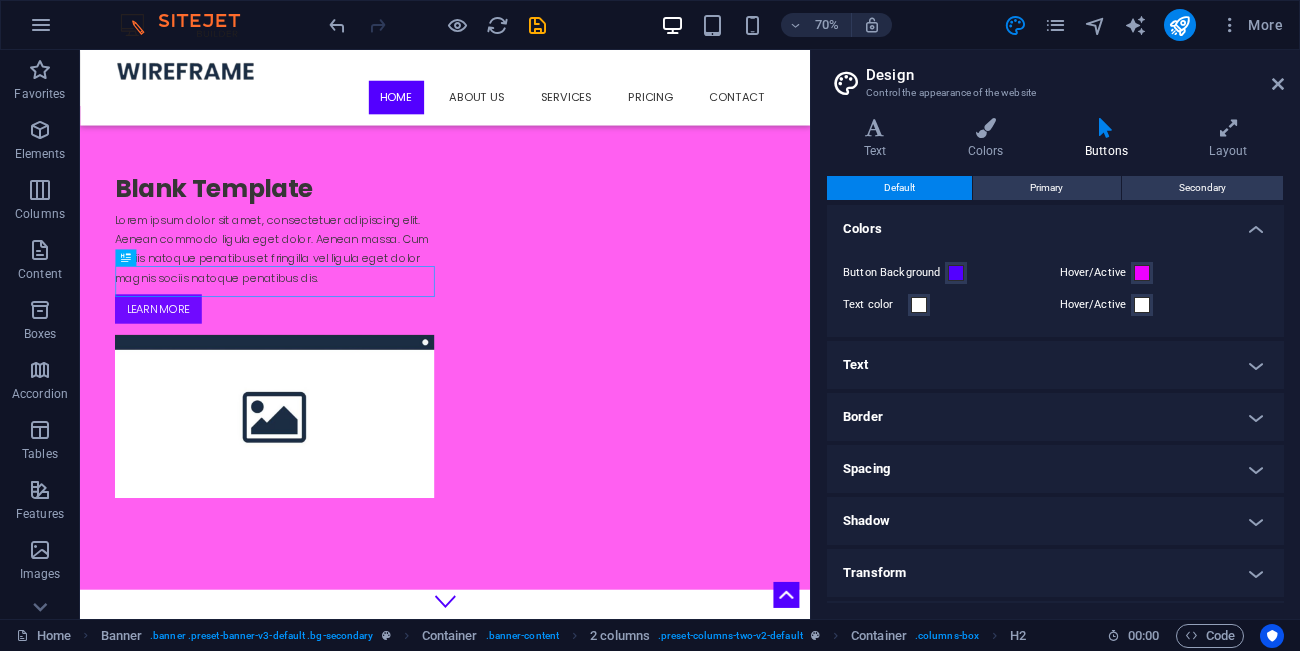 scroll, scrollTop: 46, scrollLeft: 0, axis: vertical 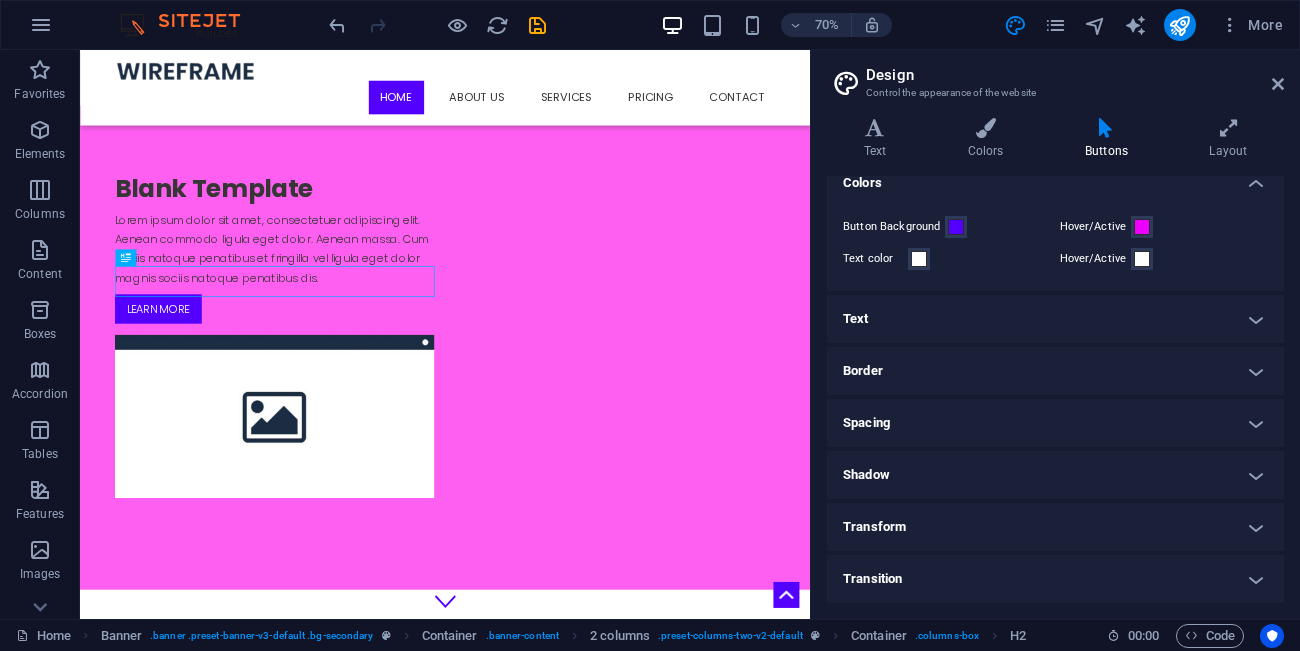 click on "Text" at bounding box center [1055, 319] 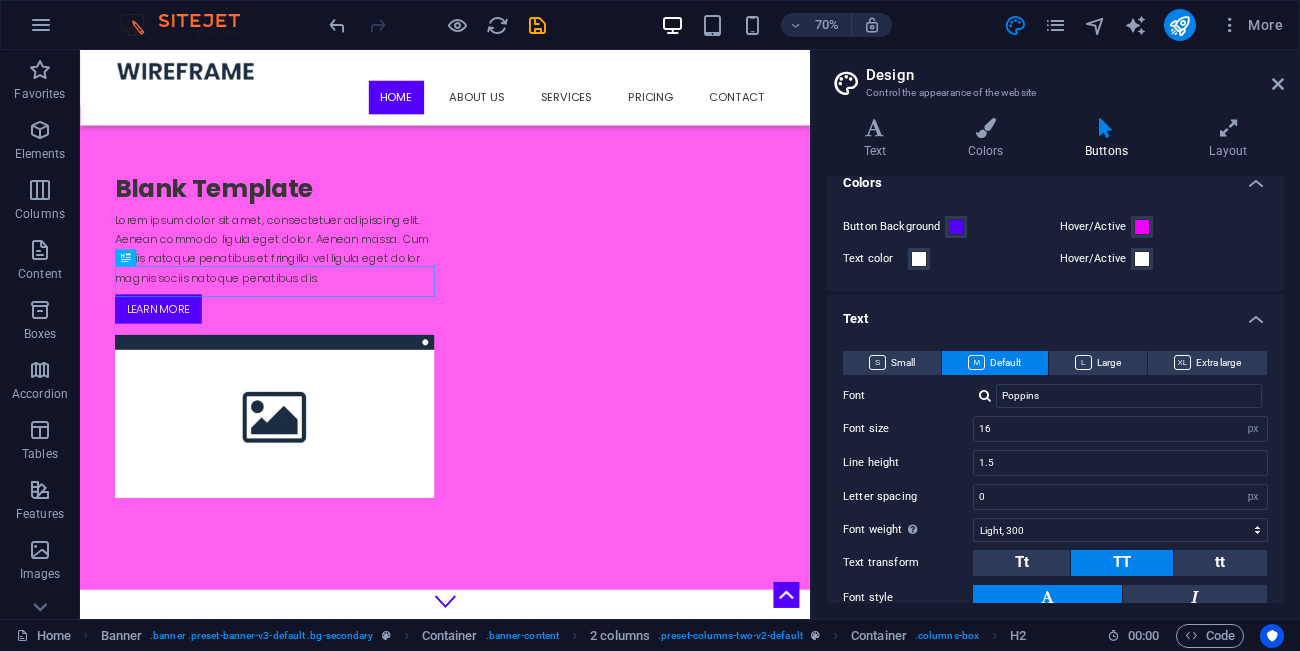 click on "Text" at bounding box center (1055, 313) 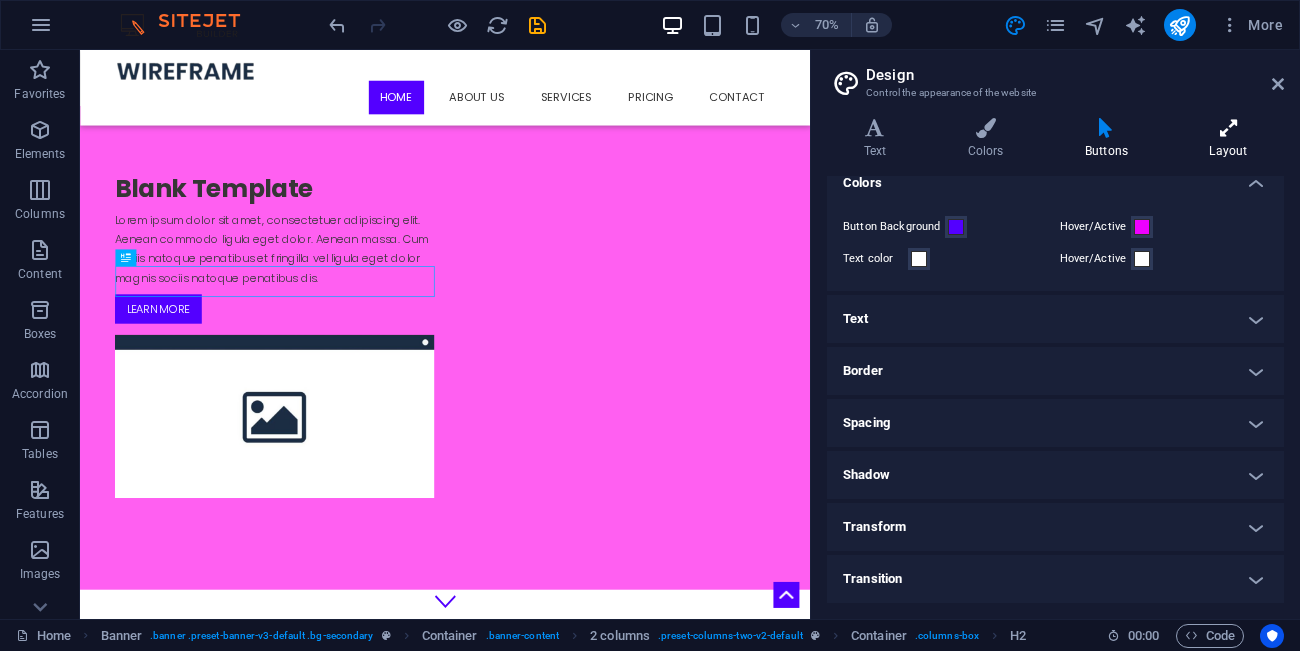 click on "Layout" at bounding box center (1228, 139) 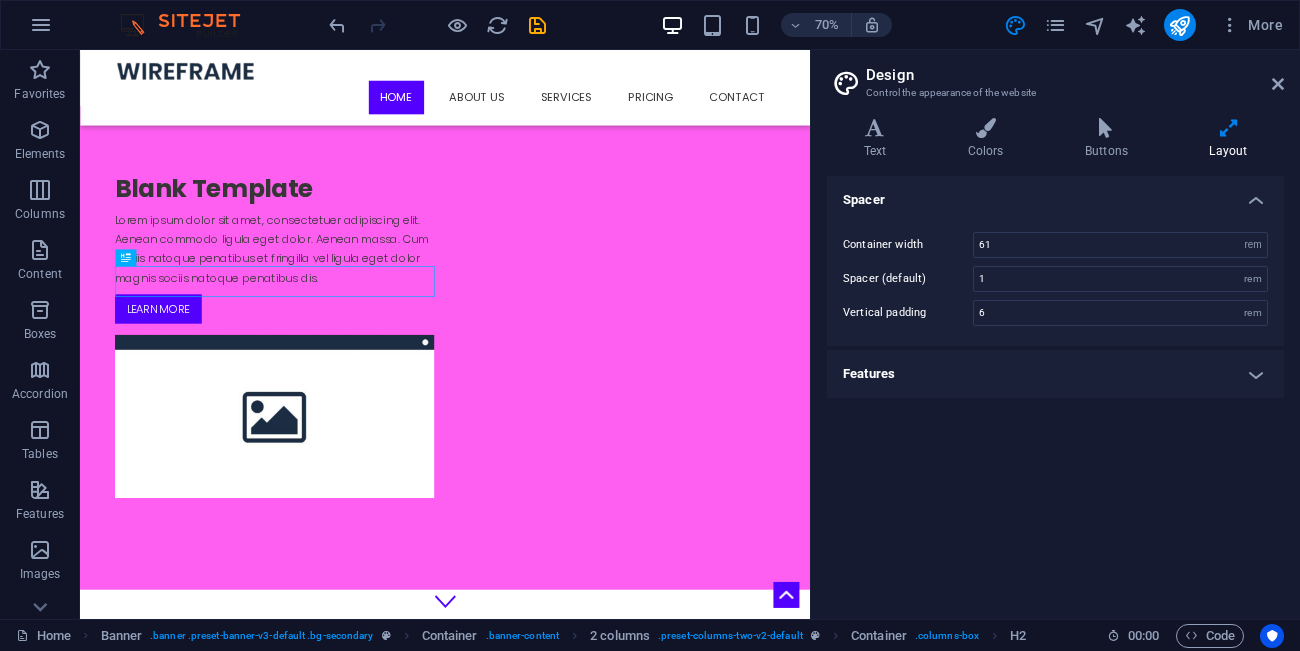 click on "Features" at bounding box center (1055, 374) 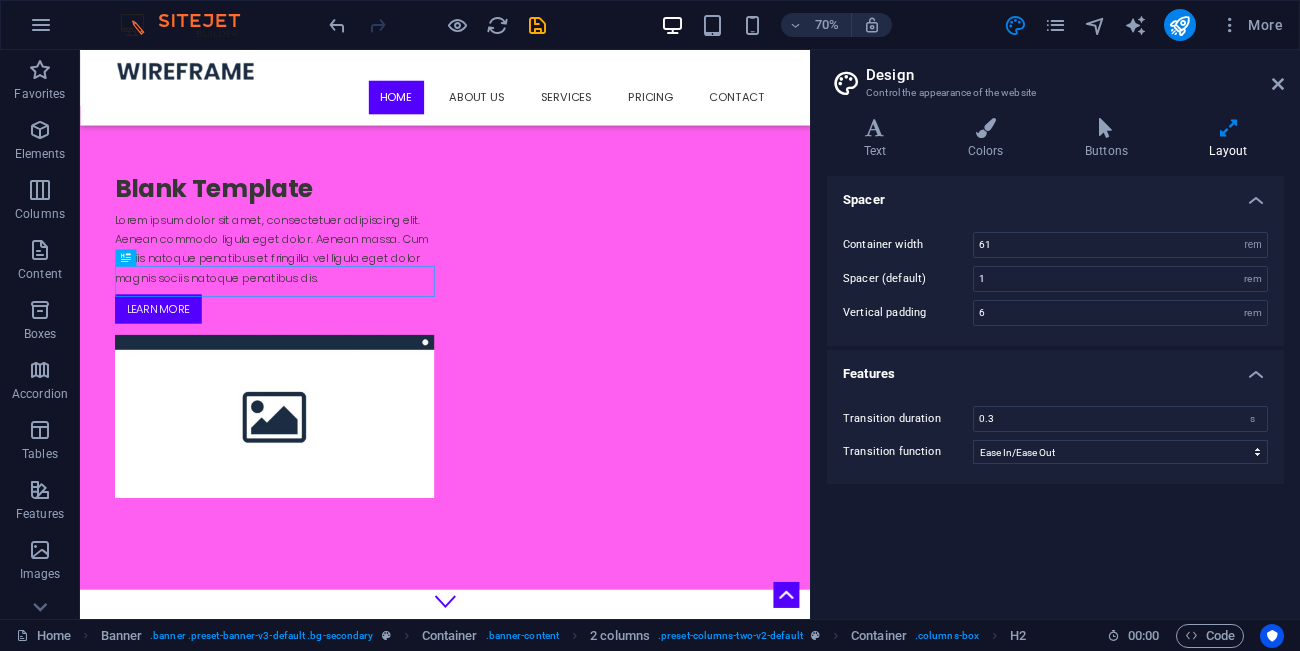 click on "Features" at bounding box center (1055, 368) 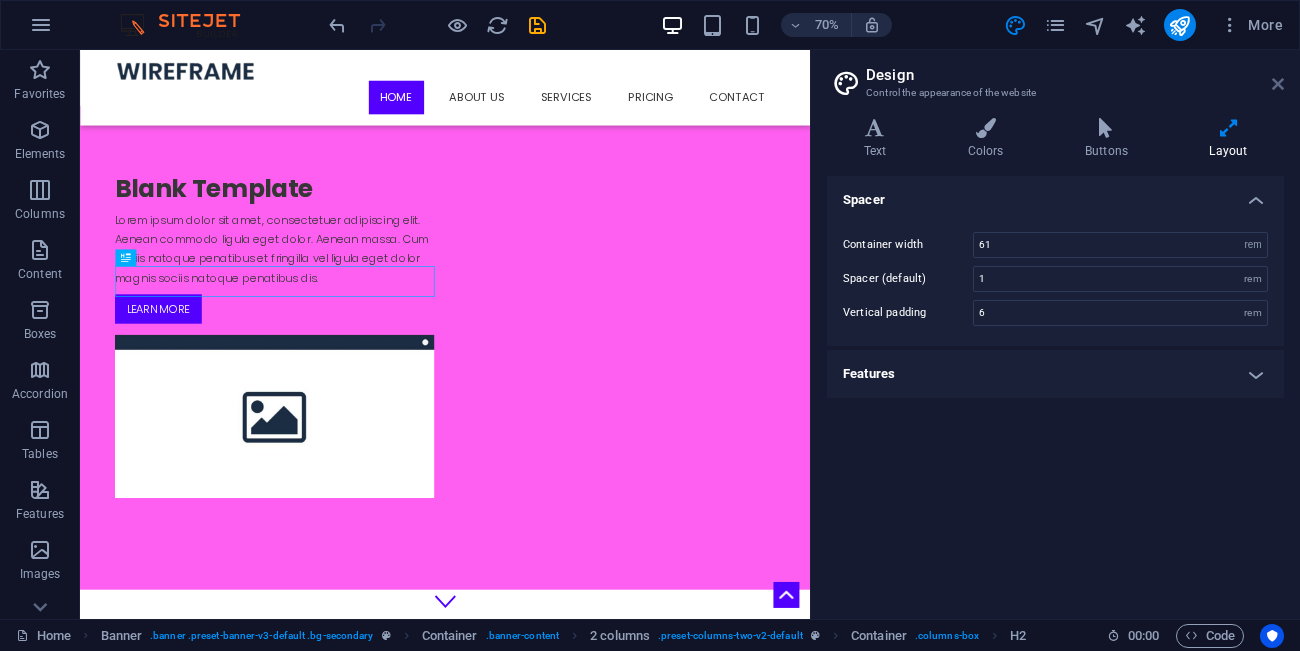 click at bounding box center (1278, 84) 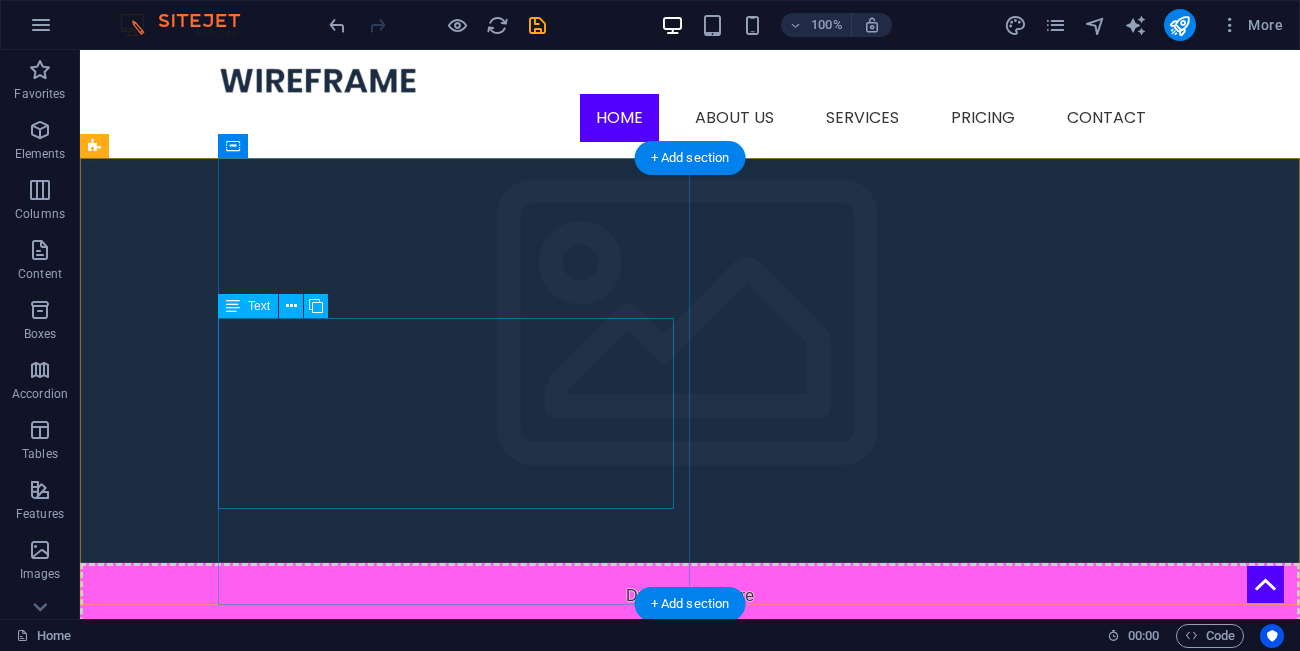 scroll, scrollTop: 0, scrollLeft: 0, axis: both 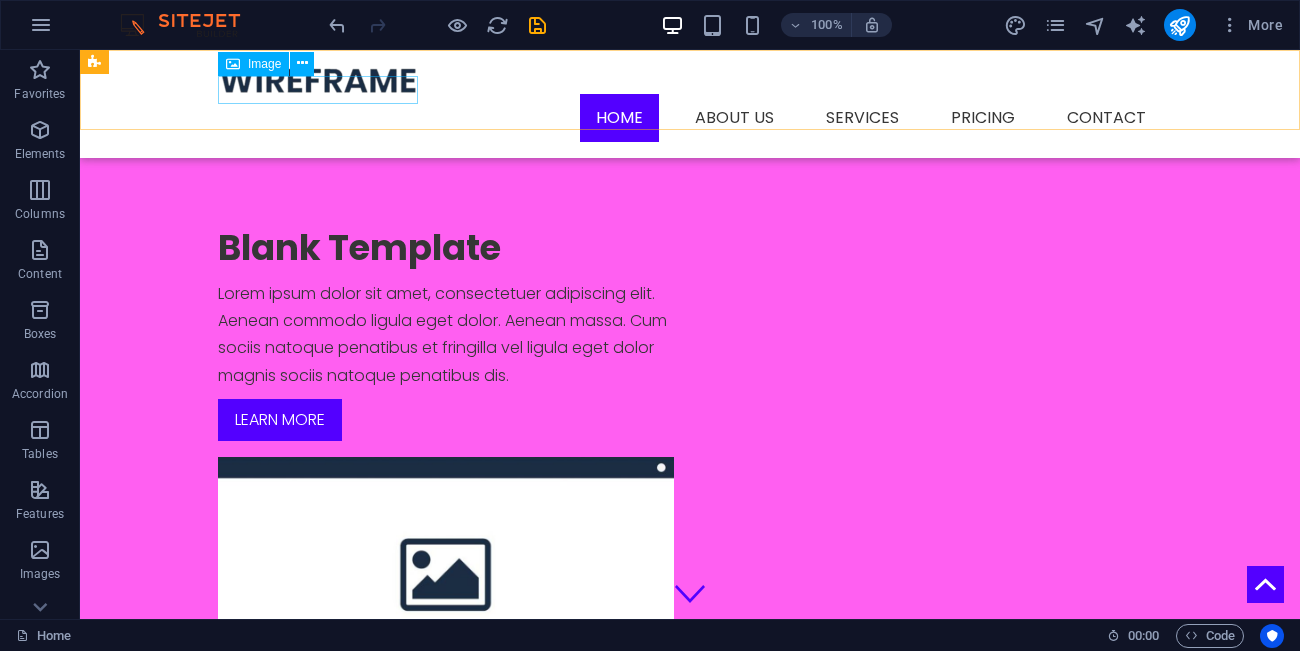 click at bounding box center (690, 80) 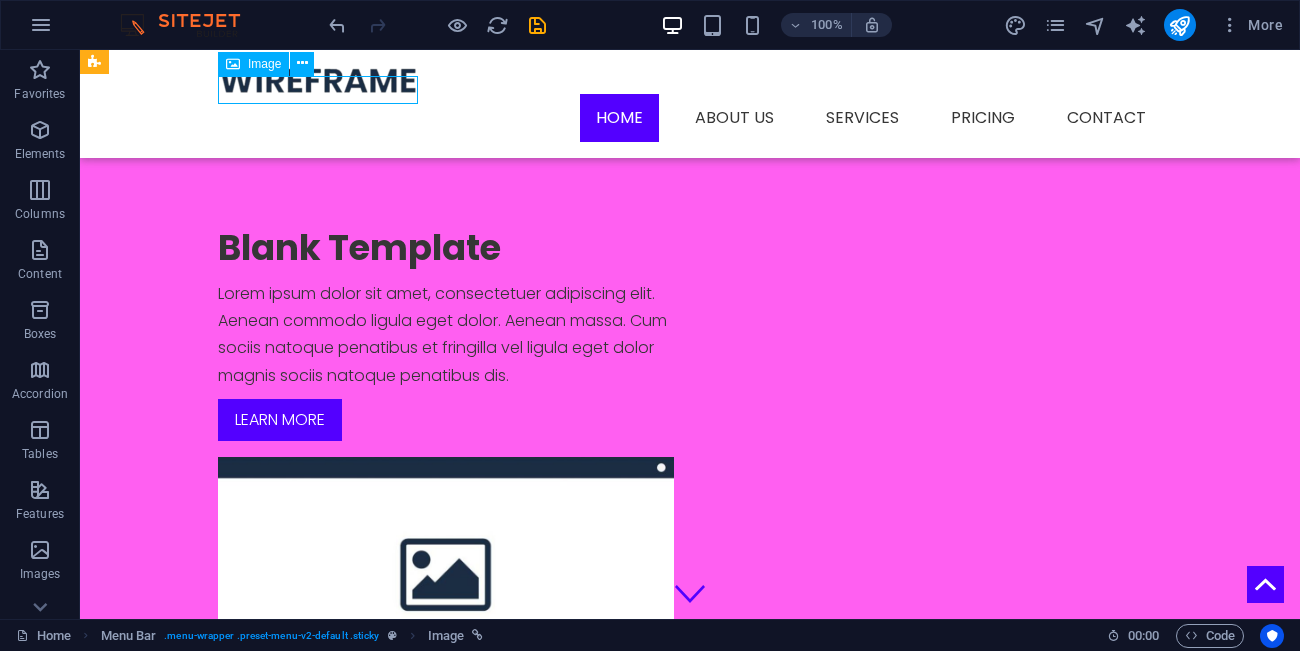click at bounding box center [690, 80] 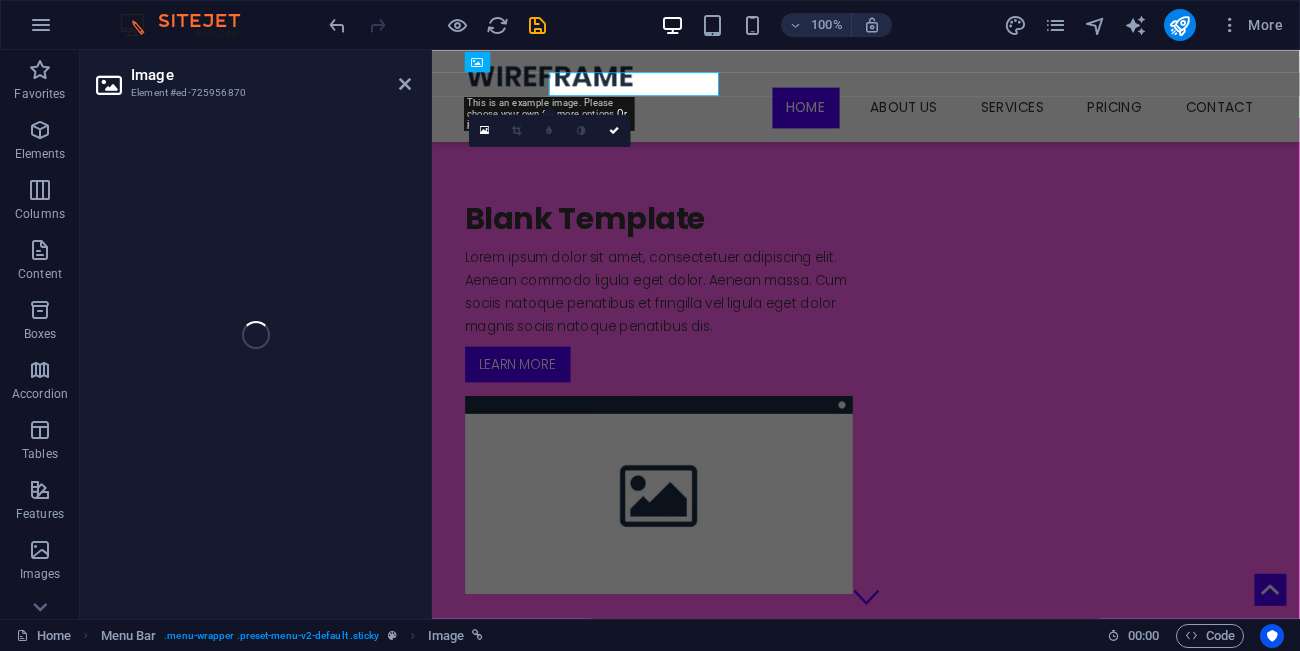 select on "px" 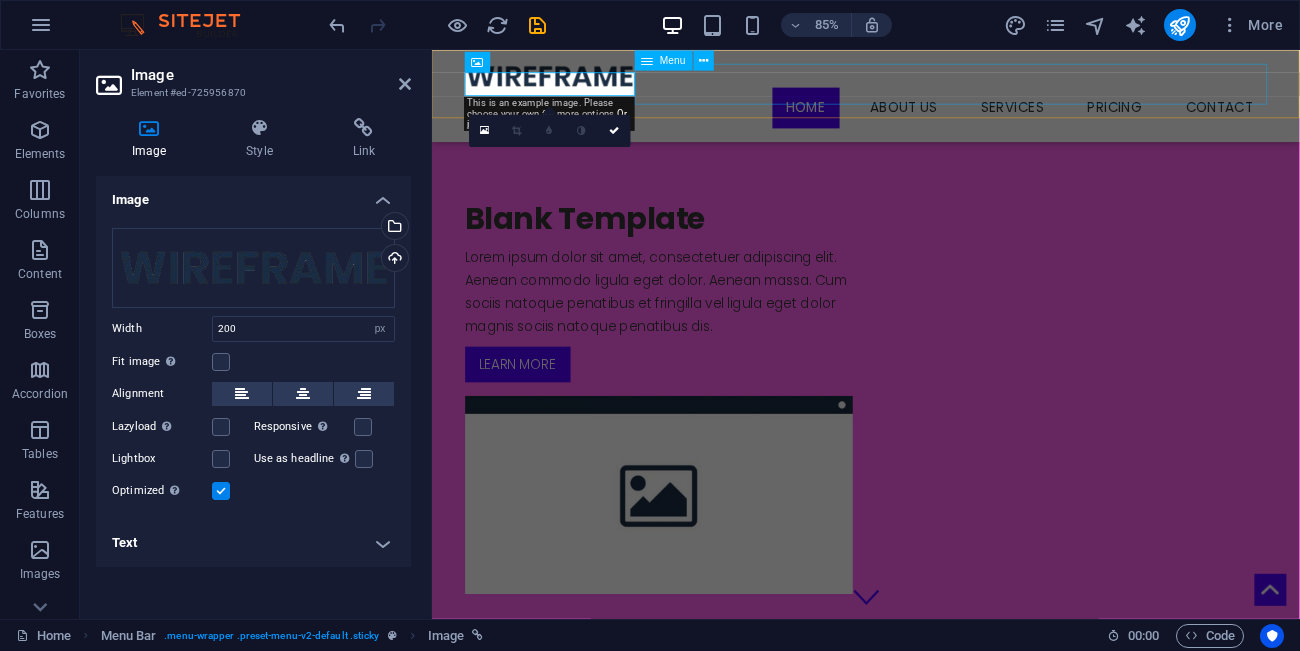 click on "Home About us Services Service Detail Pricing Contact" at bounding box center [943, 118] 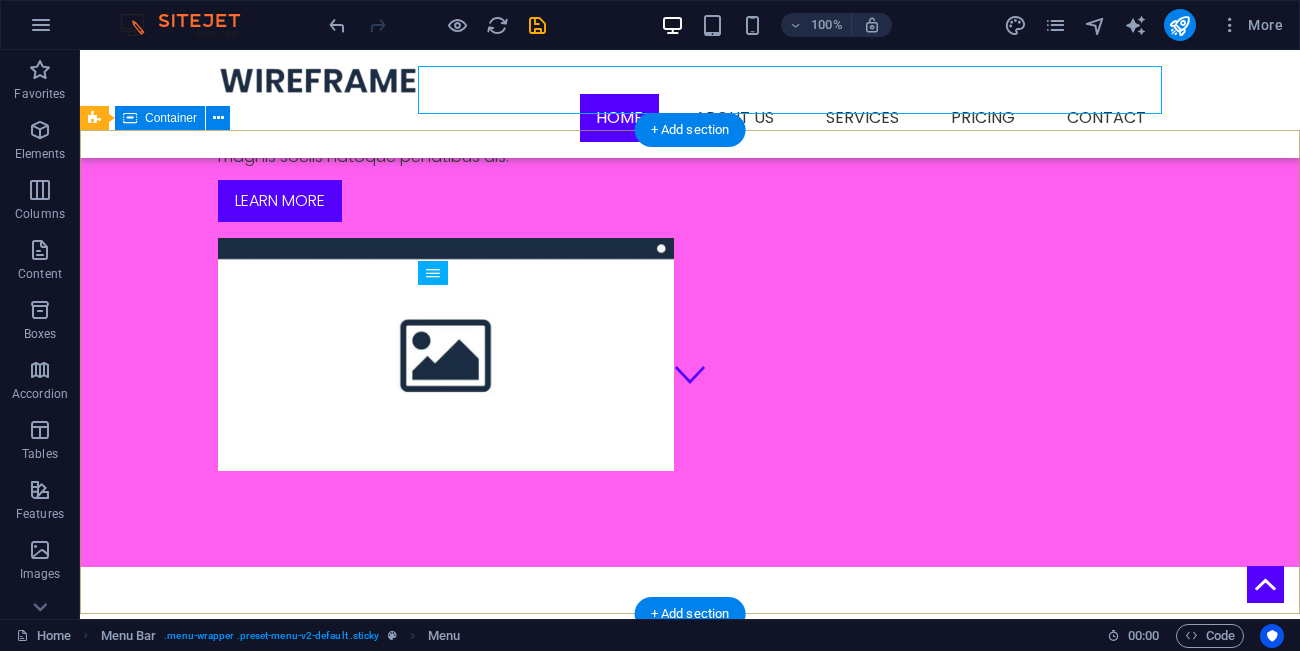 scroll, scrollTop: 0, scrollLeft: 0, axis: both 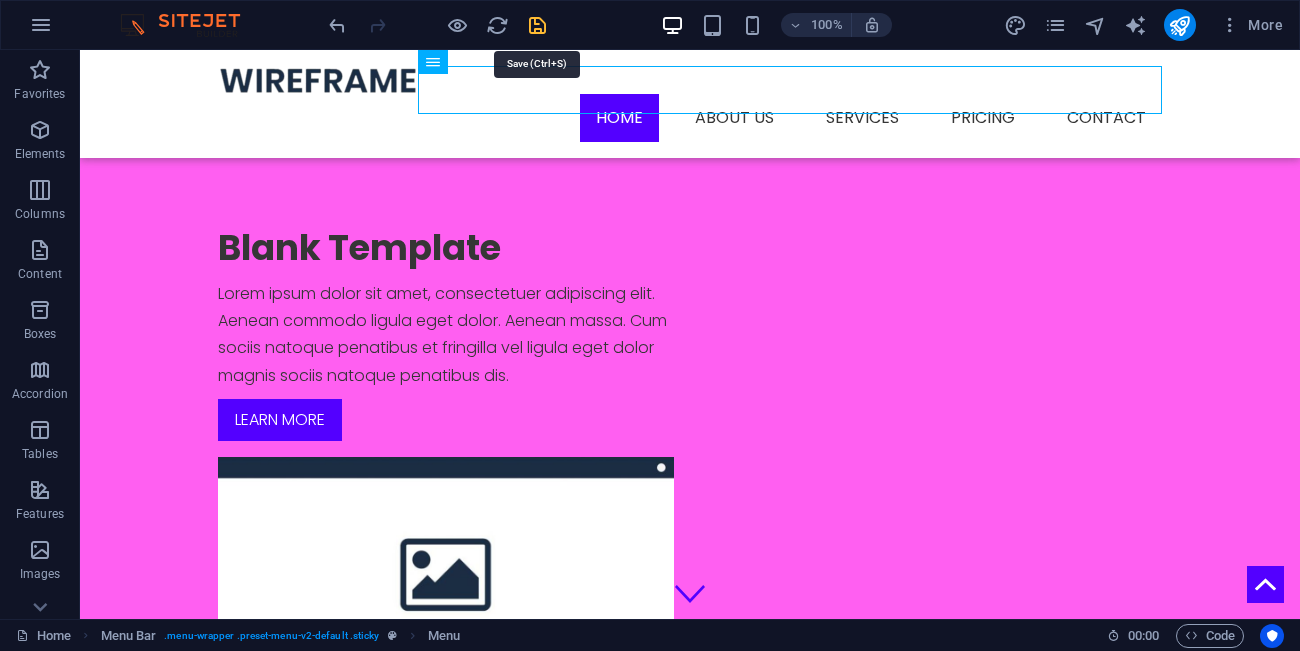 click at bounding box center [537, 25] 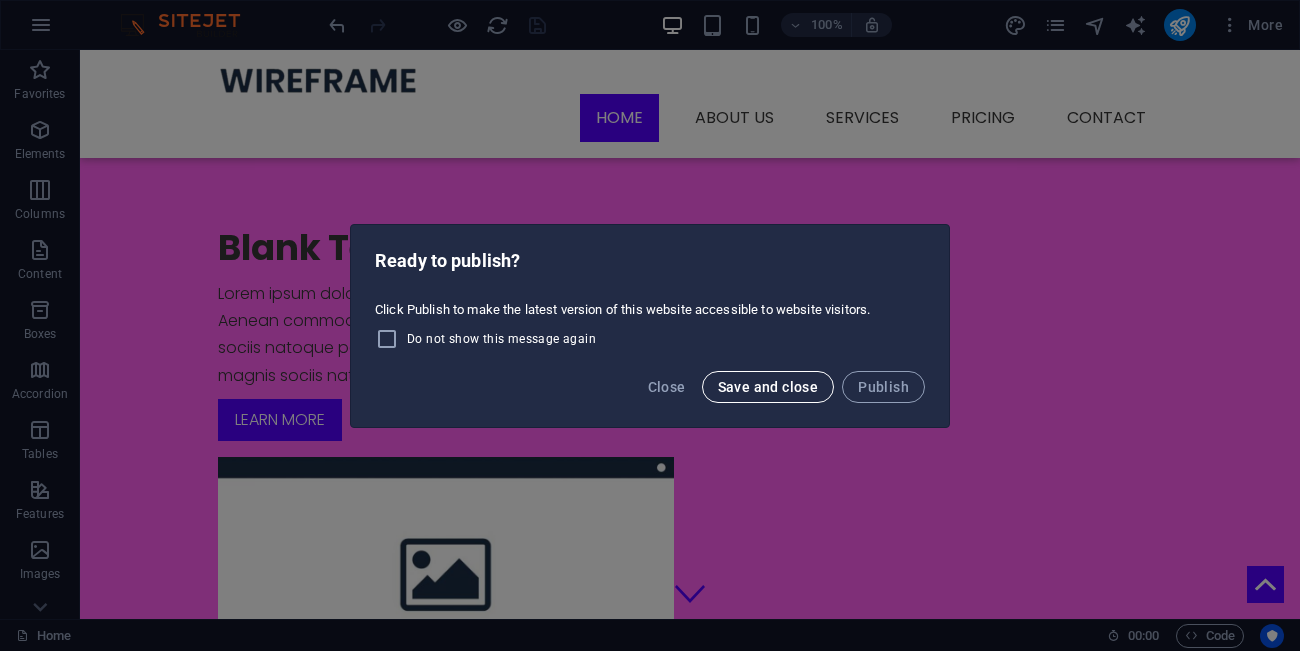 click on "Save and close" at bounding box center (768, 387) 